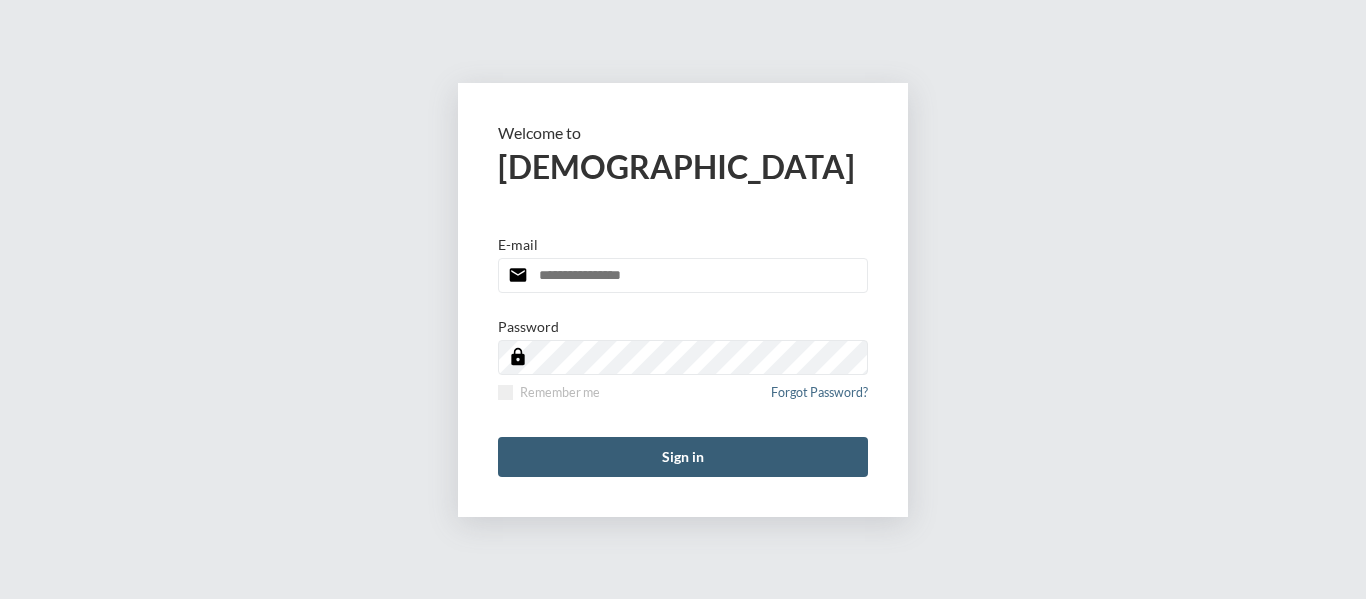 scroll, scrollTop: 0, scrollLeft: 0, axis: both 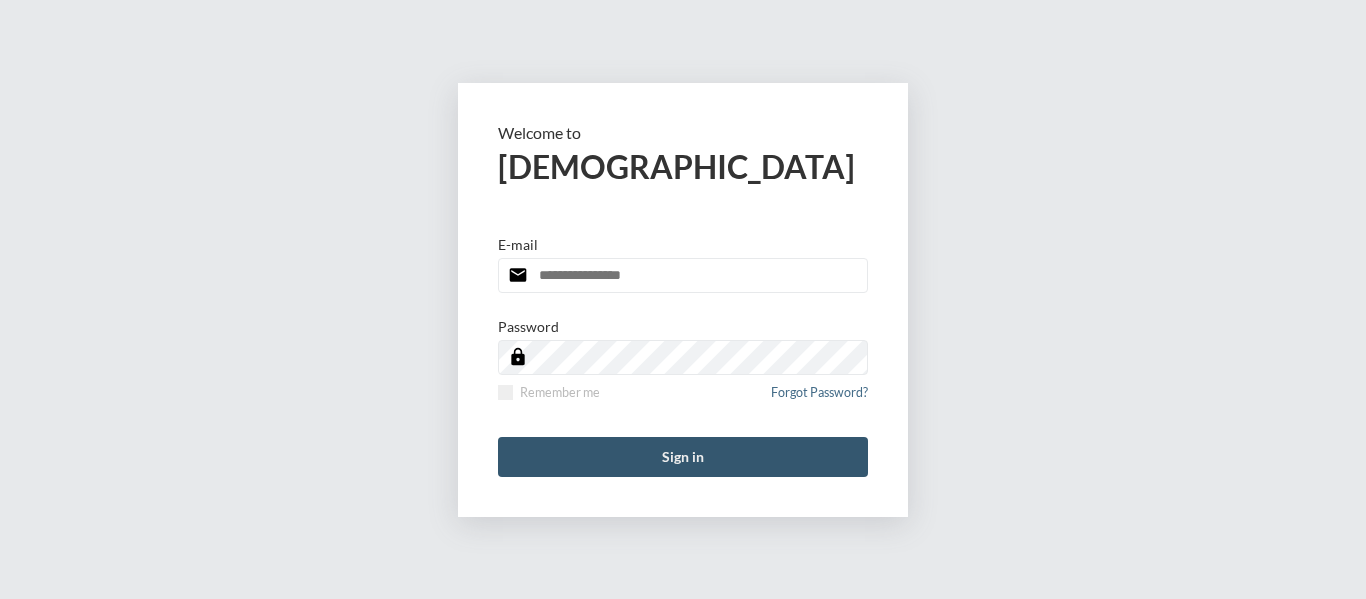 type on "**********" 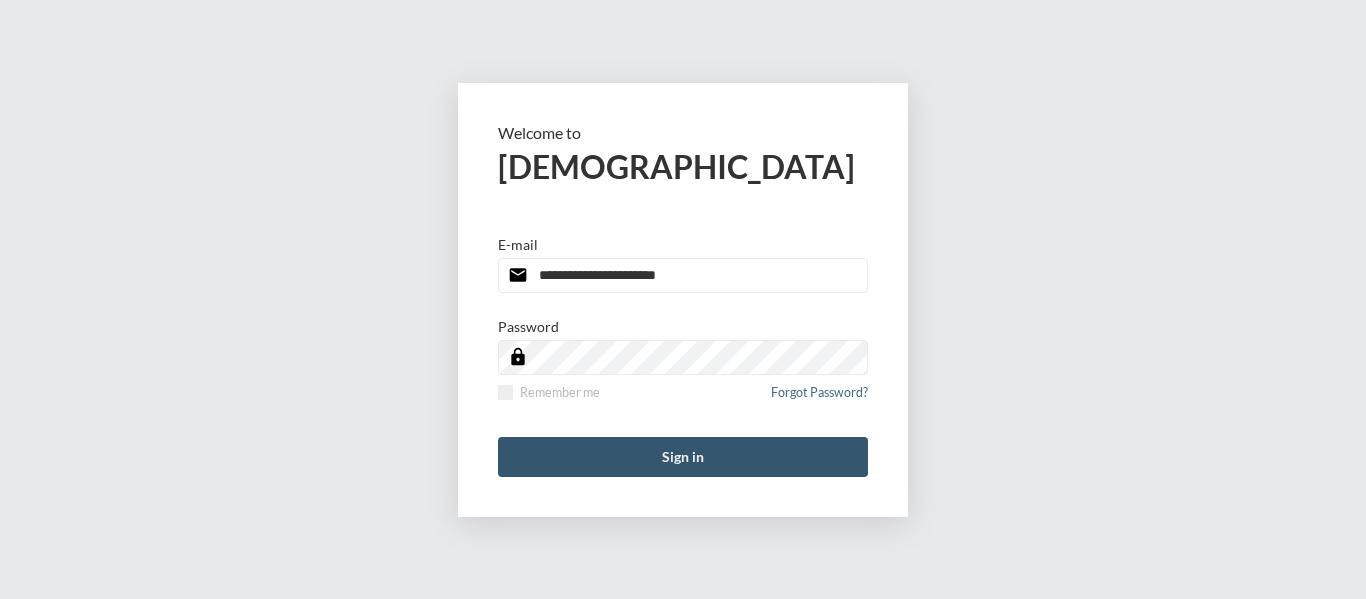 click on "Sign in" at bounding box center (683, 457) 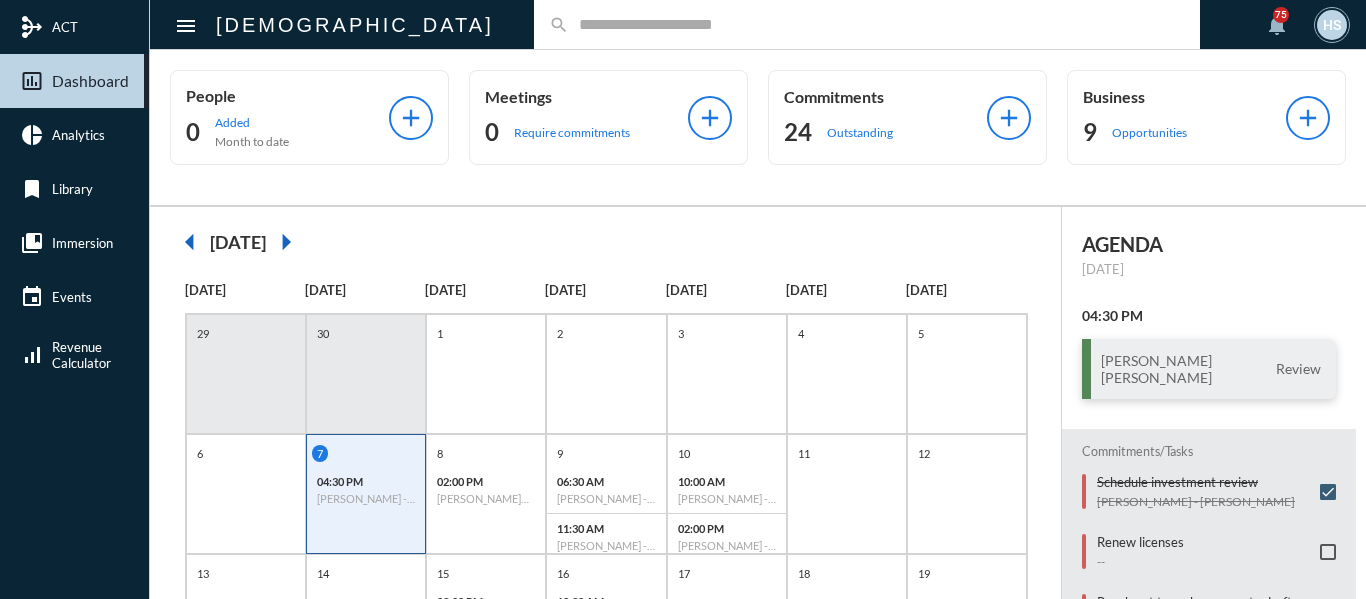 click on "search" 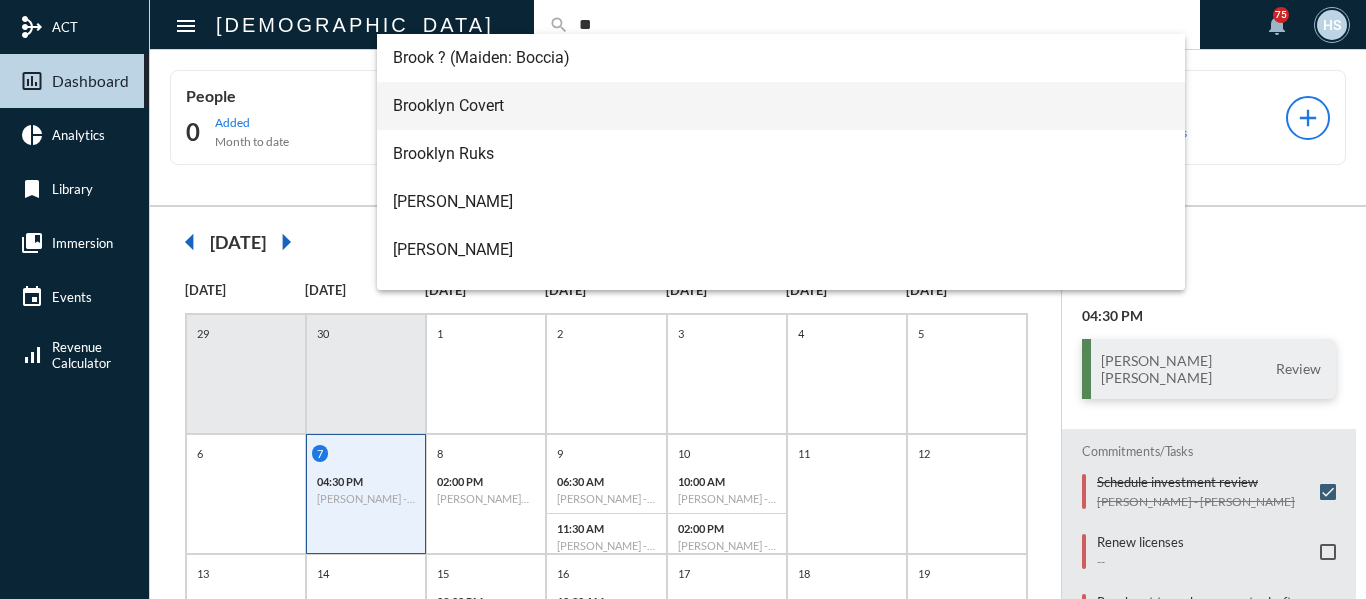type on "*" 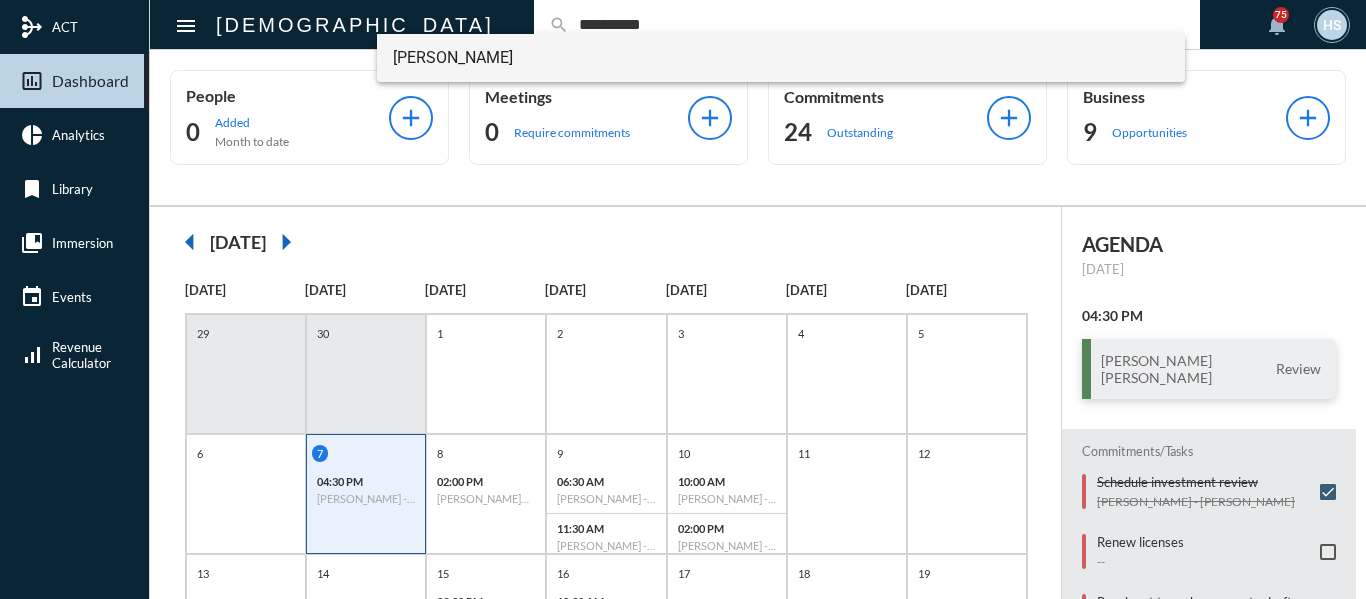 type on "**********" 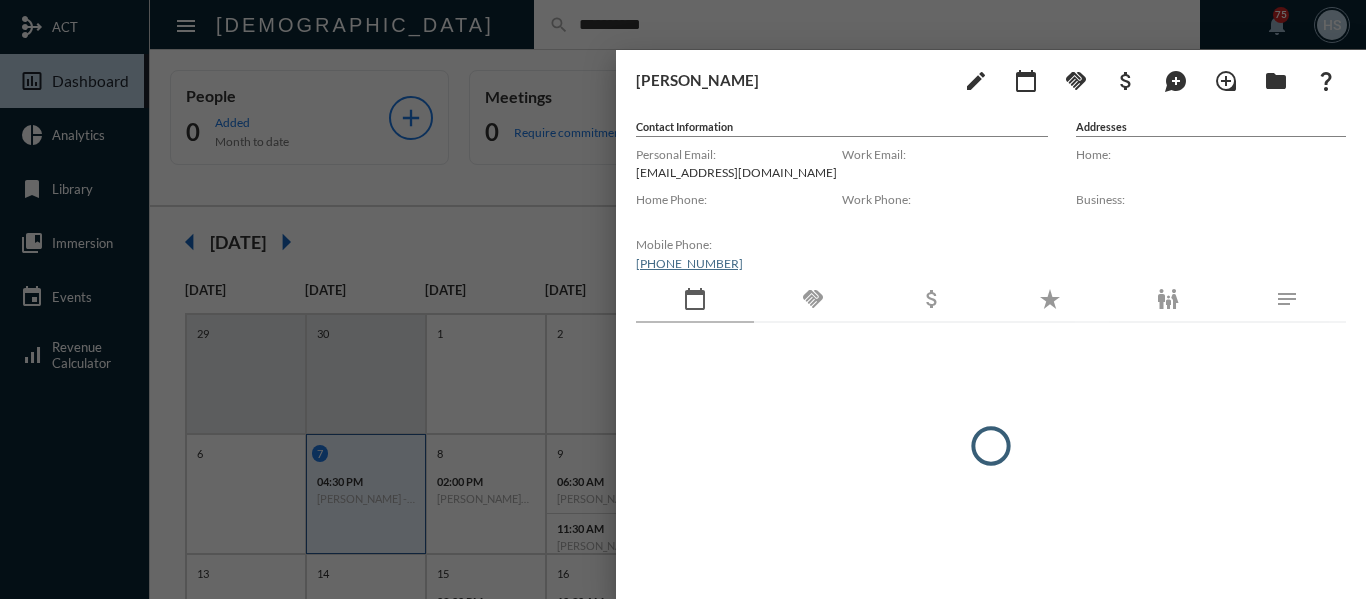 type 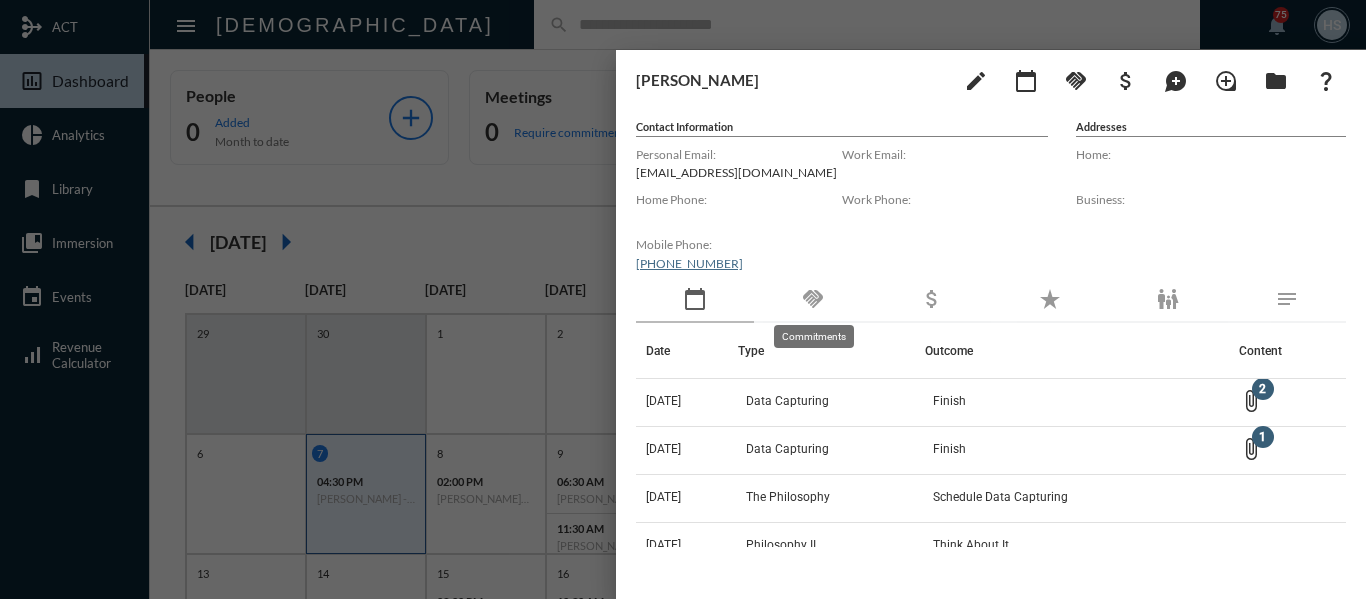 click on "handshake" 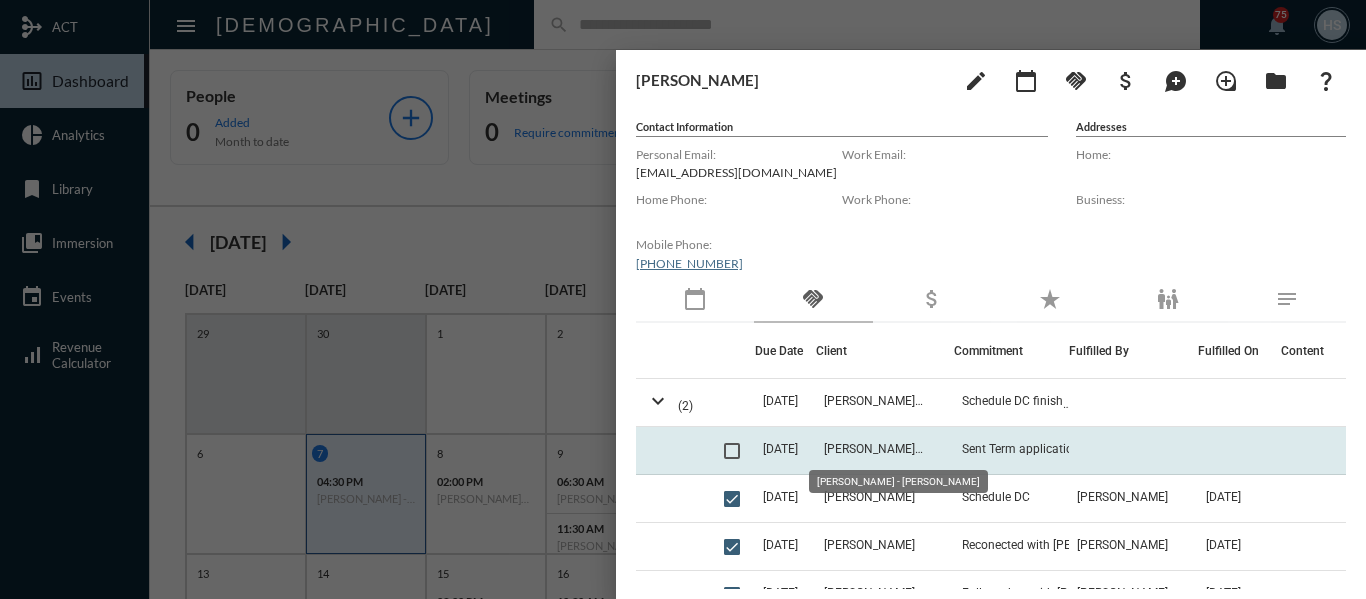 click on "[PERSON_NAME] - [PERSON_NAME]" 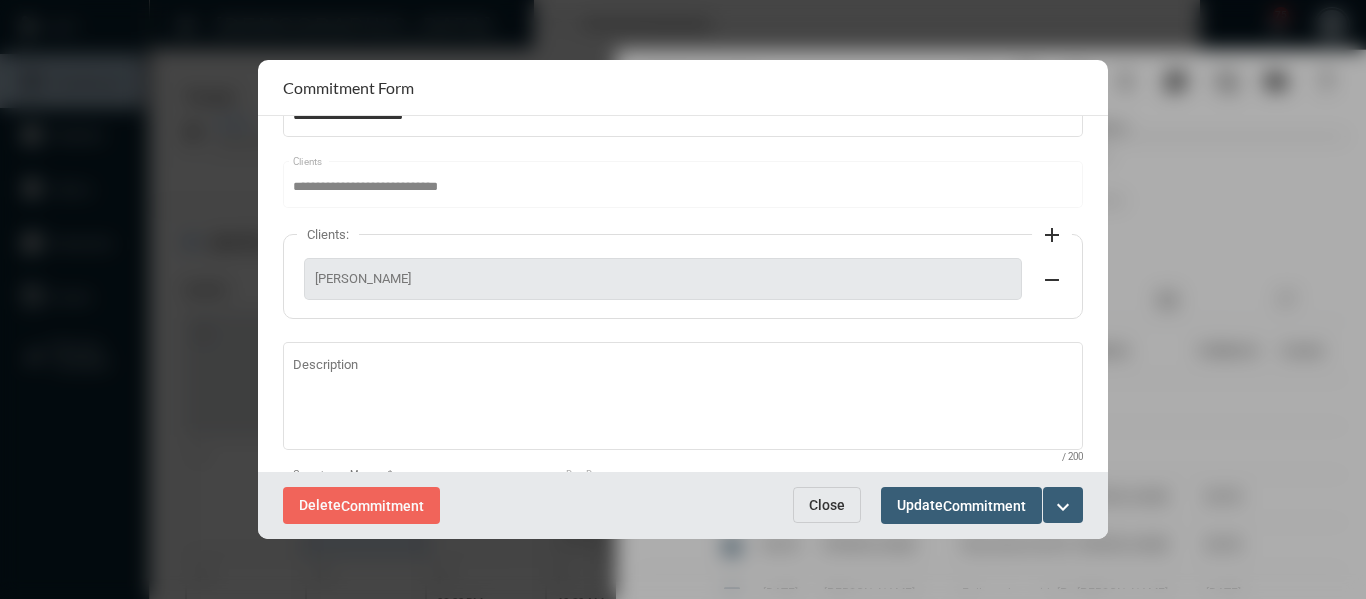 scroll, scrollTop: 100, scrollLeft: 0, axis: vertical 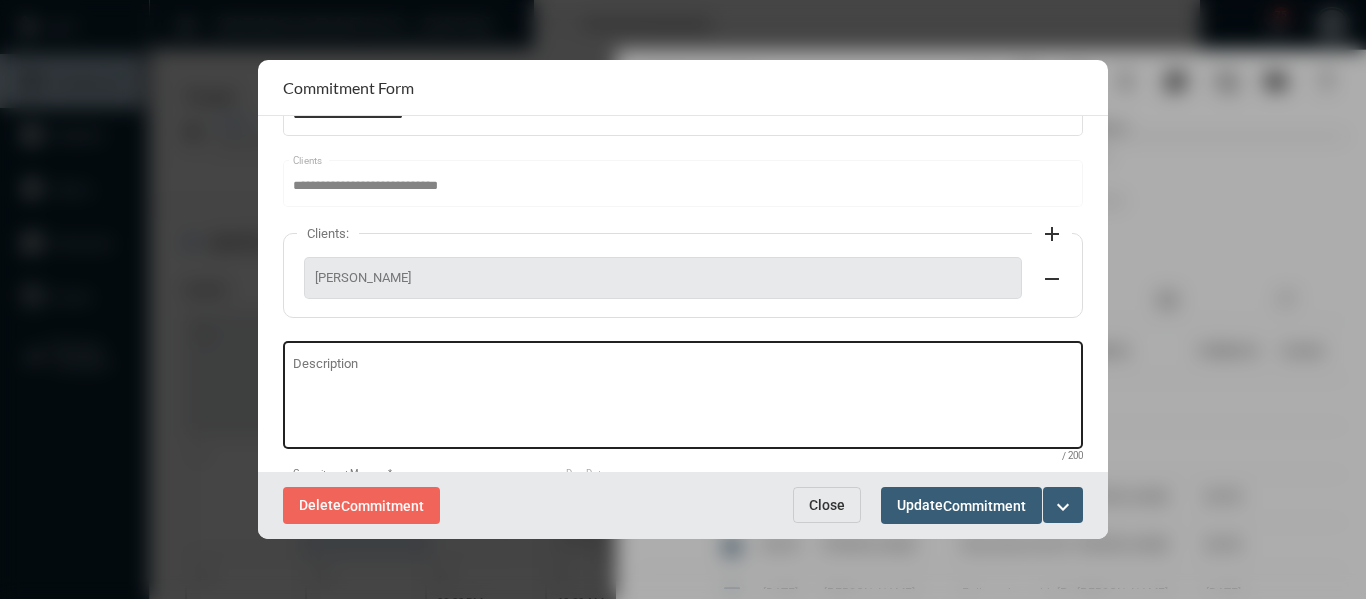 click on "Description" at bounding box center [683, 398] 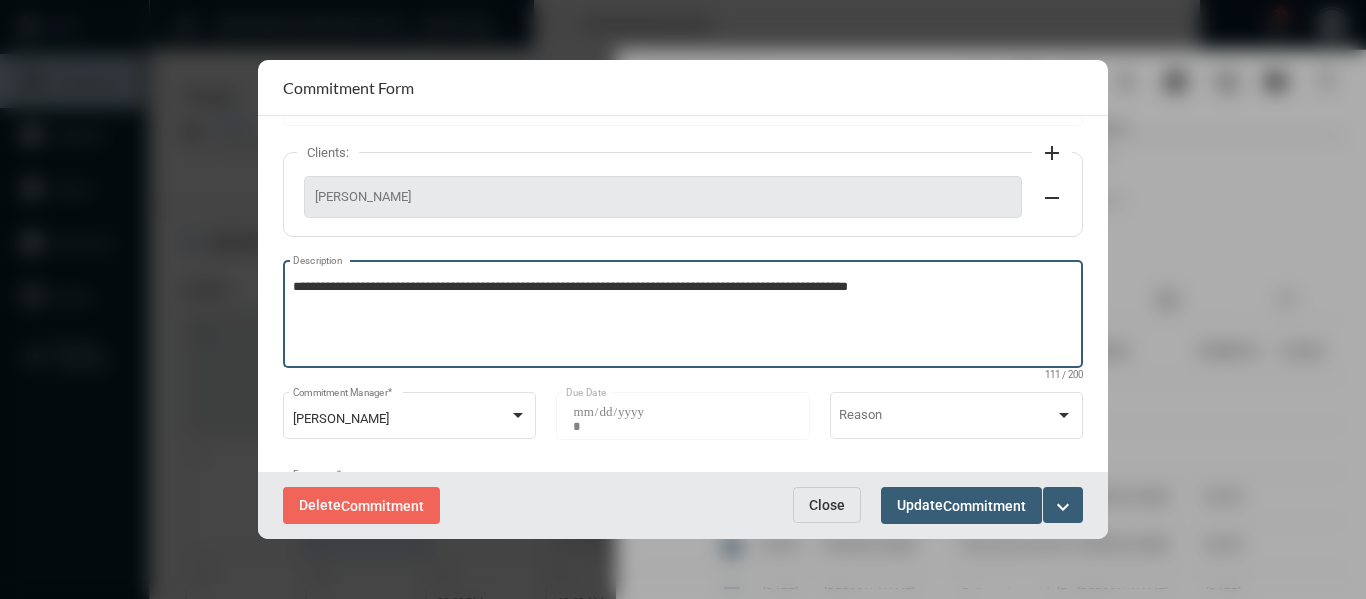 scroll, scrollTop: 280, scrollLeft: 0, axis: vertical 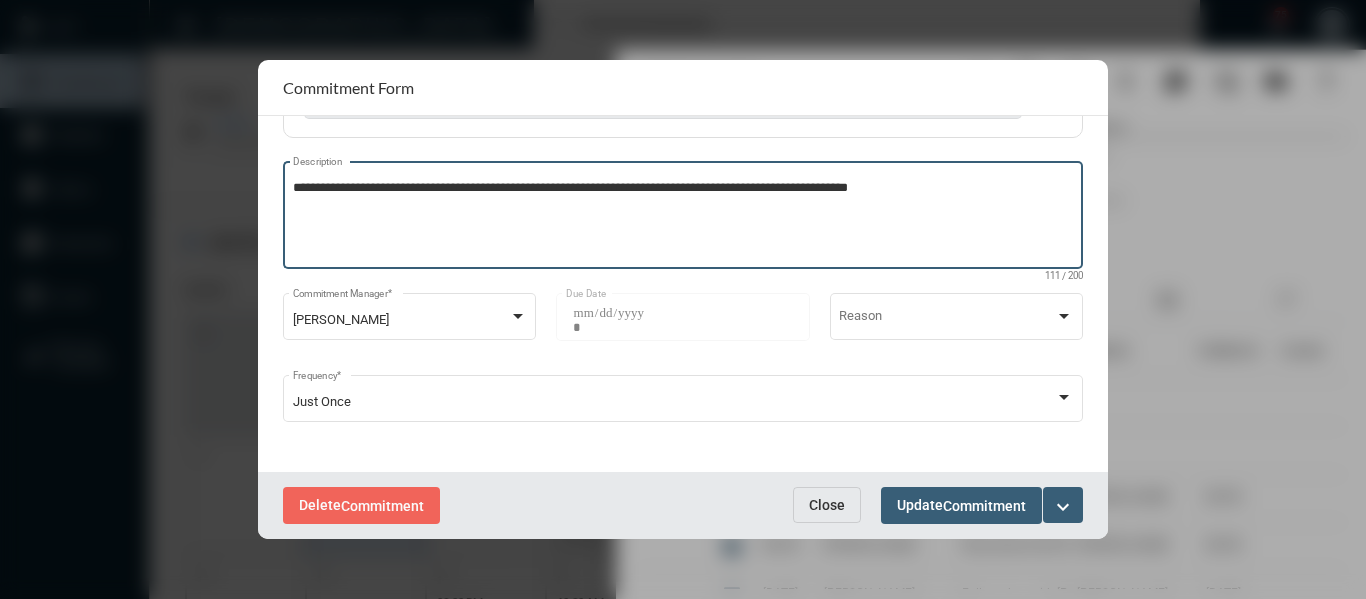 type on "**********" 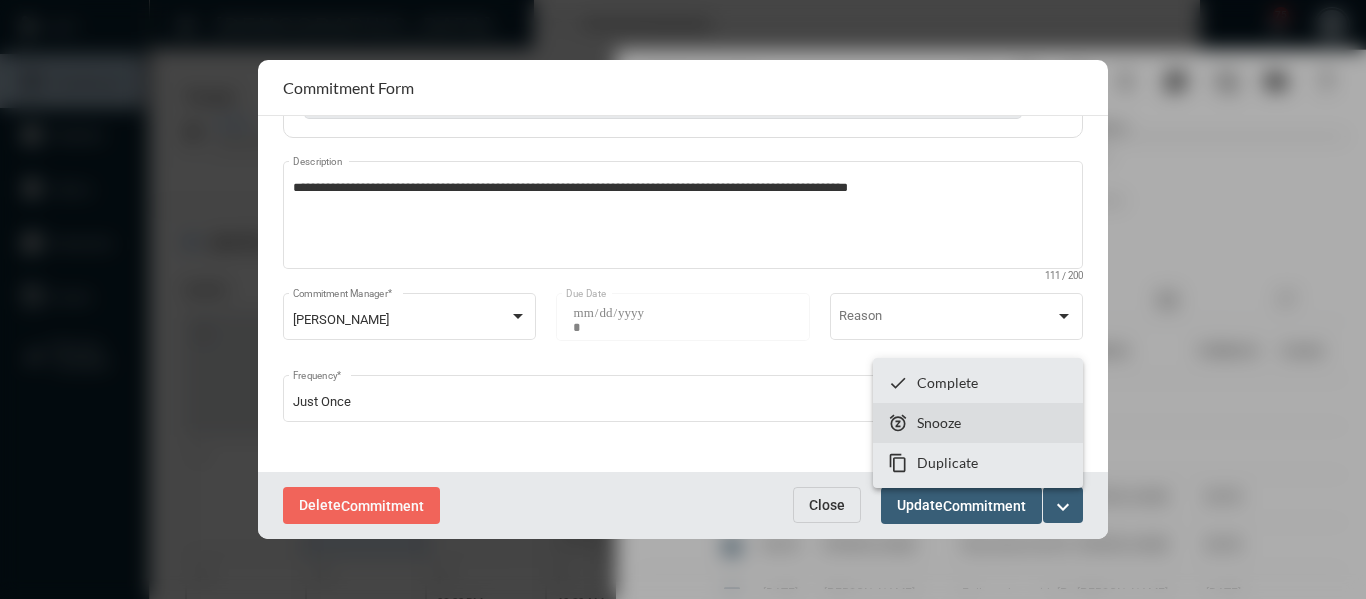 click on "Snooze" at bounding box center [939, 422] 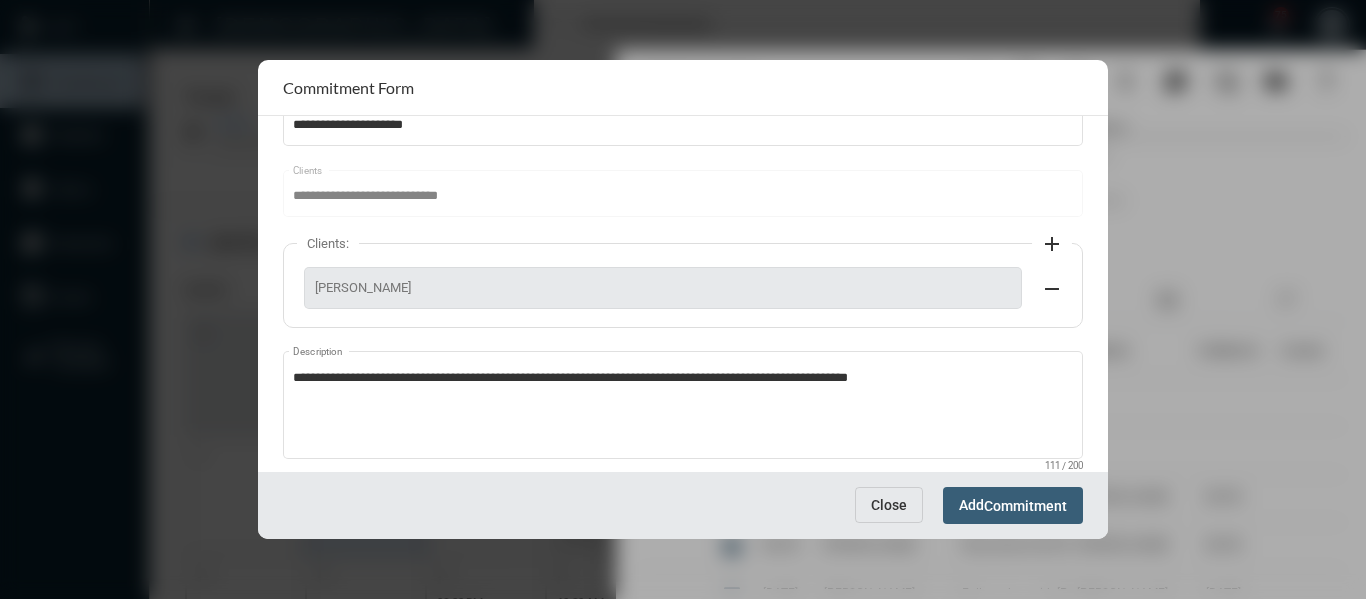 scroll, scrollTop: 199, scrollLeft: 0, axis: vertical 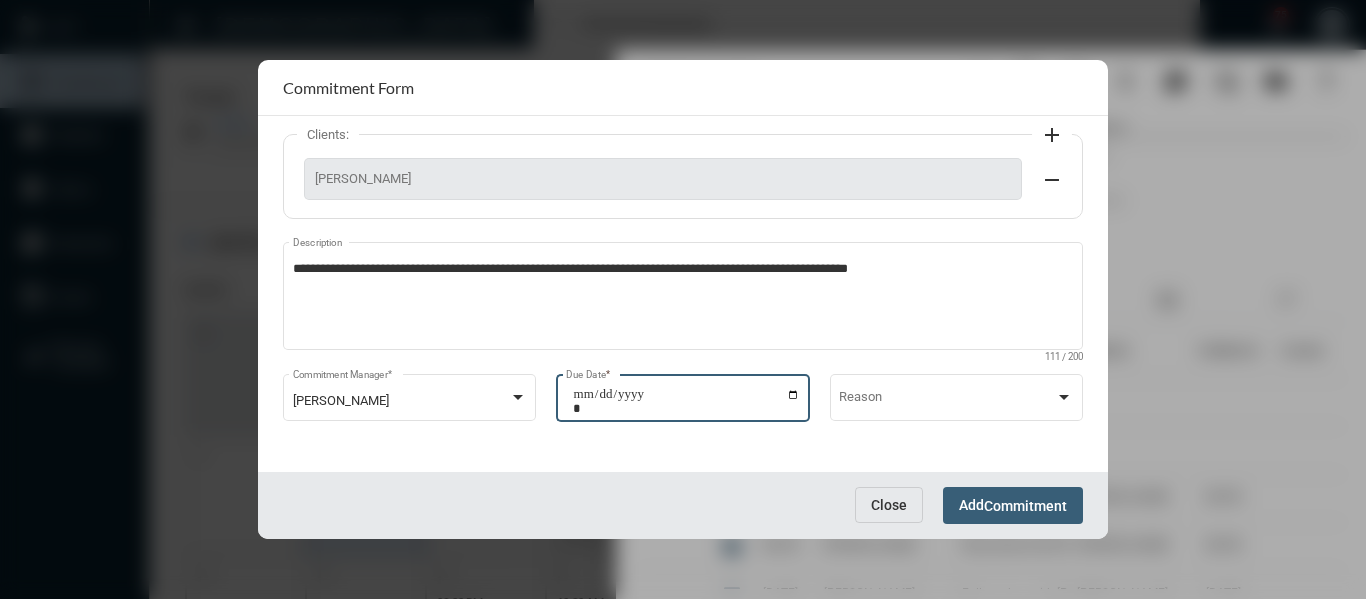 click on "**********" at bounding box center [686, 401] 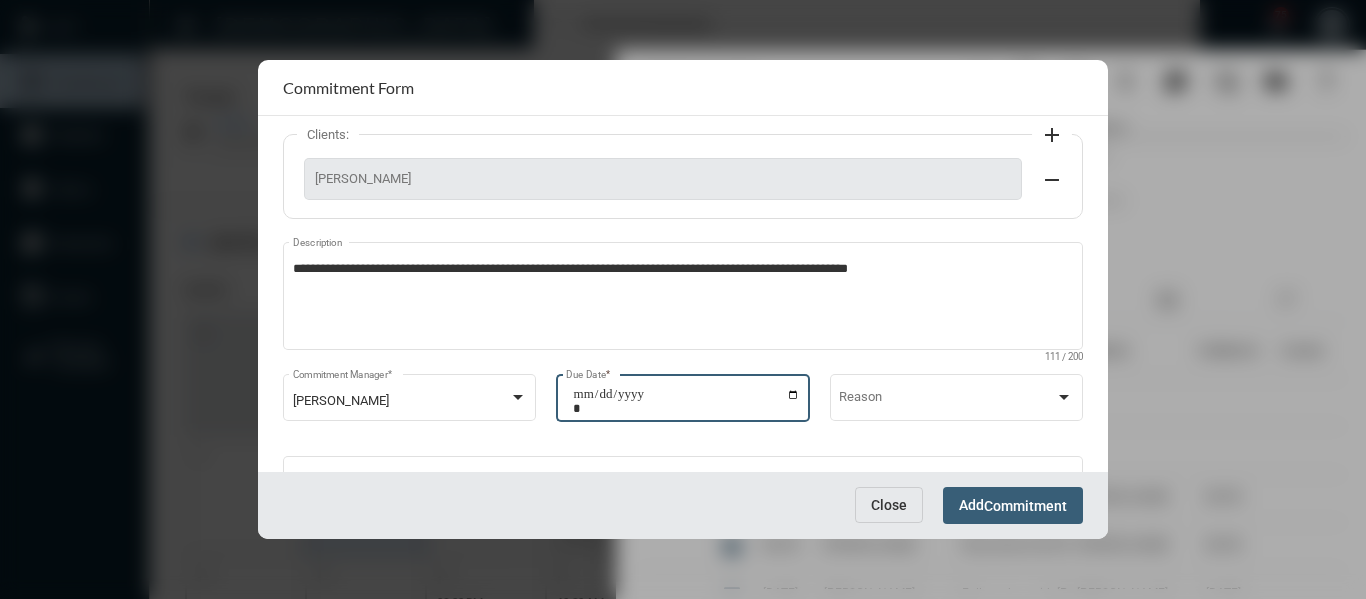 click on "Commitment" at bounding box center [1025, 506] 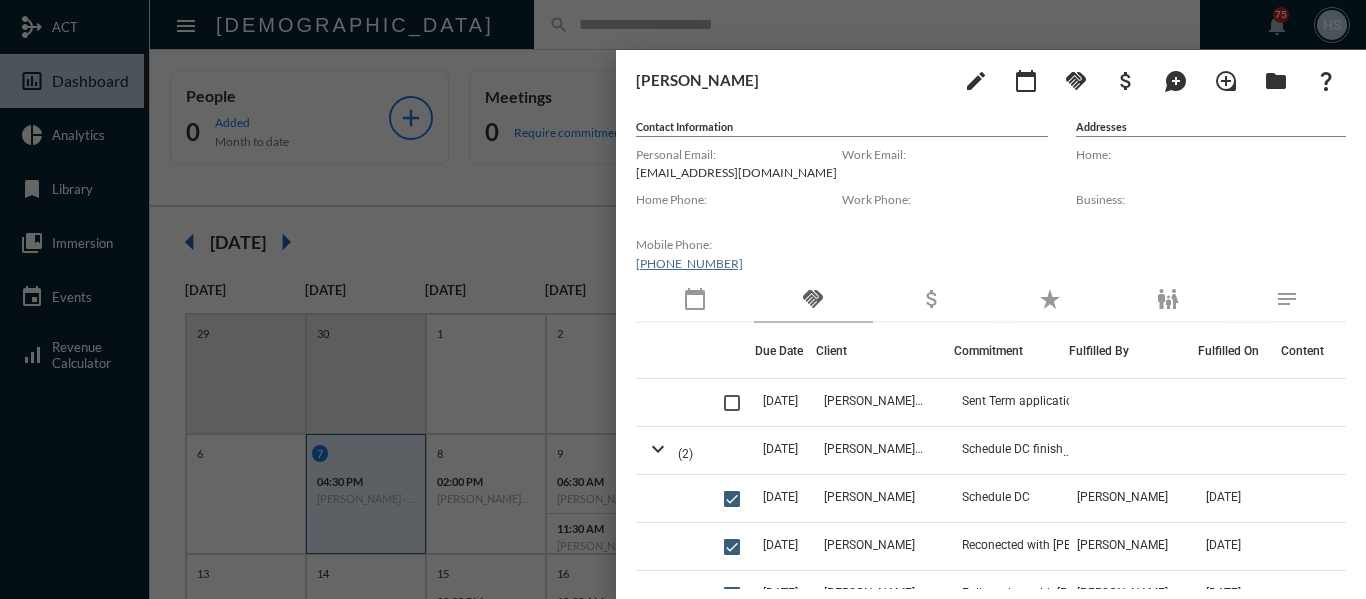 click at bounding box center [683, 299] 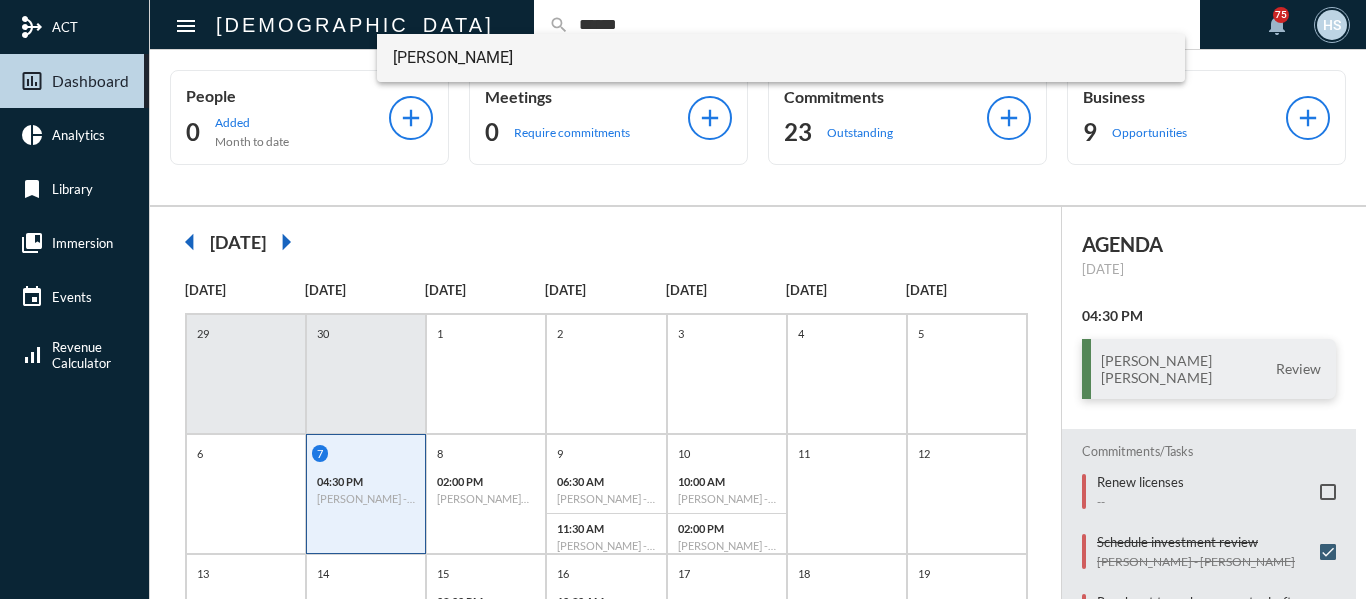 type on "******" 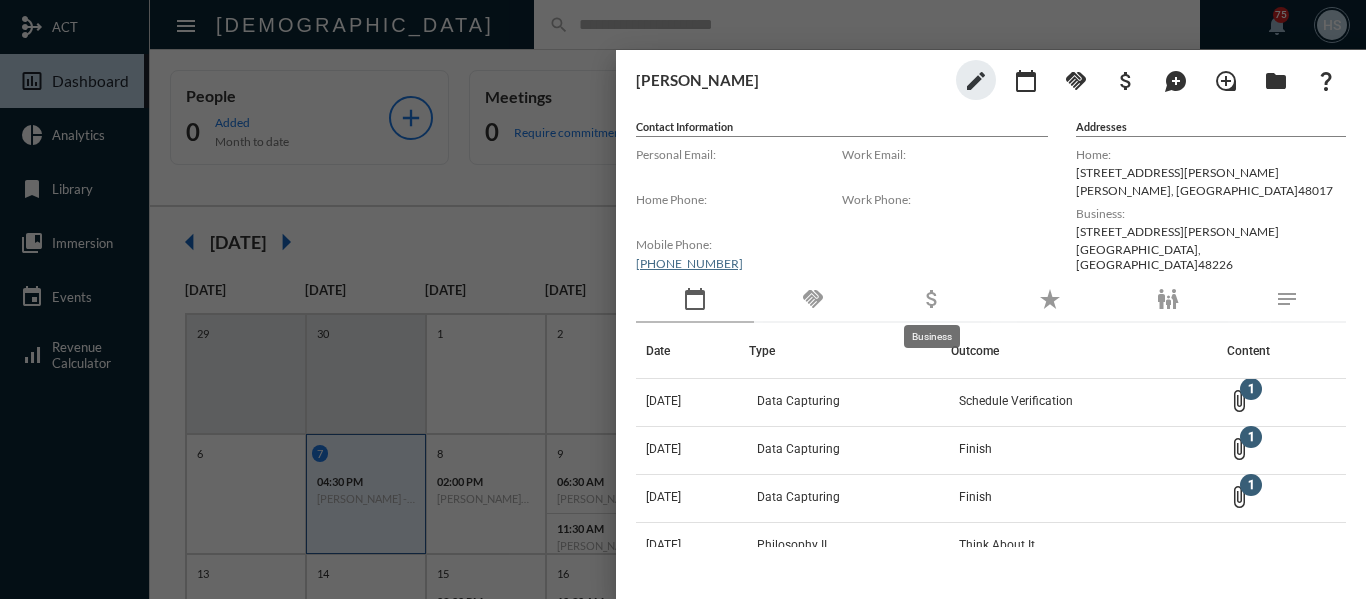 click on "attach_money" 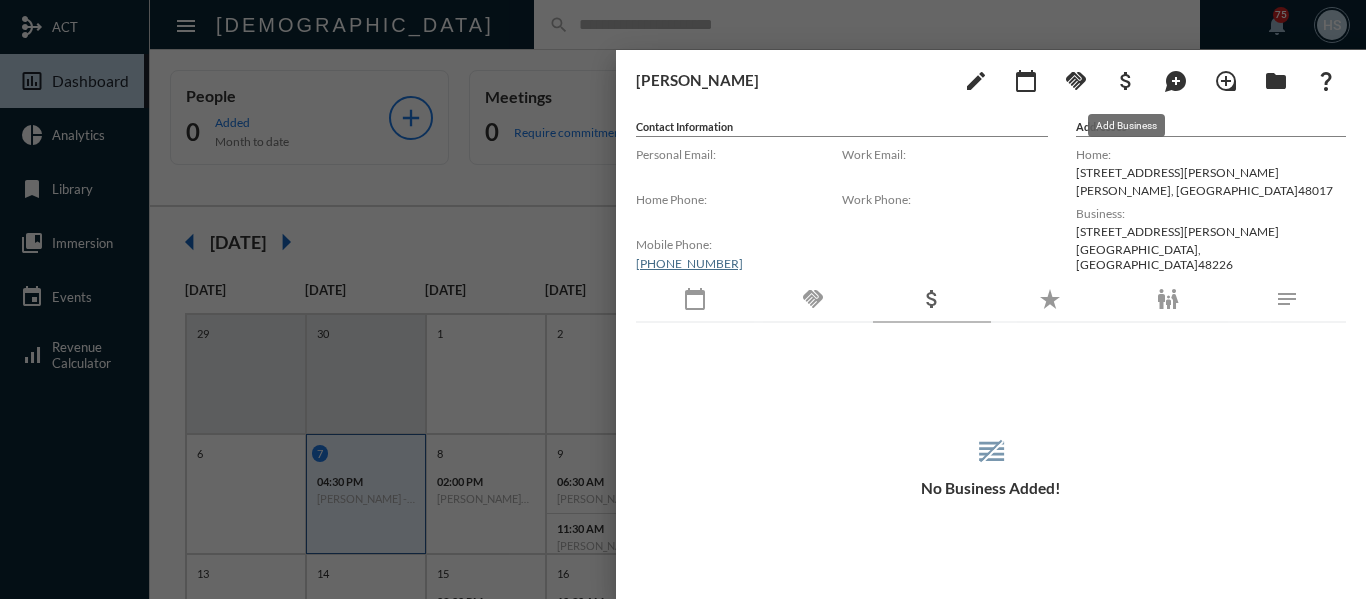 click on "attach_money" 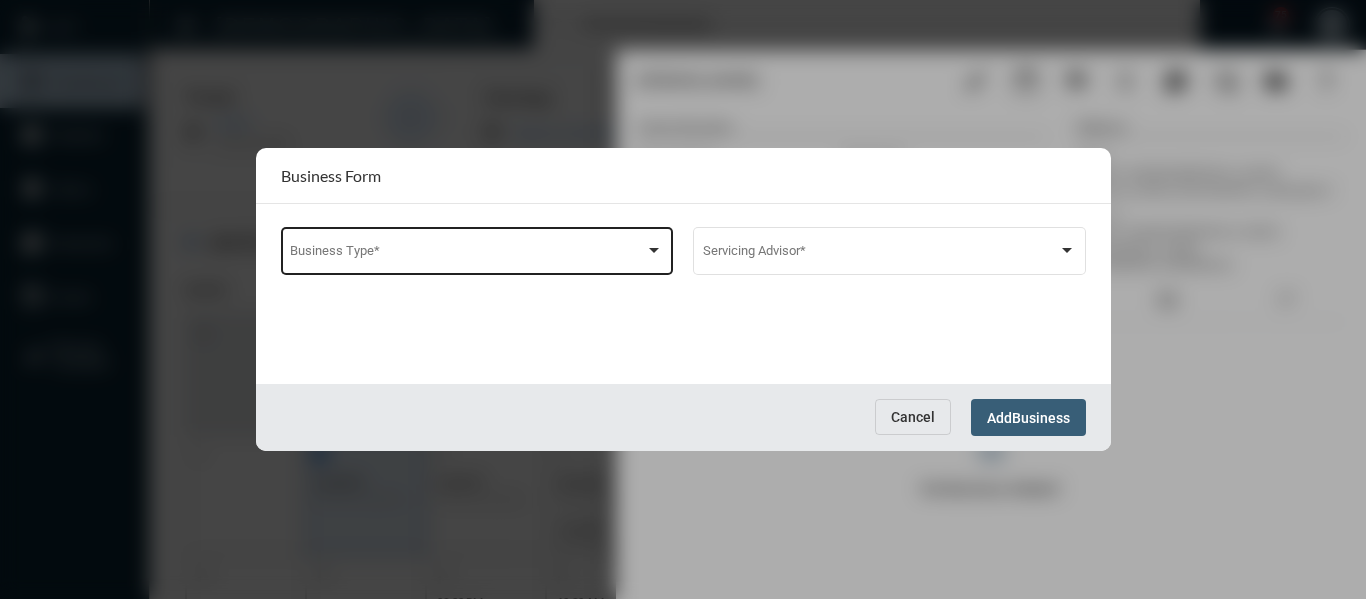 click at bounding box center (467, 254) 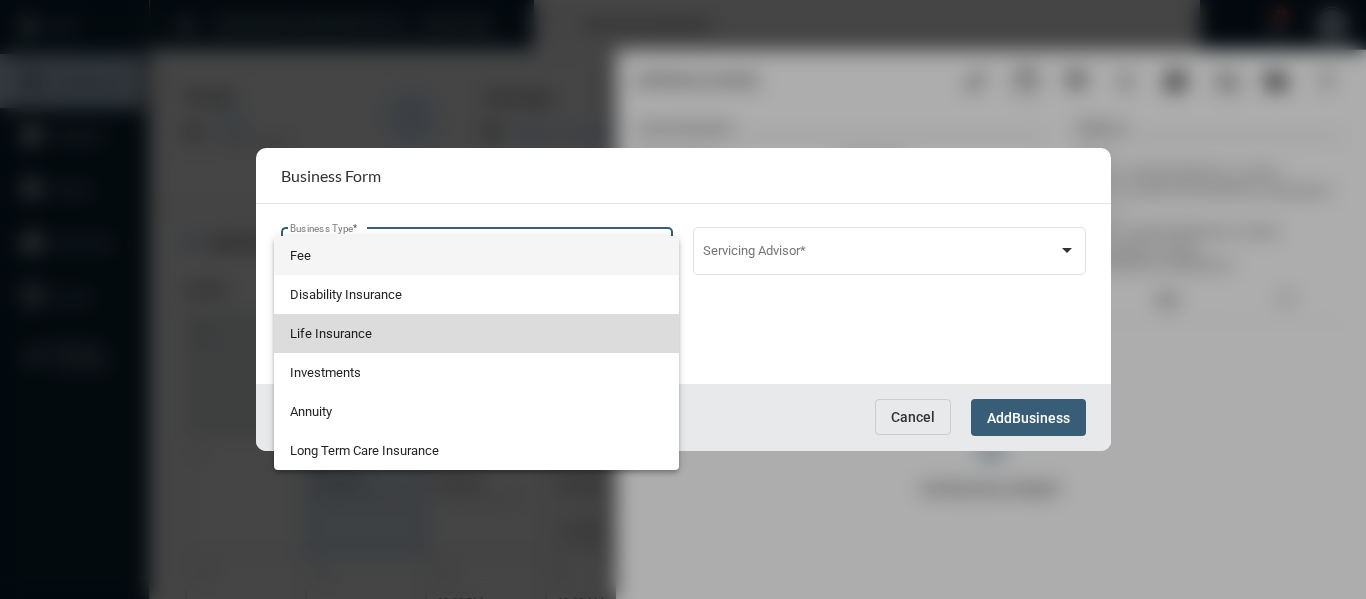 click on "Life Insurance" at bounding box center (476, 333) 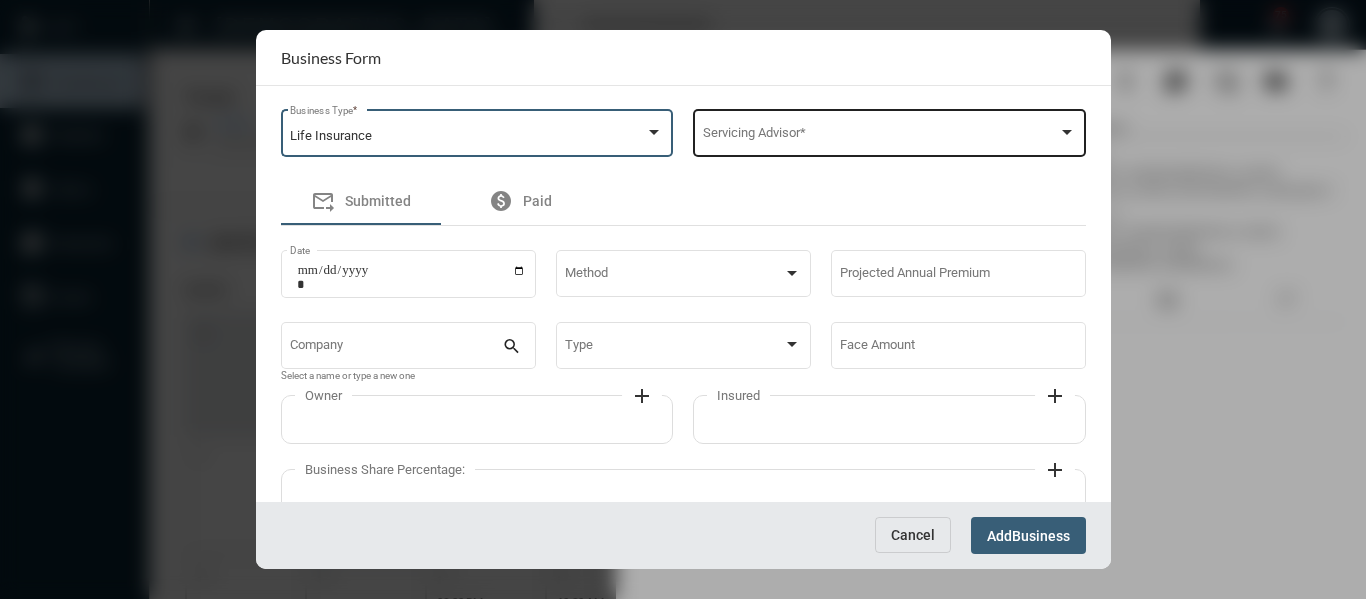 click on "Servicing Advisor  *" at bounding box center (889, 131) 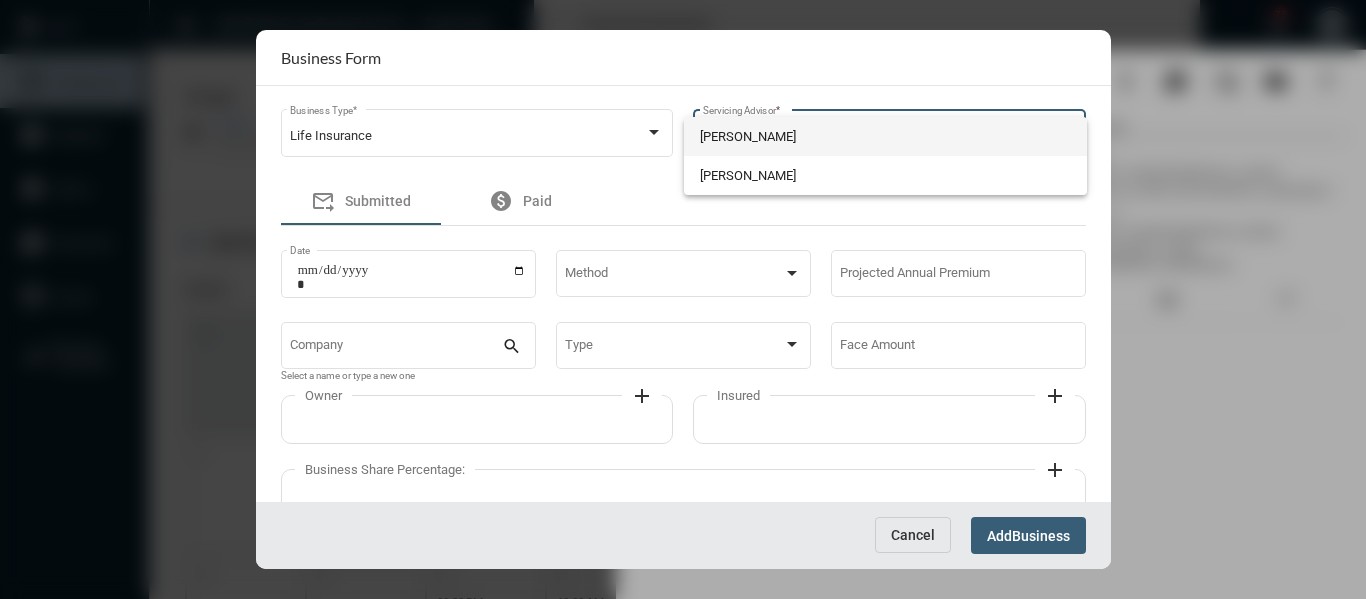click on "[PERSON_NAME]" at bounding box center [885, 136] 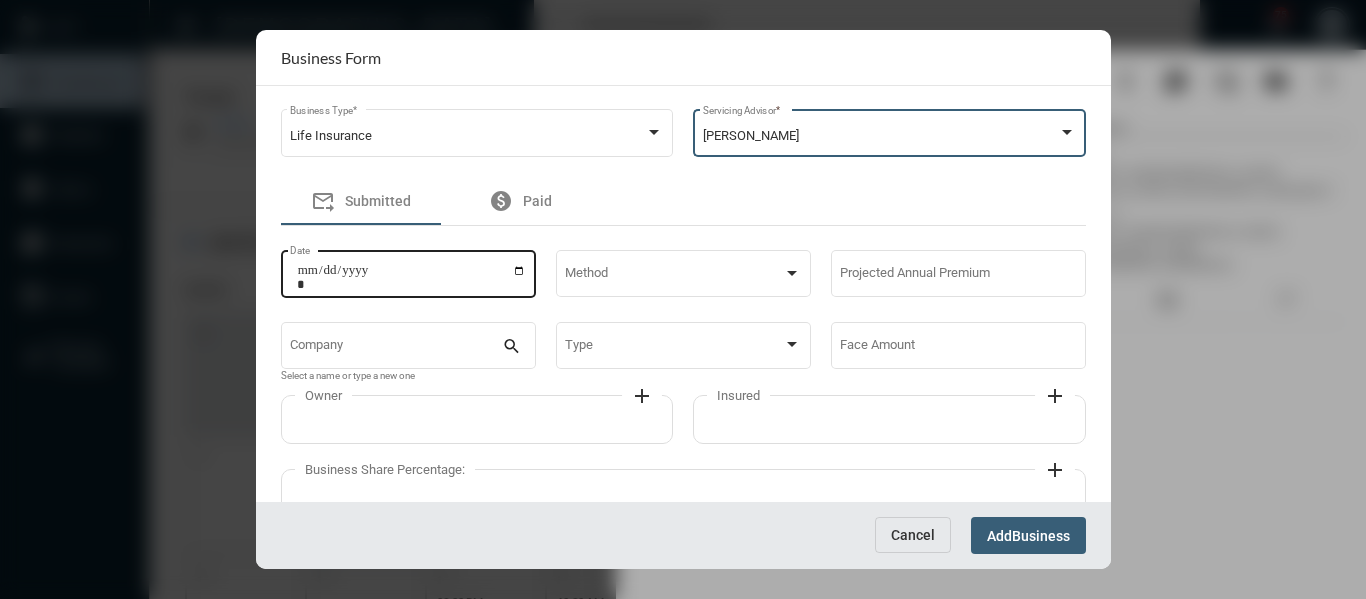 click on "Date" at bounding box center [411, 277] 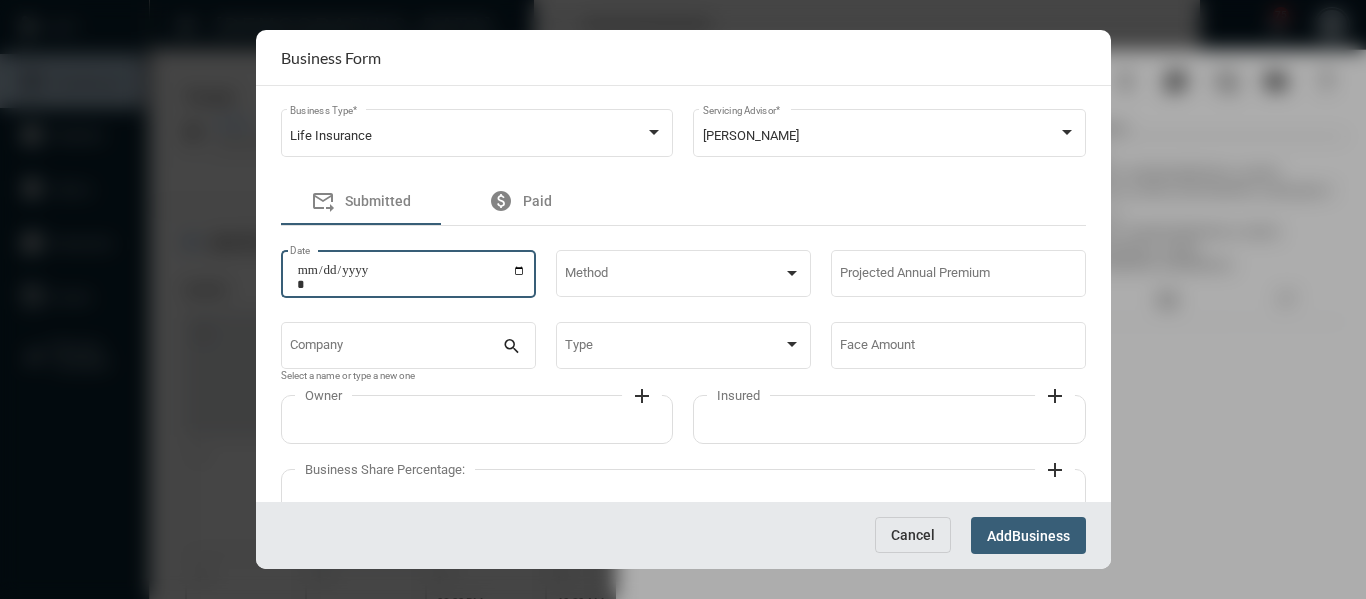 type on "**********" 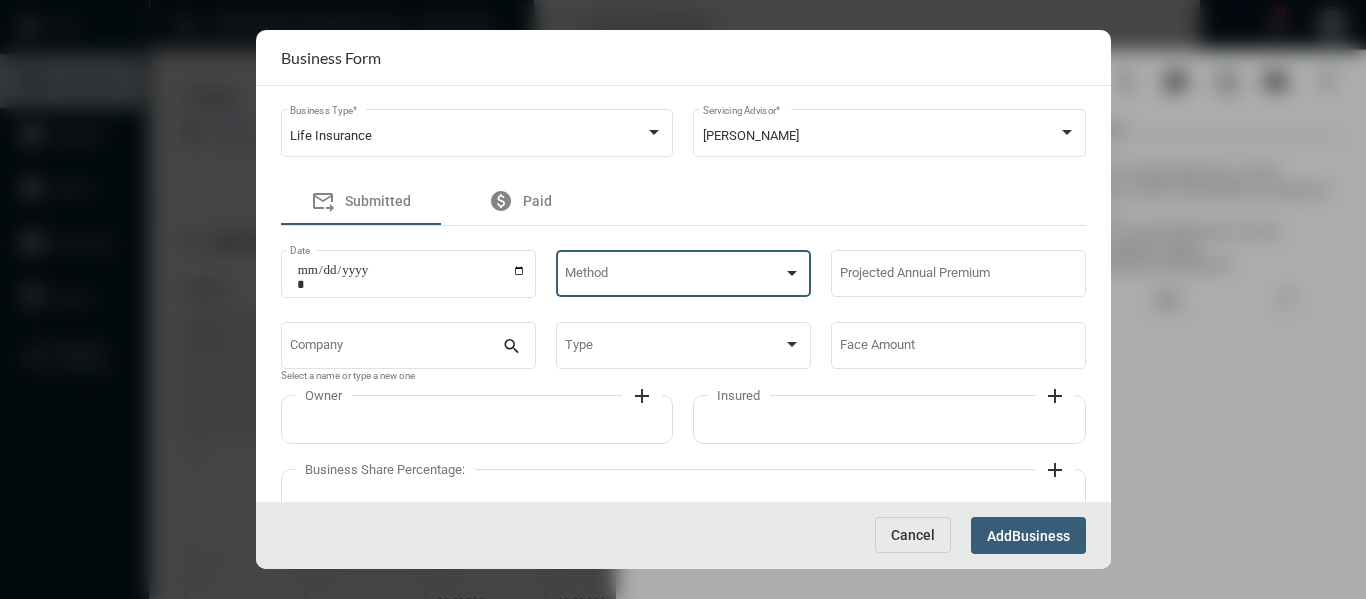 click at bounding box center [674, 277] 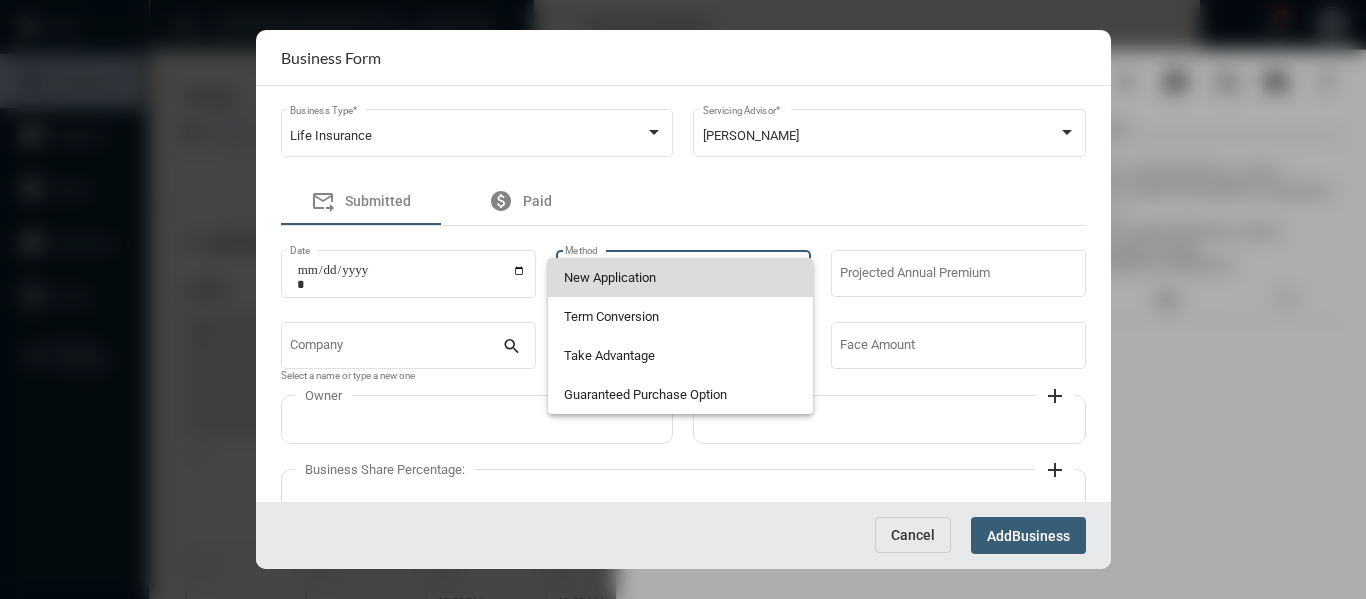 click on "New Application" at bounding box center [681, 277] 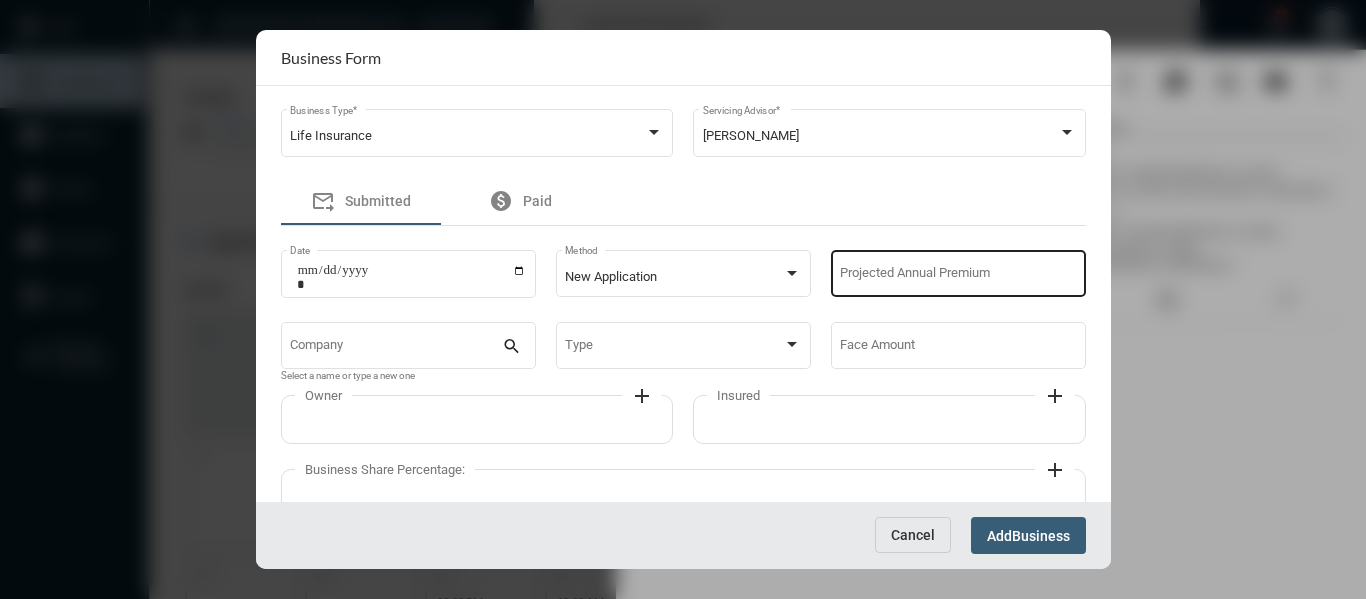 click on "Projected Annual Premium" 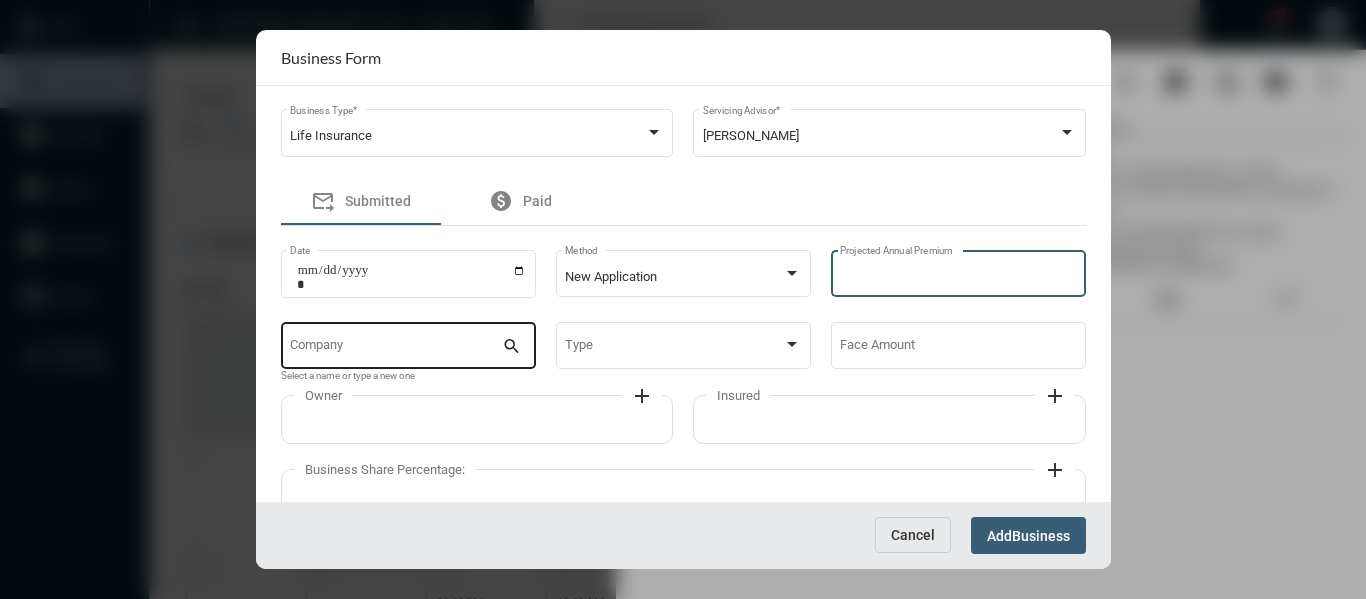 type on "***" 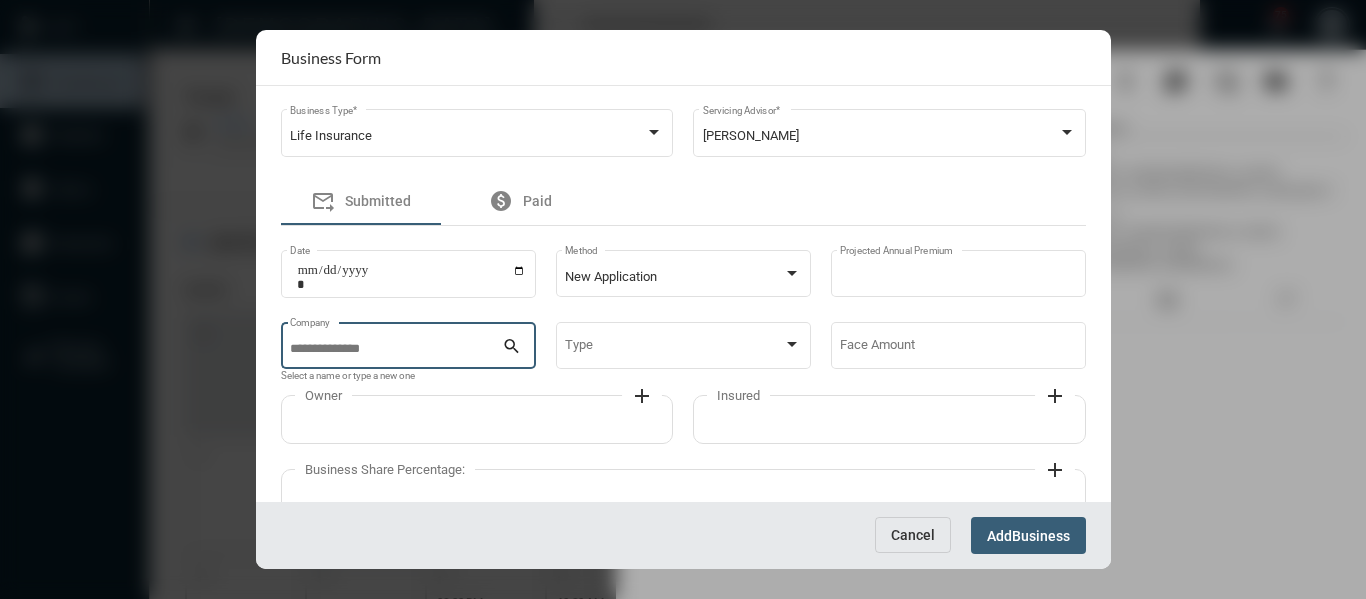 click on "Company" at bounding box center [396, 344] 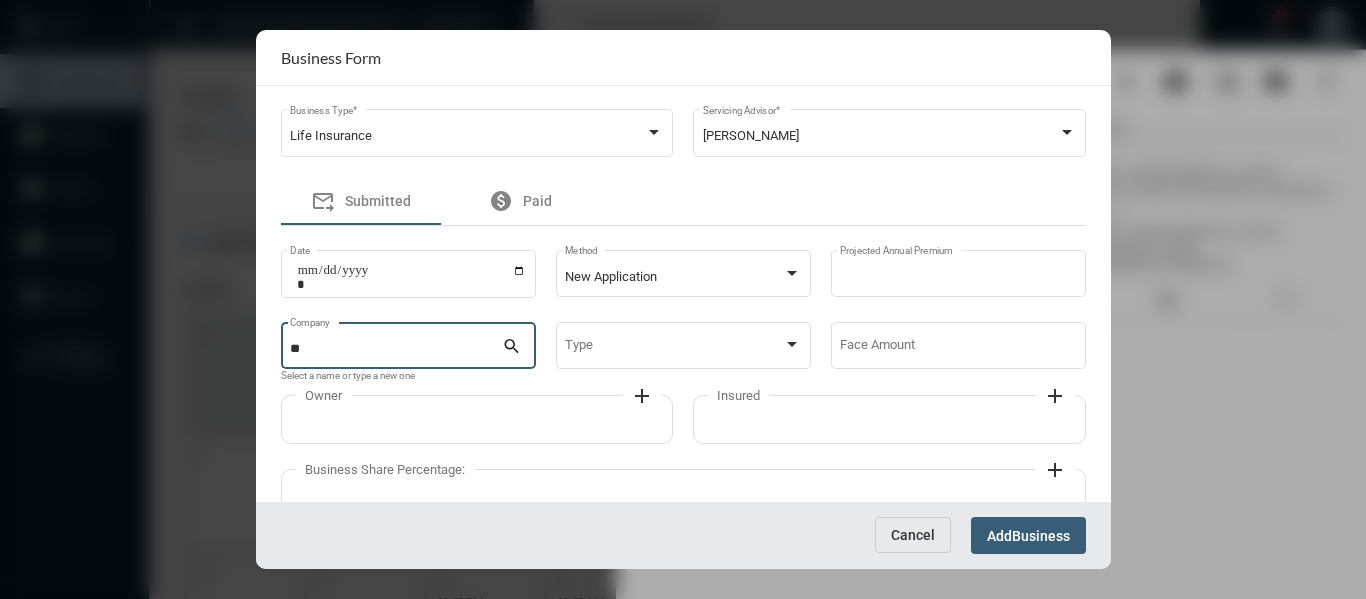 type on "*" 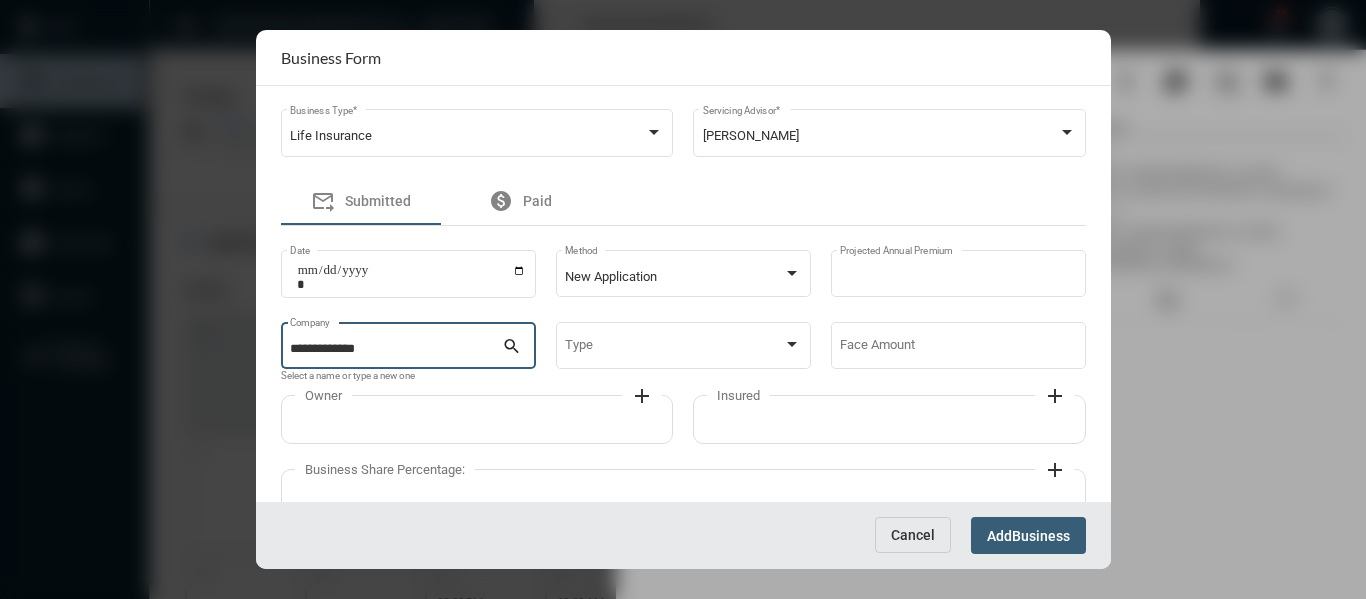 type on "**********" 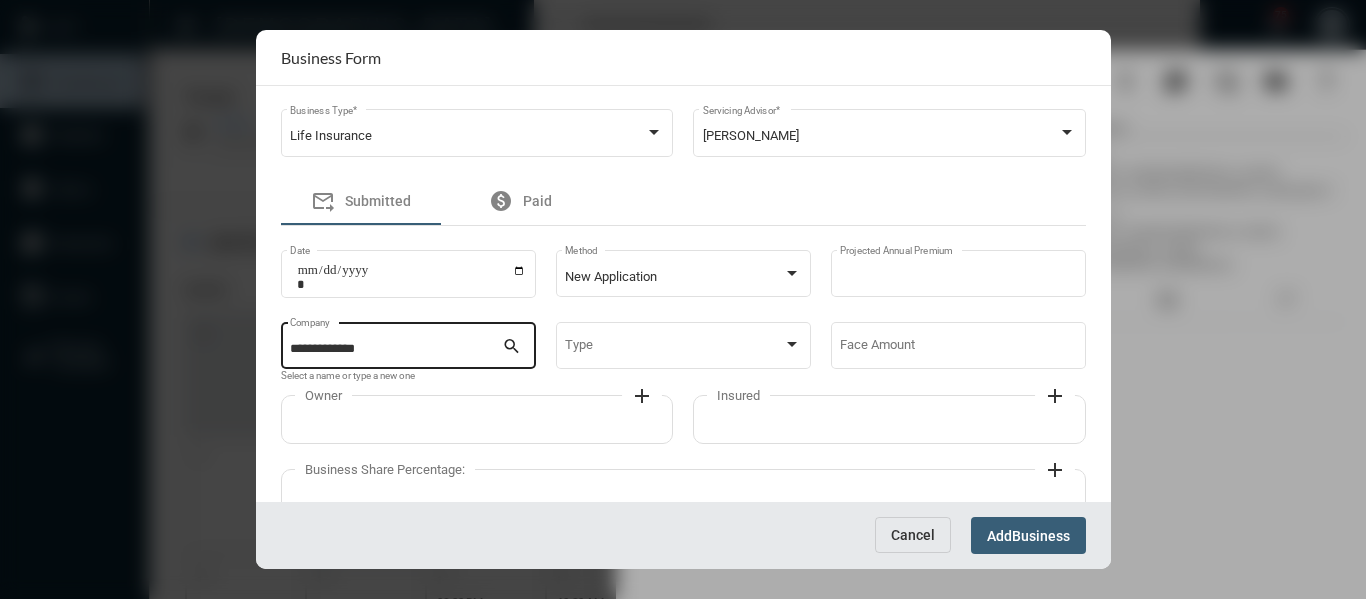 click on "search" at bounding box center (514, 348) 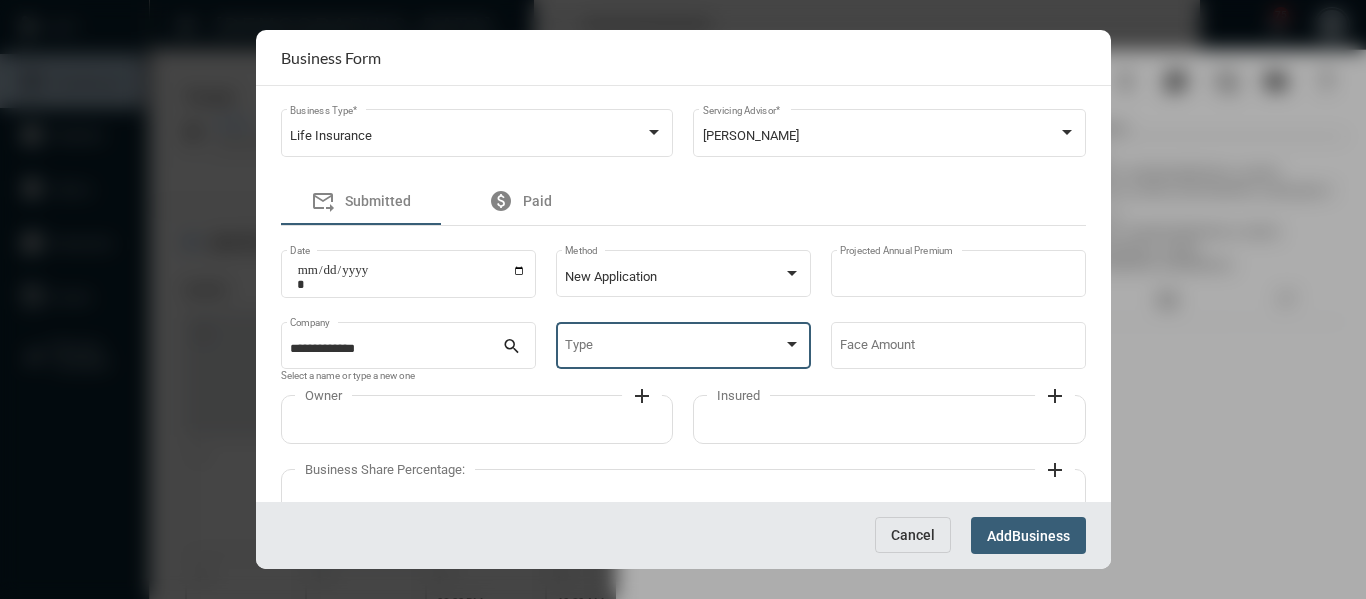 click at bounding box center [674, 349] 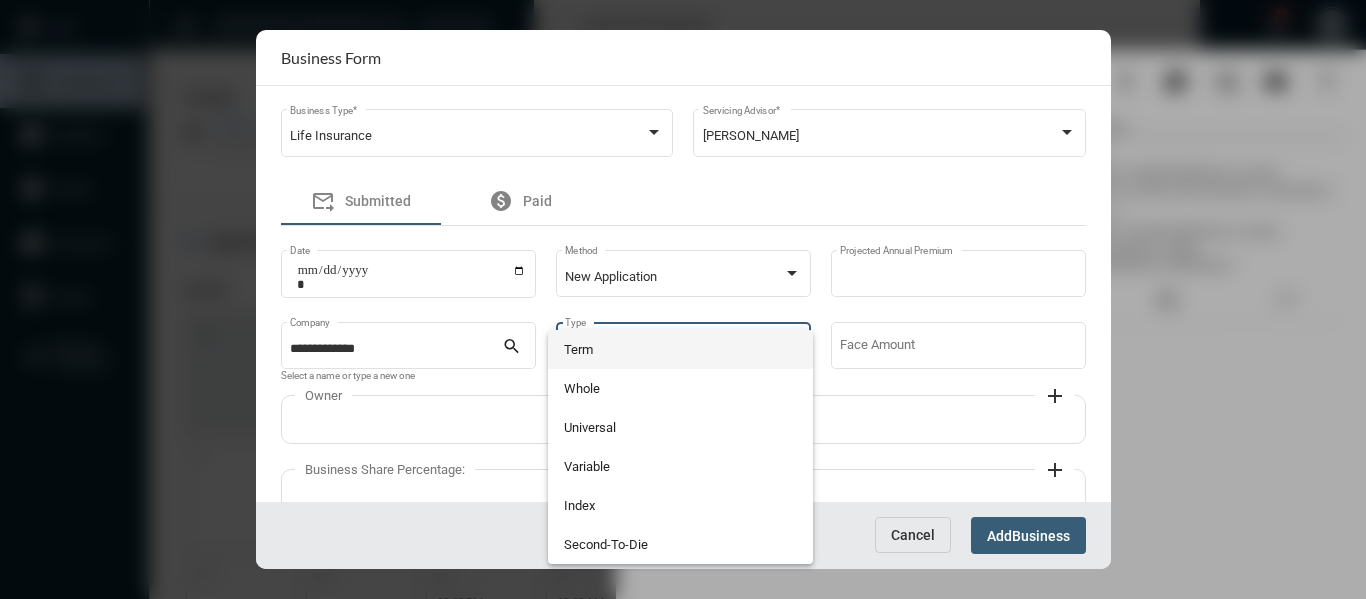 click on "Term" at bounding box center [681, 349] 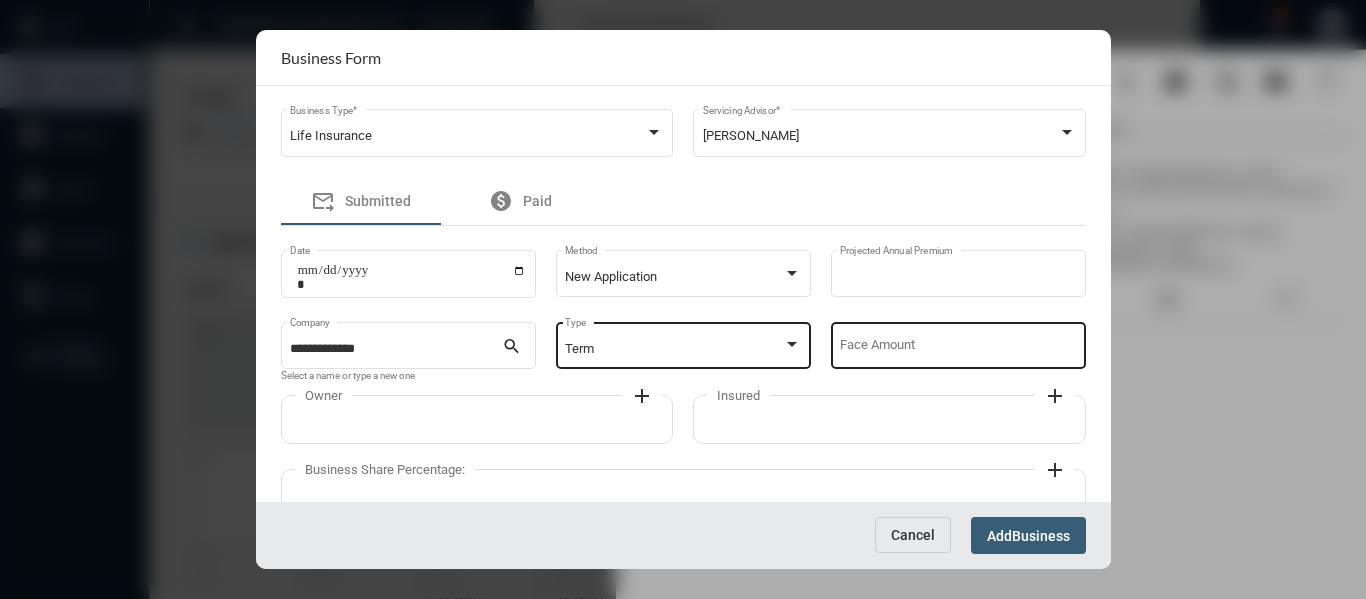 click on "Face Amount" 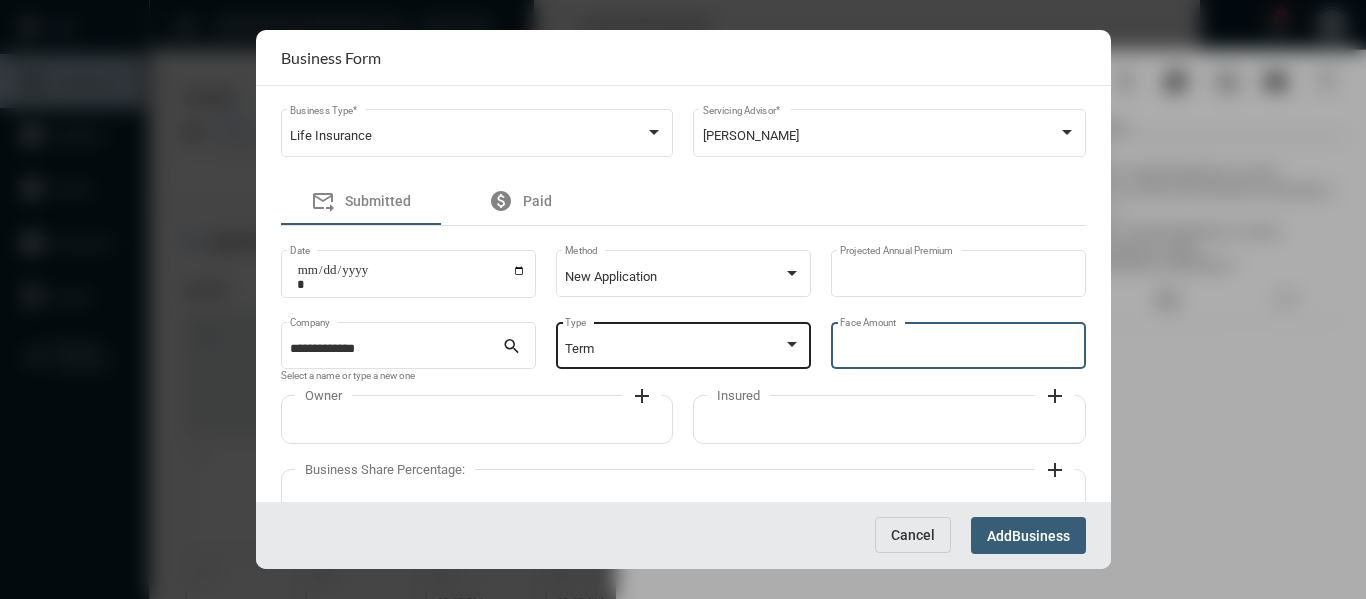type on "*******" 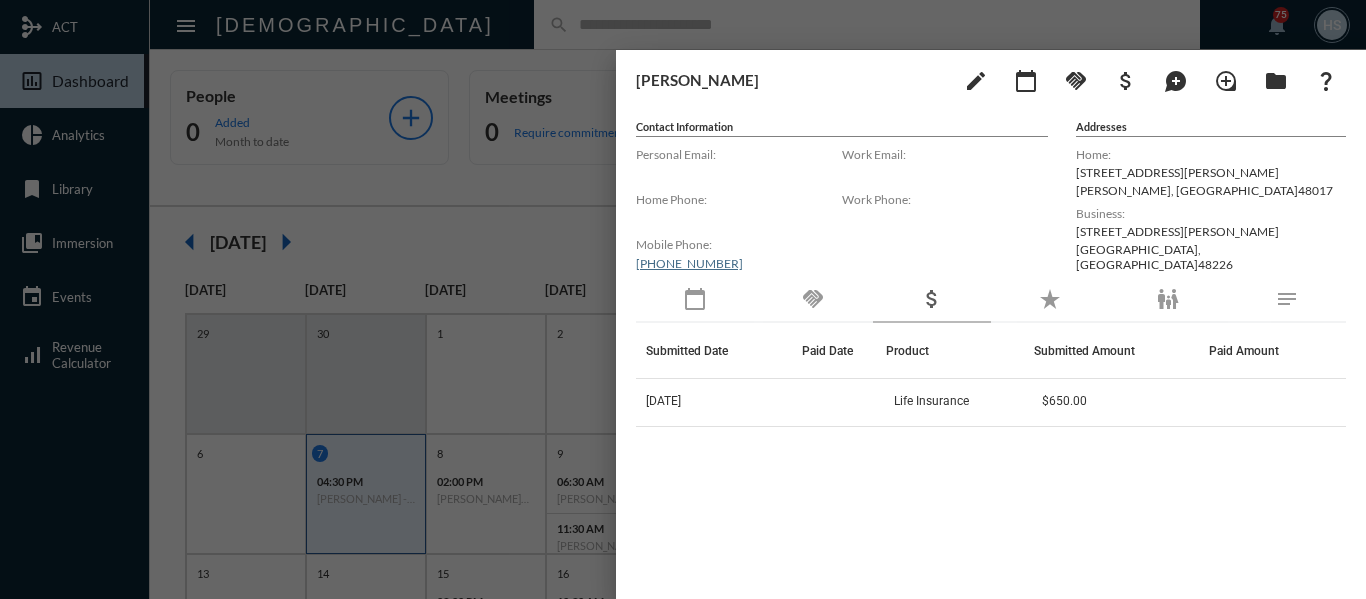 click at bounding box center [683, 299] 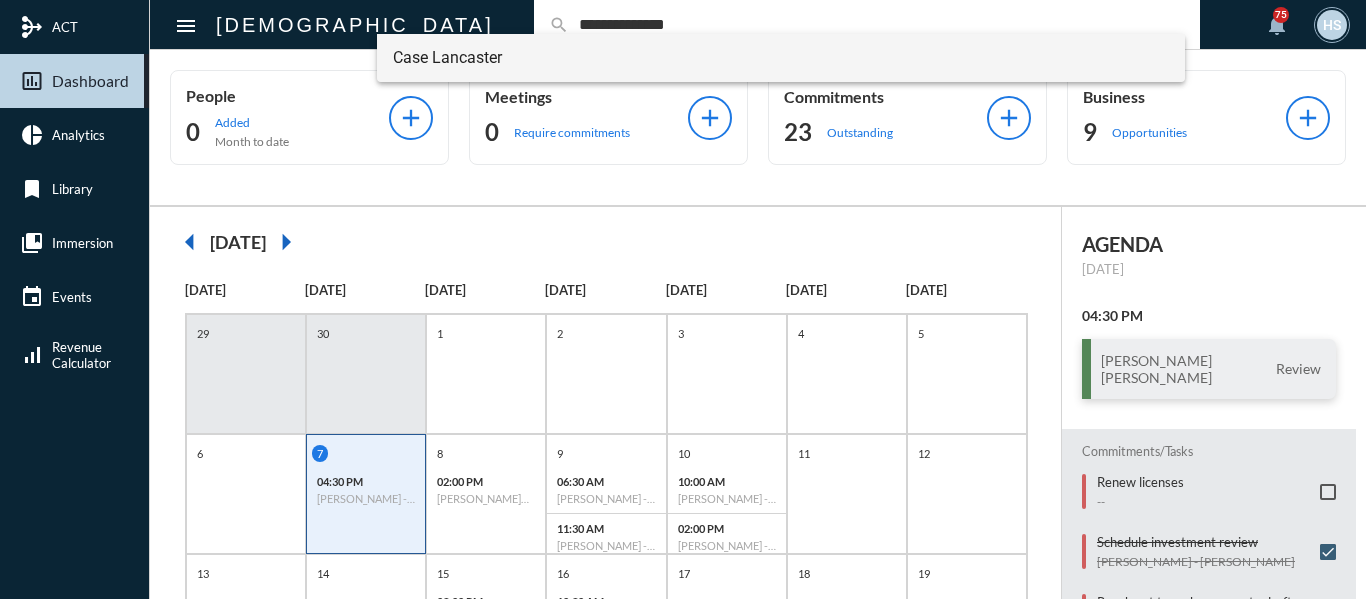 type on "**********" 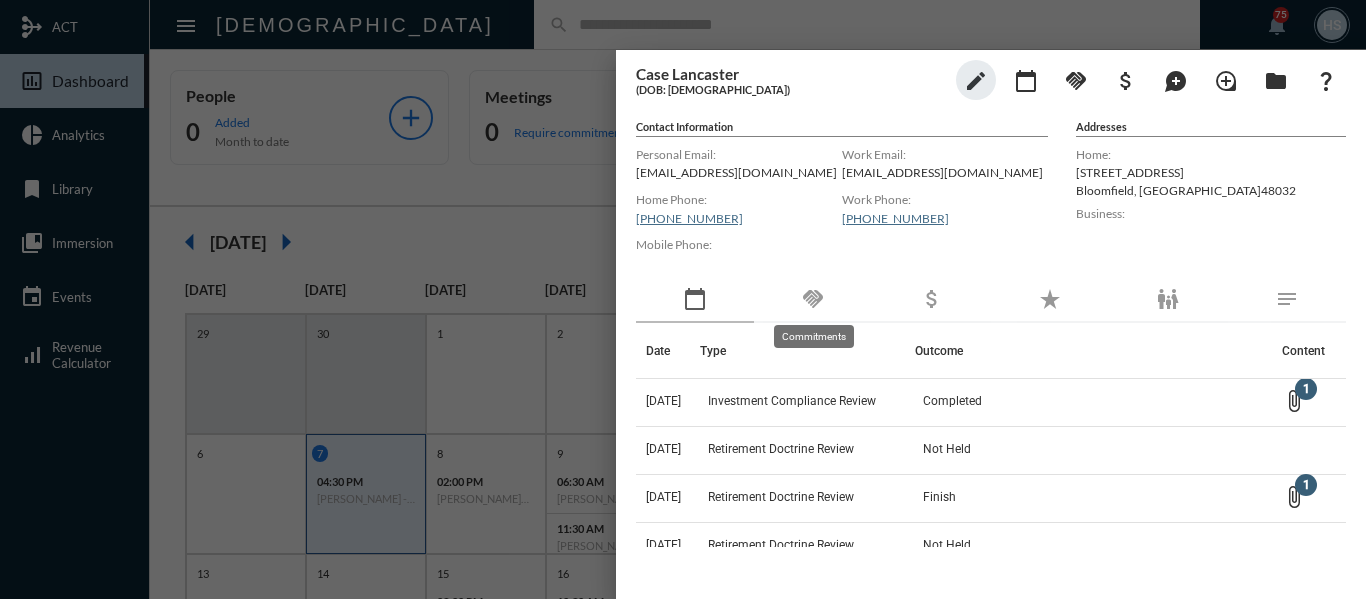 click on "handshake" 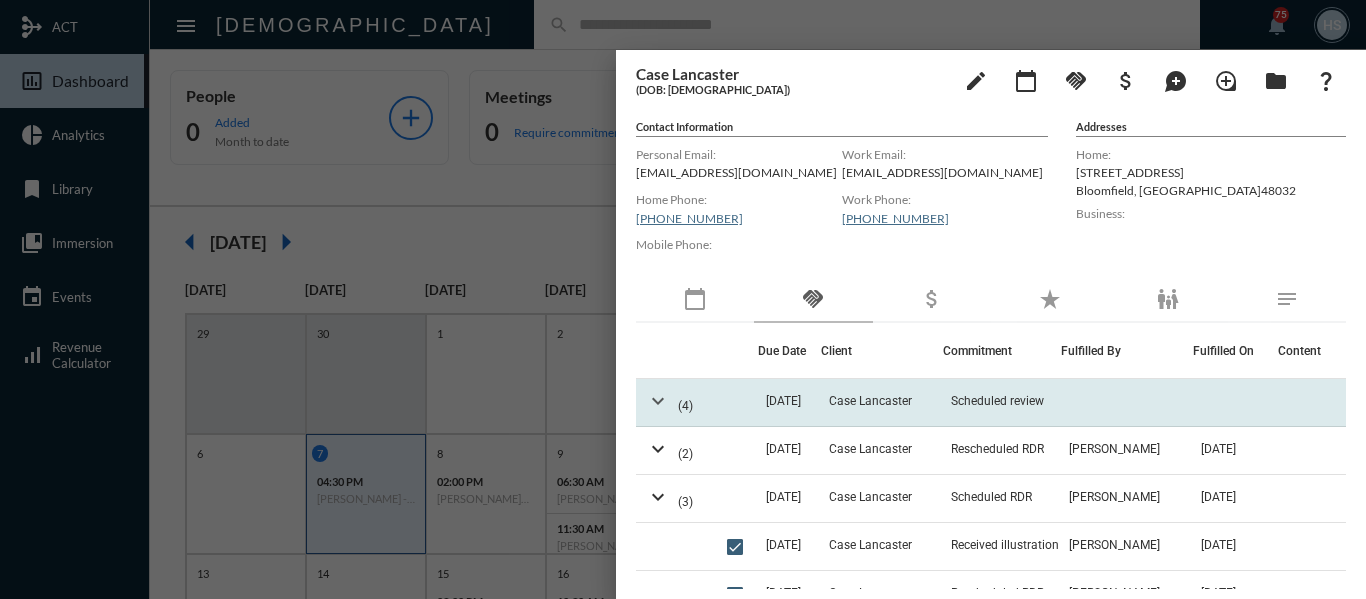 click on "expand_more" 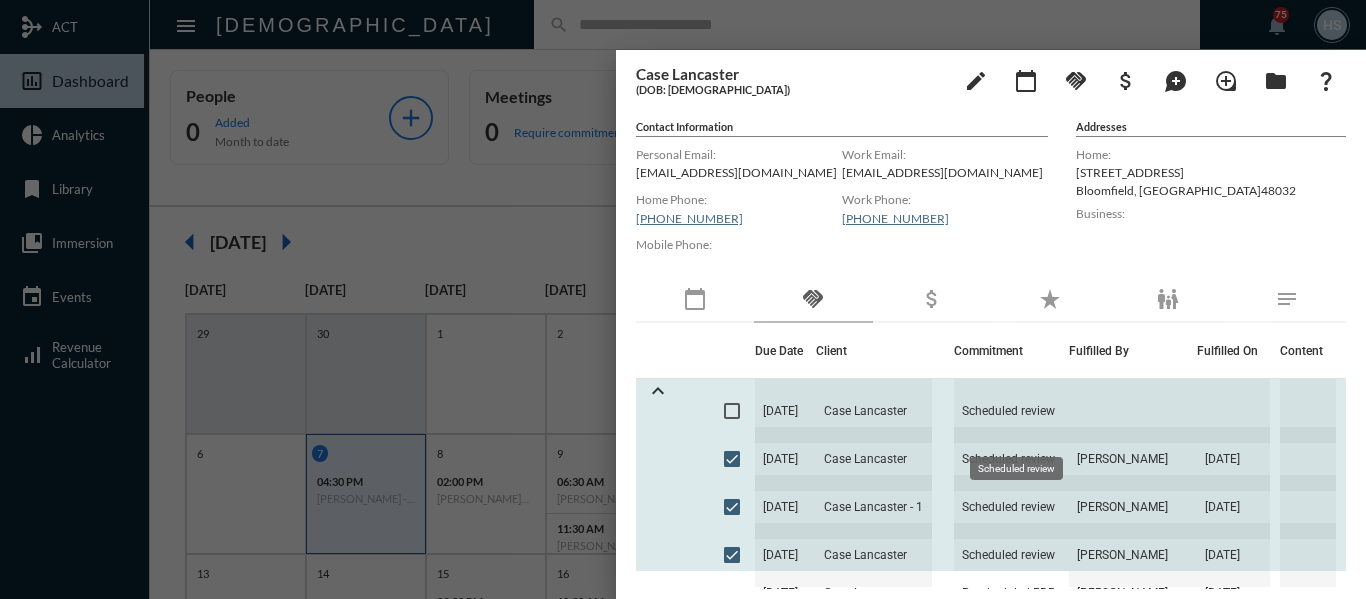 click on "Scheduled review" 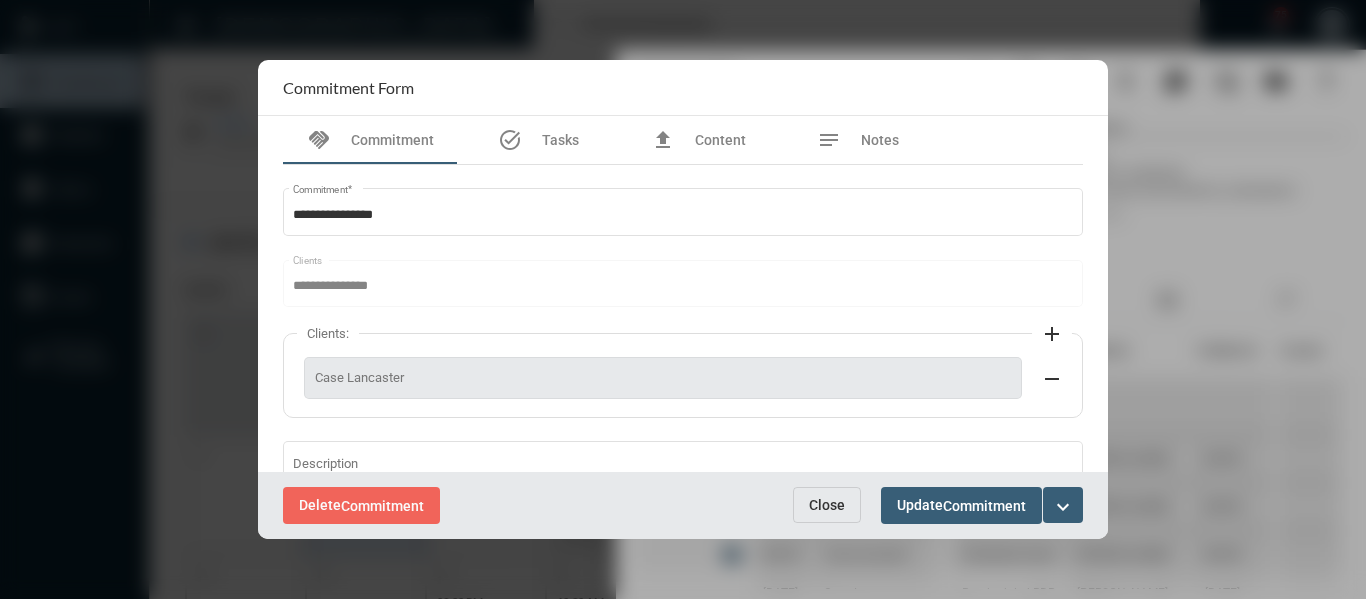 click on "Close" at bounding box center (827, 505) 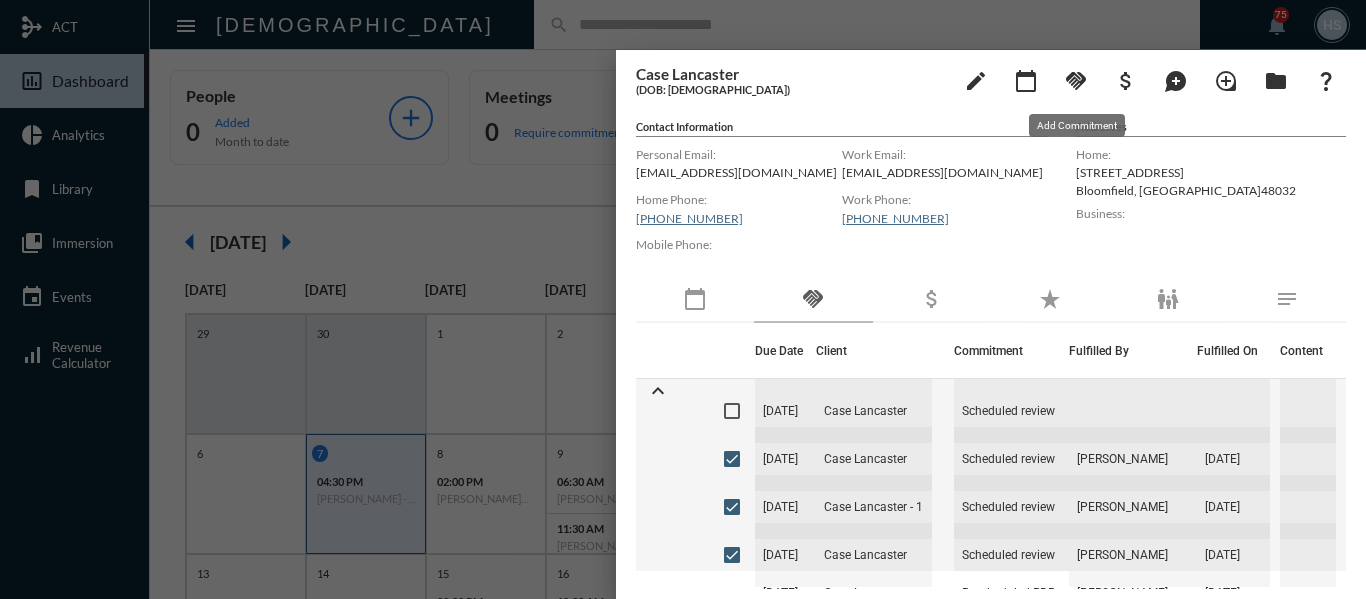 click on "handshake" 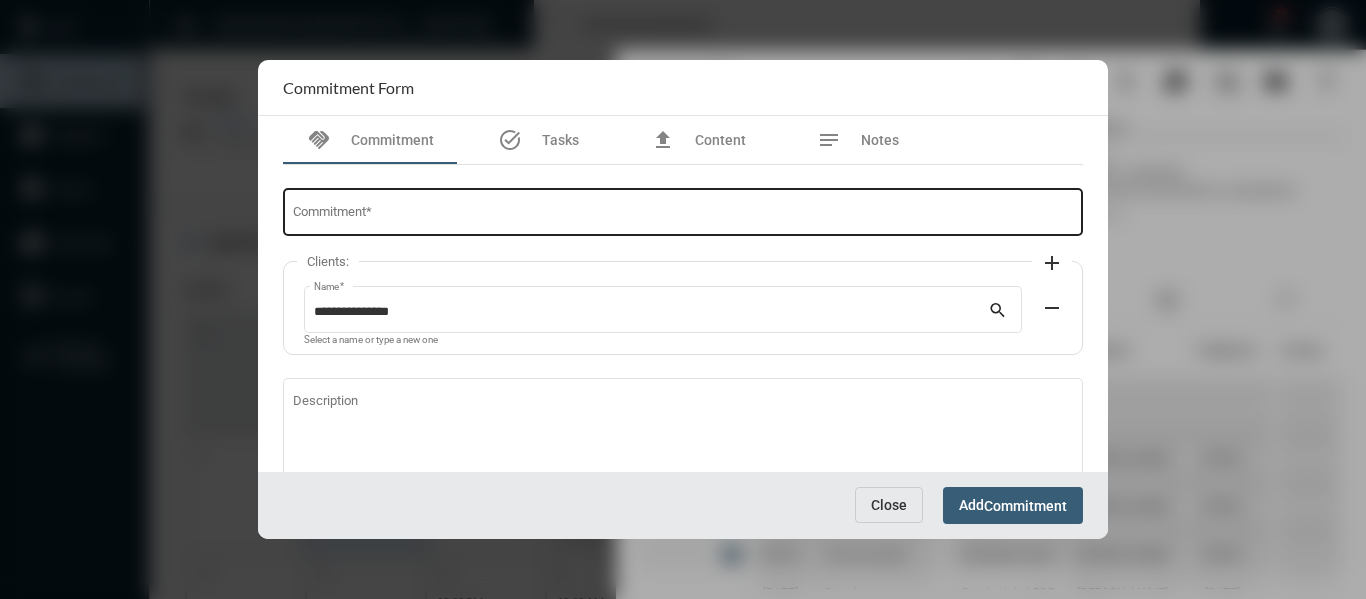 click on "Commitment  *" at bounding box center (683, 210) 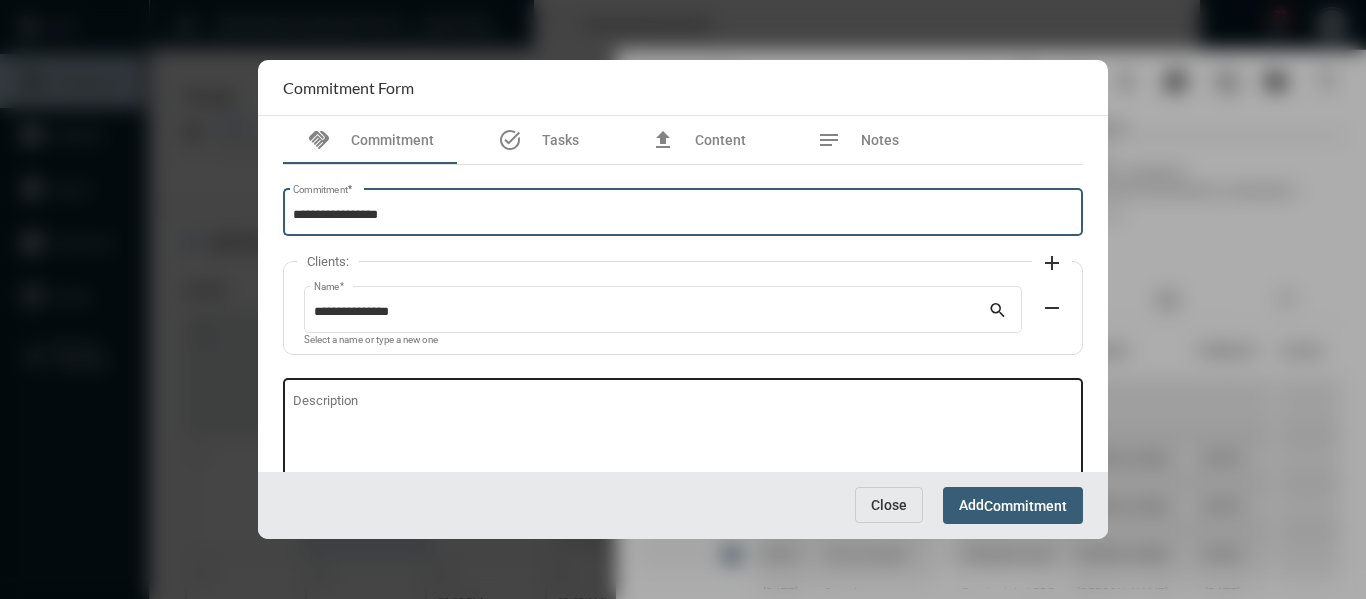 type on "**********" 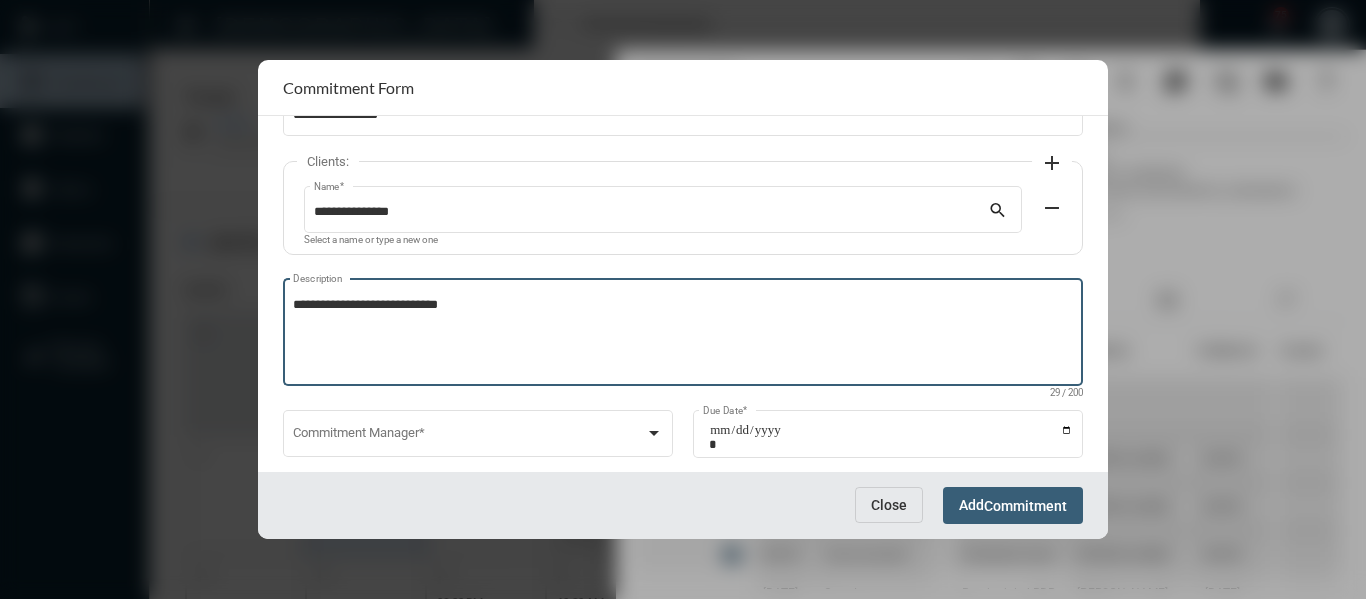 scroll, scrollTop: 136, scrollLeft: 0, axis: vertical 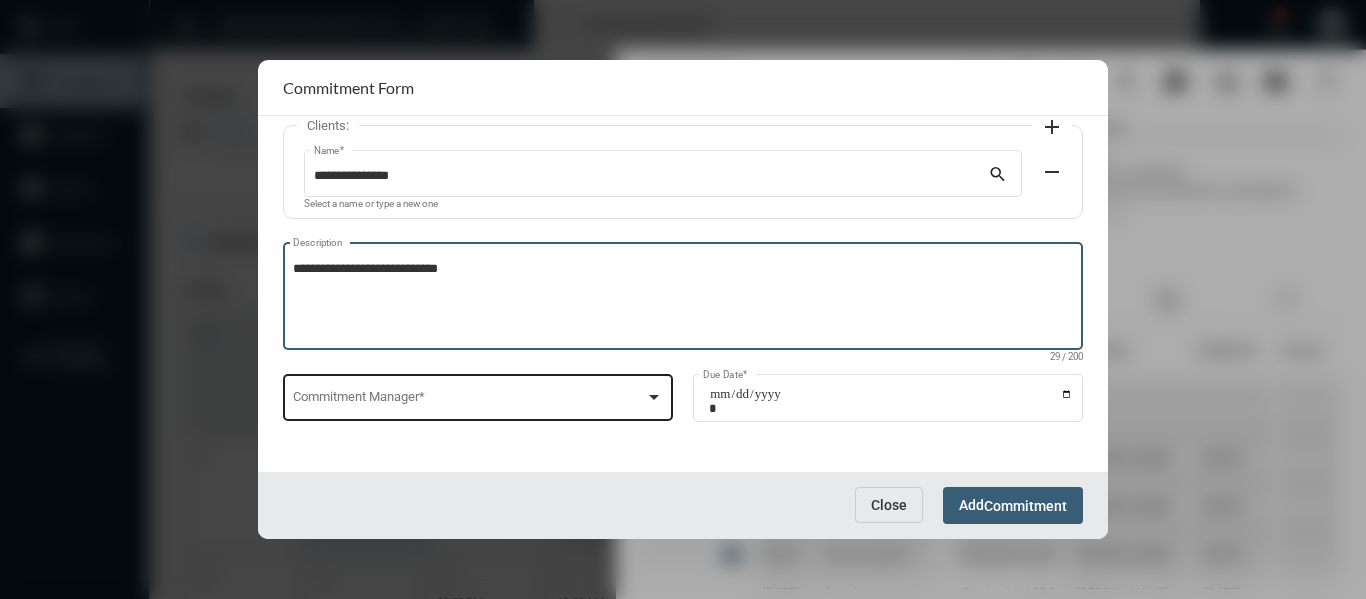 type on "**********" 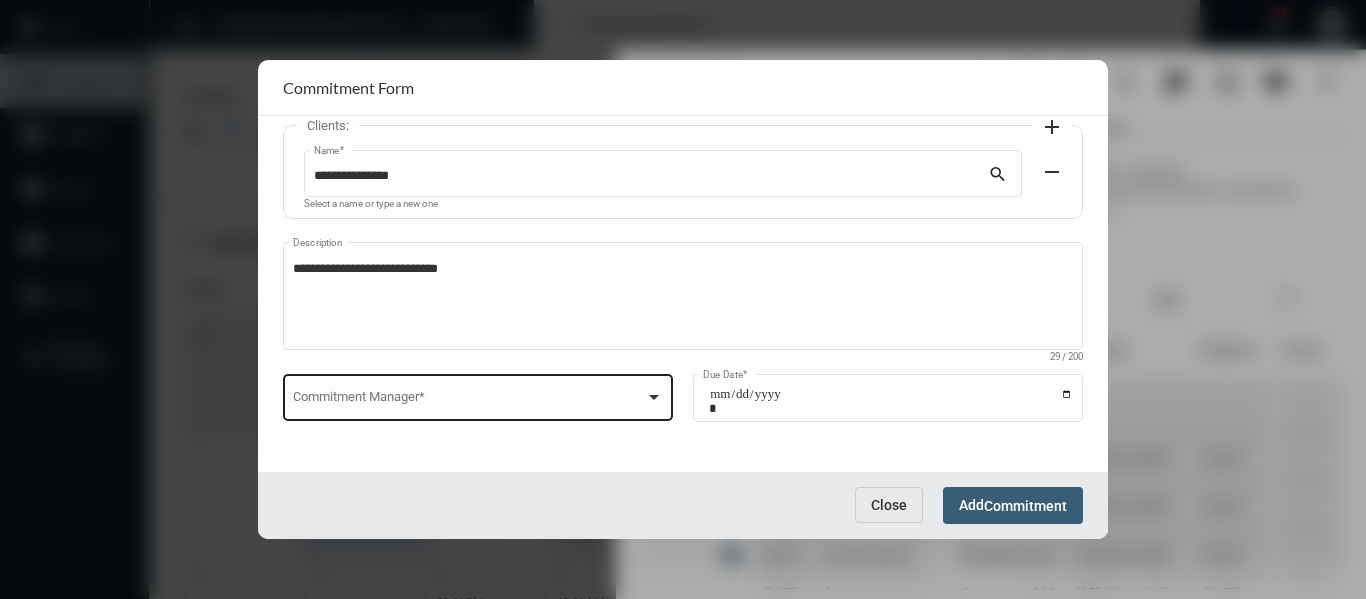 click on "Commitment Manager  *" at bounding box center [478, 396] 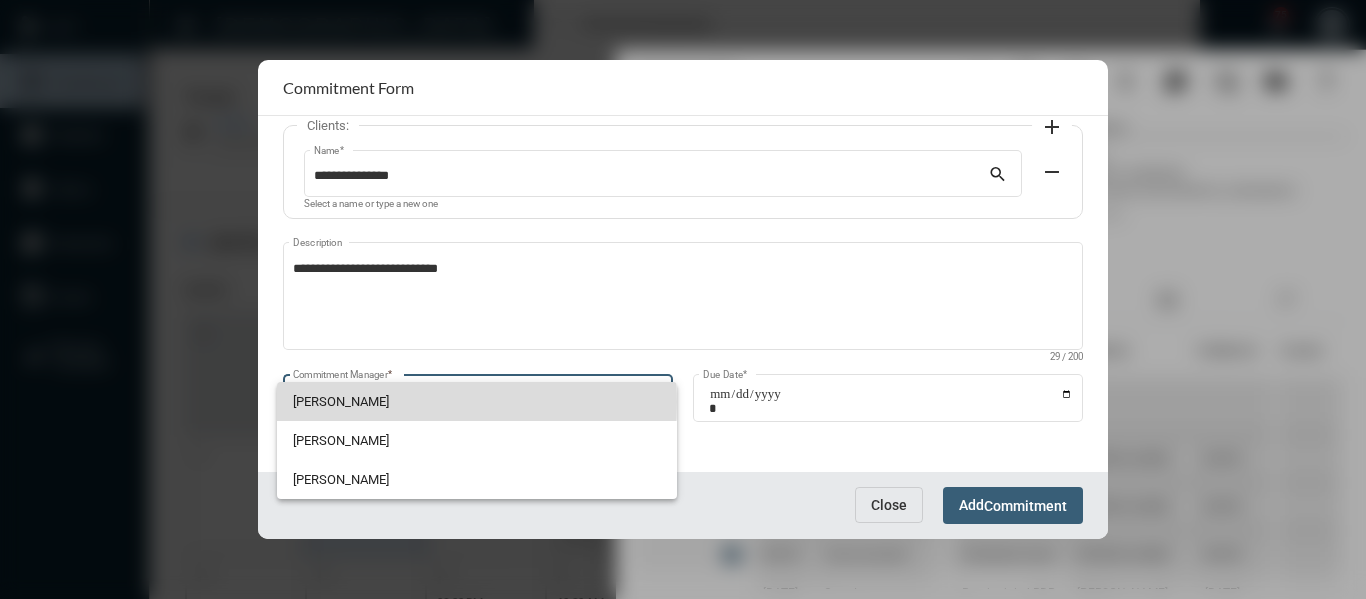 click on "[PERSON_NAME]" at bounding box center (477, 401) 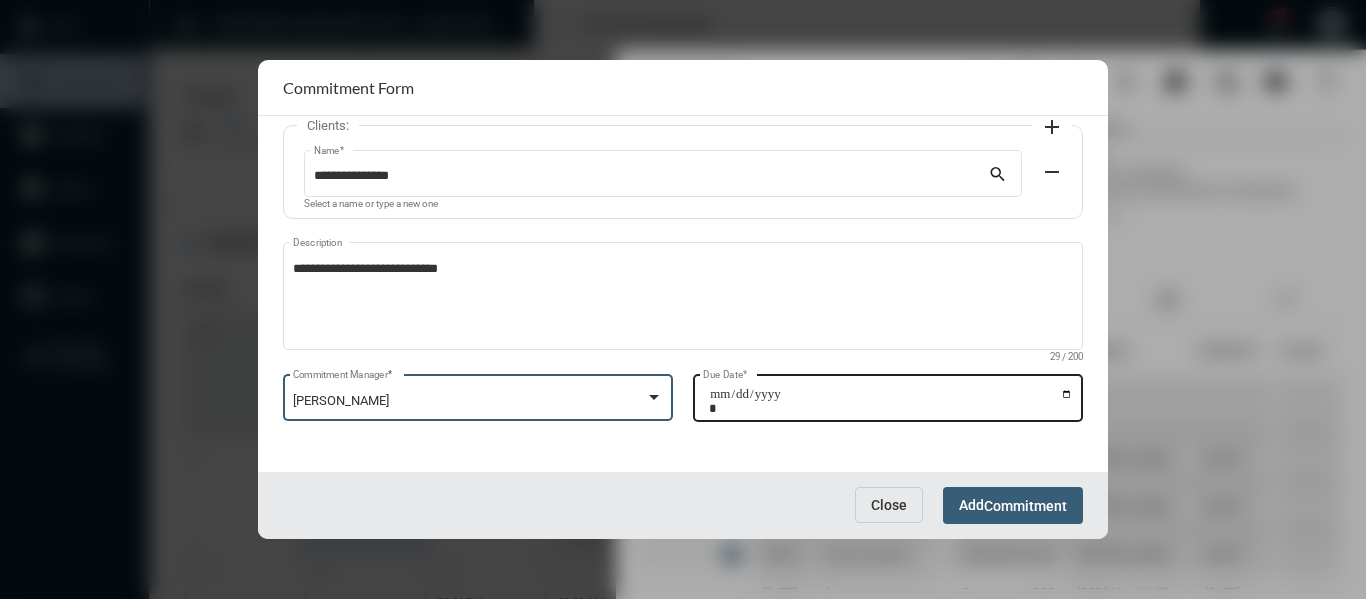 click on "Due Date  *" at bounding box center (891, 401) 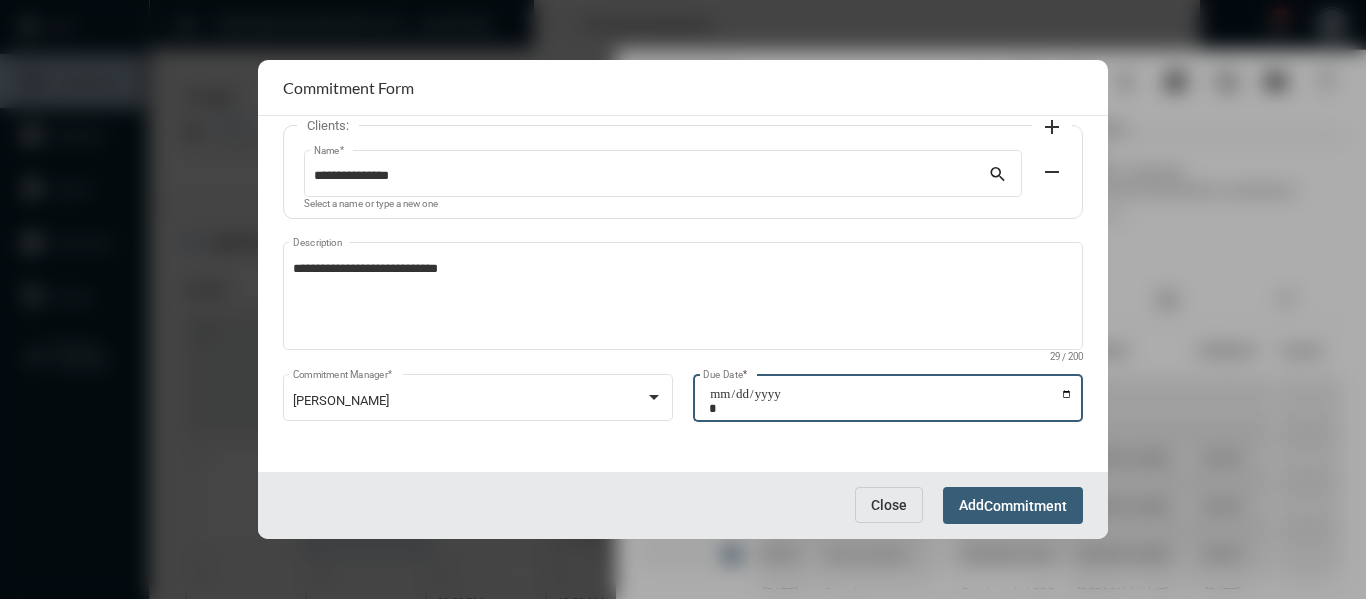 type on "**********" 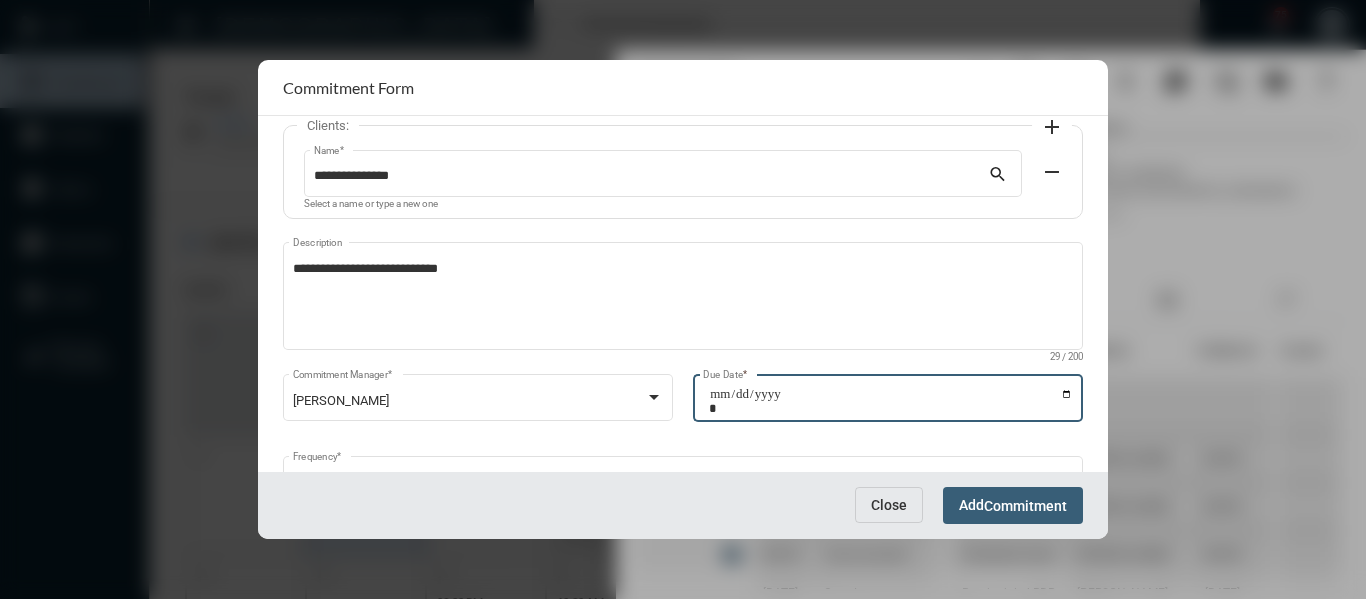 click on "Commitment" at bounding box center [1025, 506] 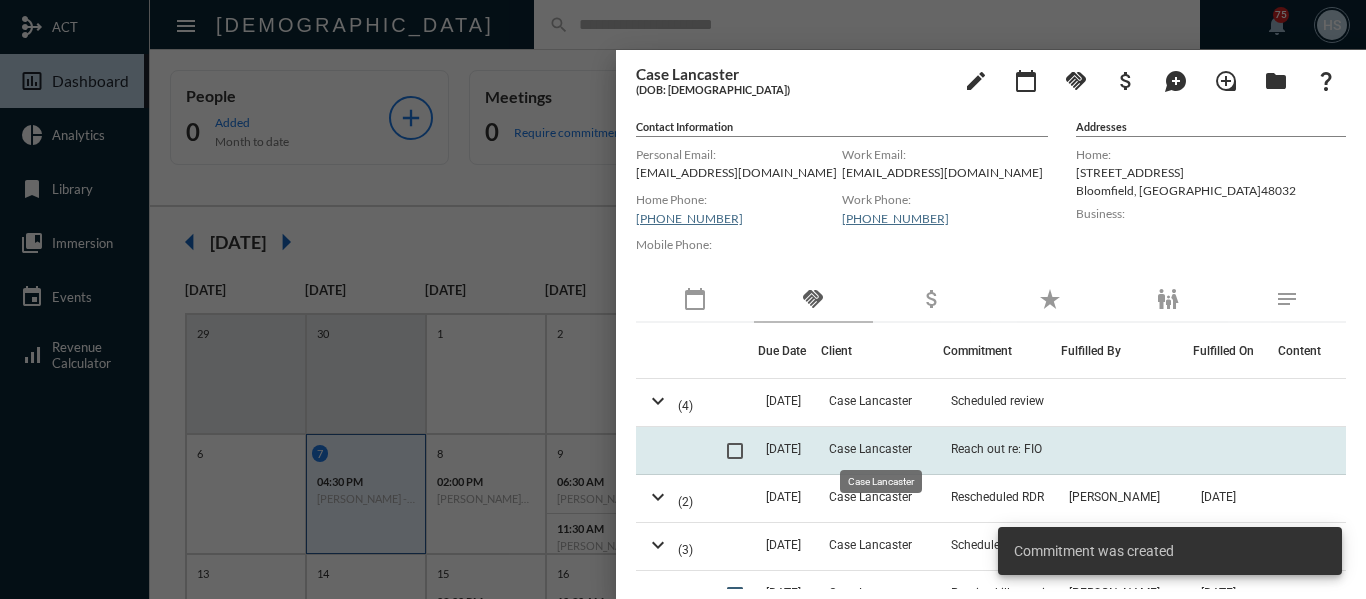 click on "Case Lancaster" 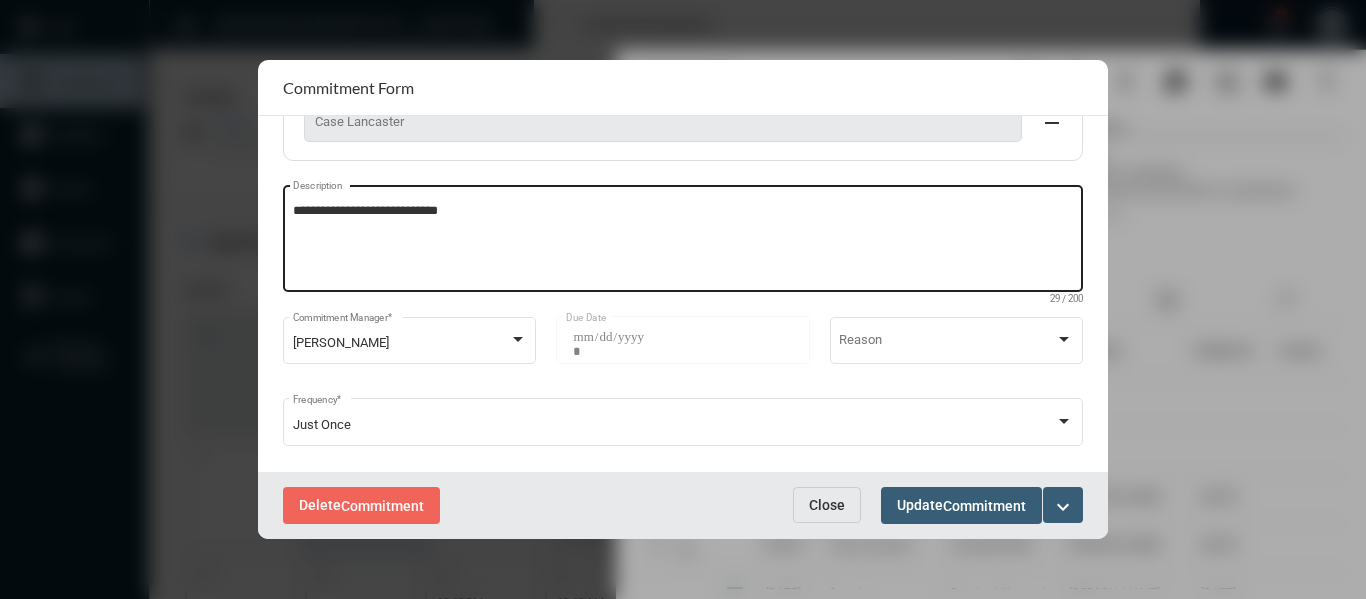 scroll, scrollTop: 200, scrollLeft: 0, axis: vertical 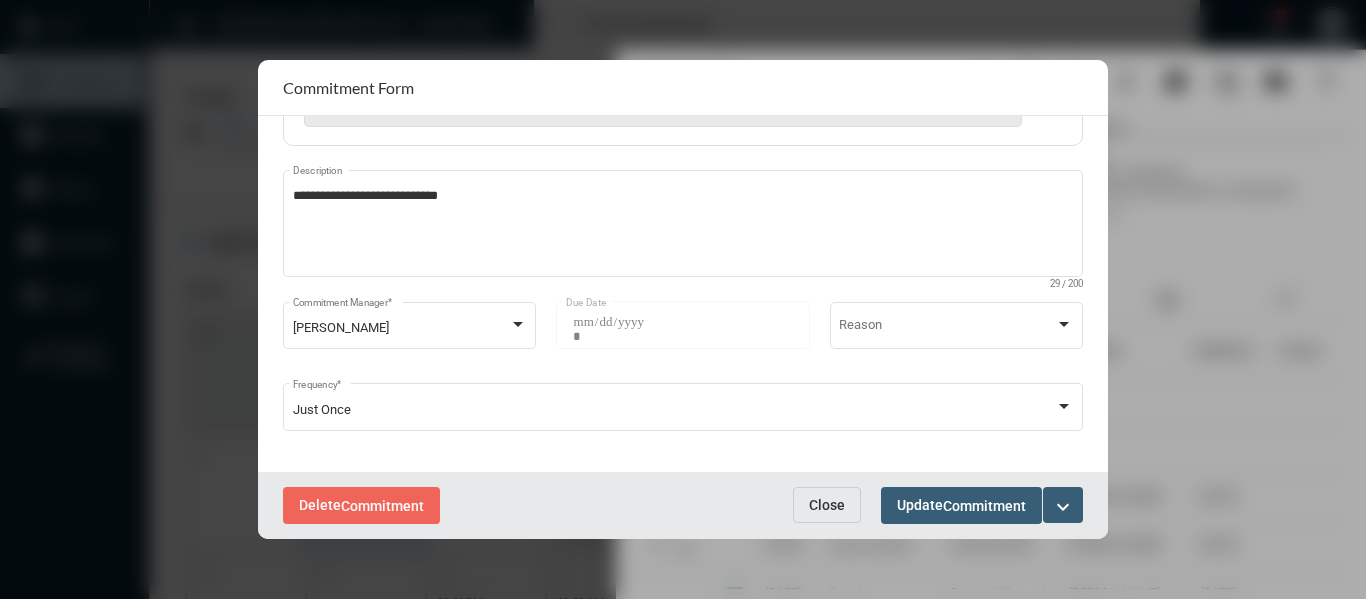 click on "expand_more" at bounding box center [1063, 507] 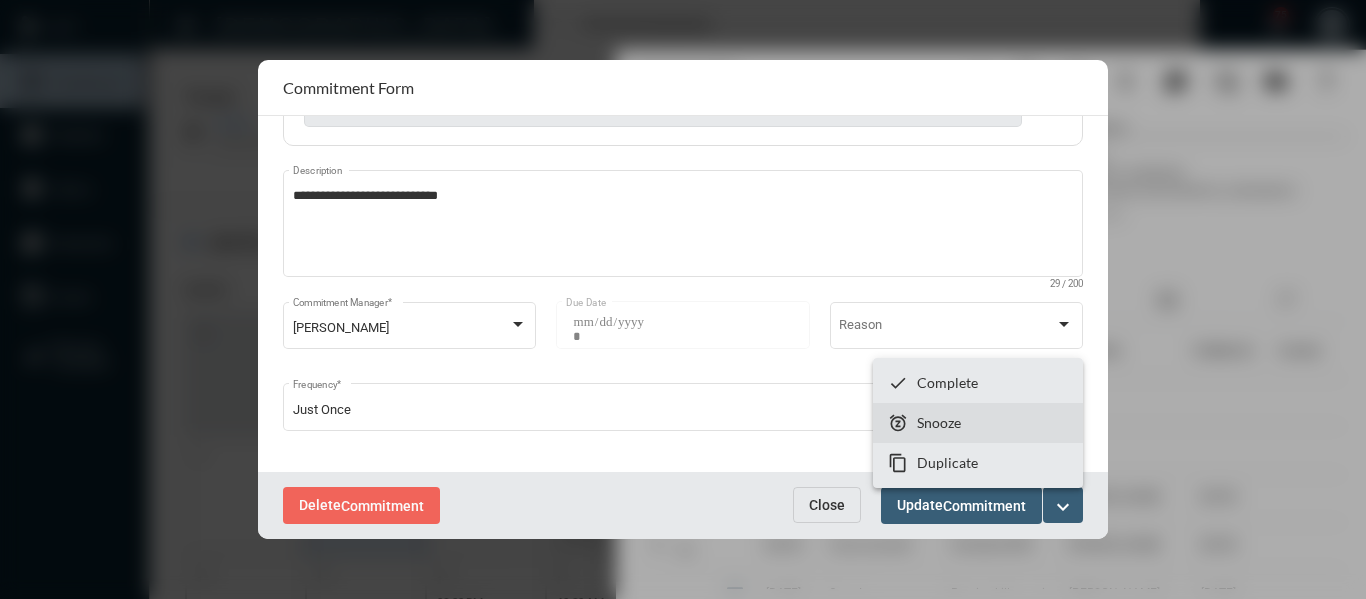 click on "Snooze" at bounding box center [939, 422] 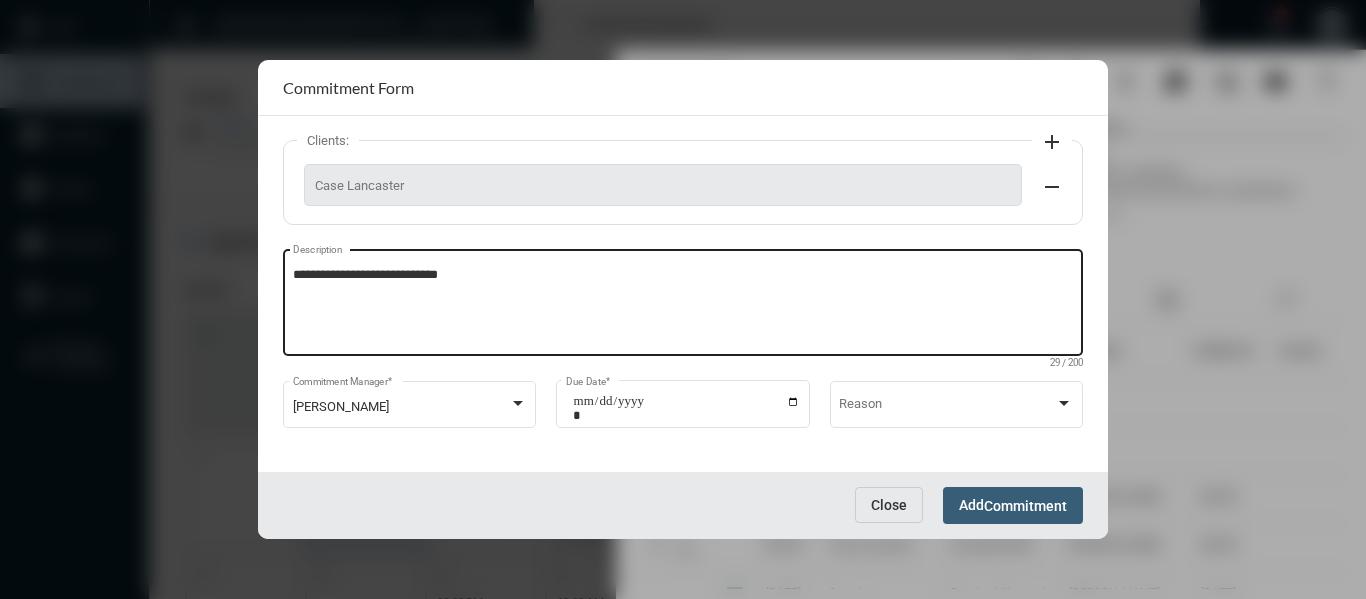 scroll, scrollTop: 127, scrollLeft: 0, axis: vertical 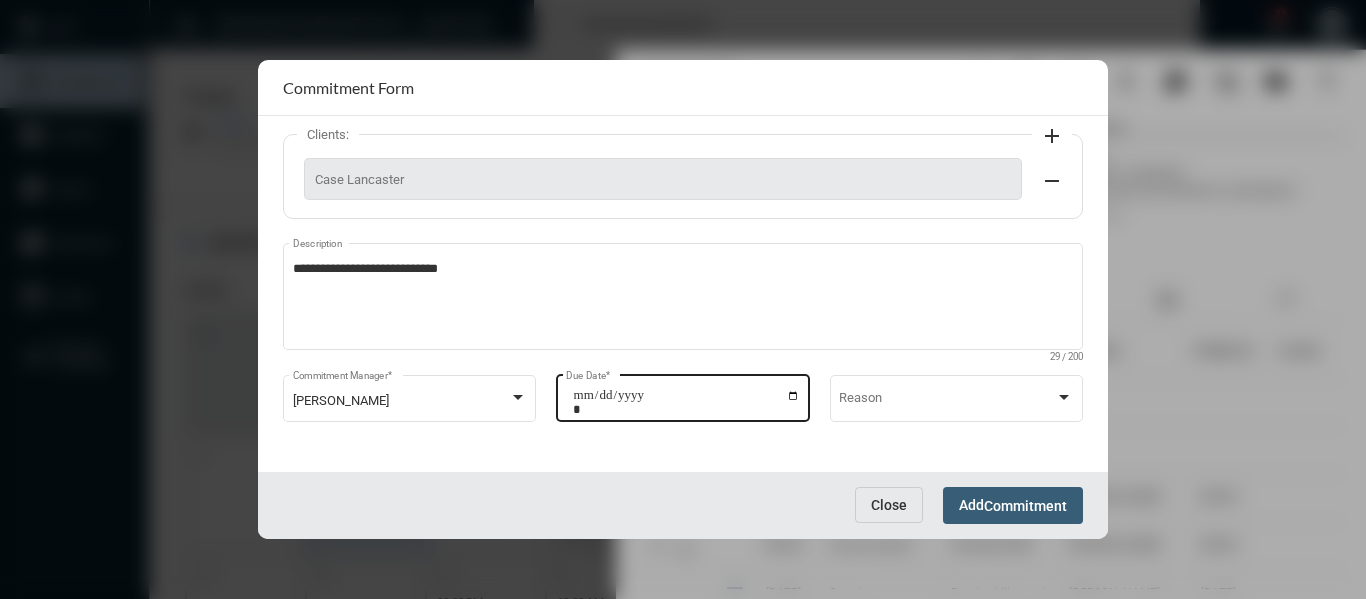 click on "**********" at bounding box center [686, 402] 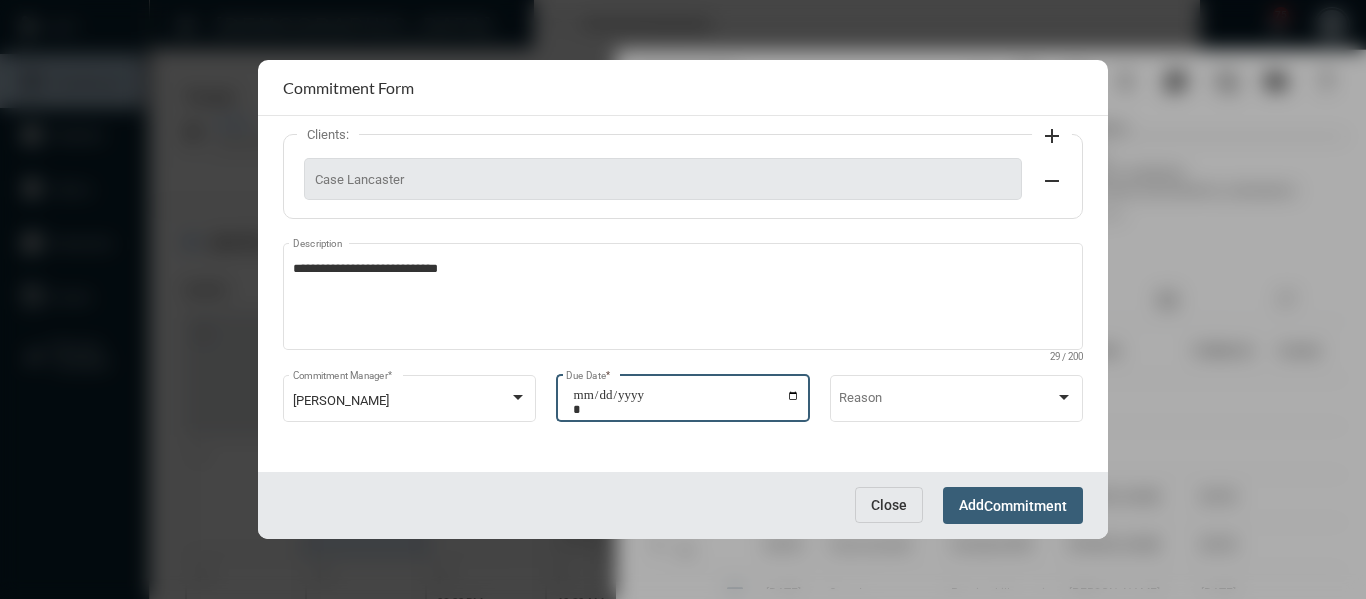 click on "**********" at bounding box center (686, 402) 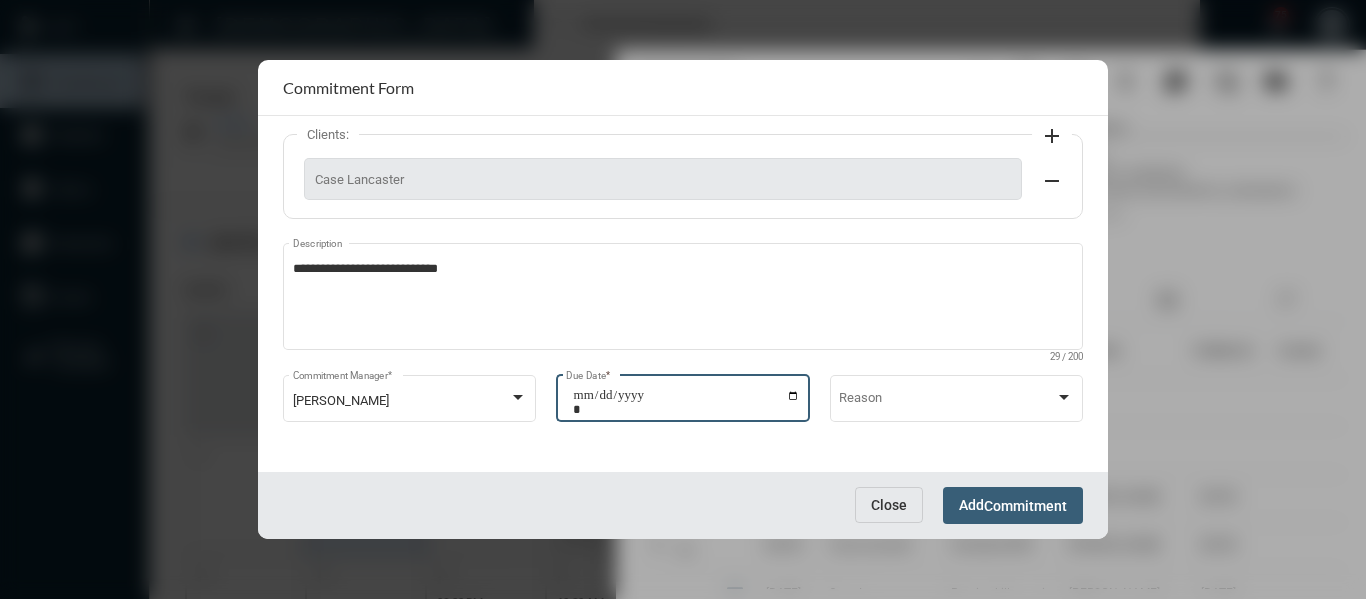 type on "**********" 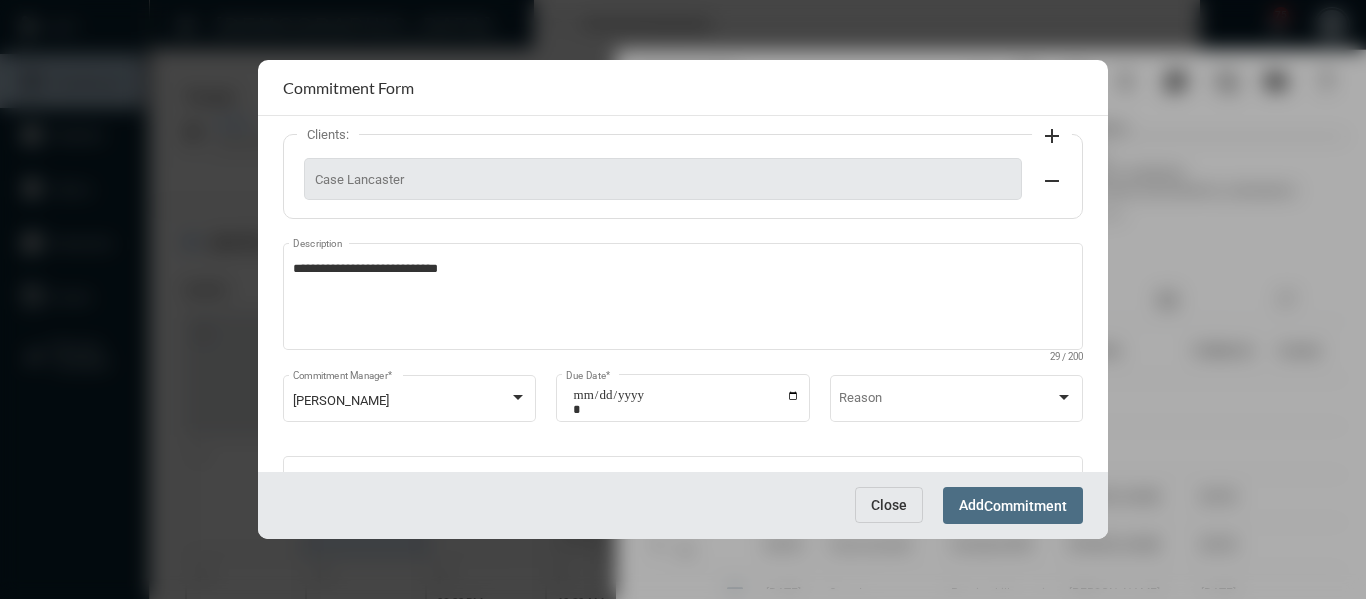 click on "Commitment" at bounding box center [1025, 506] 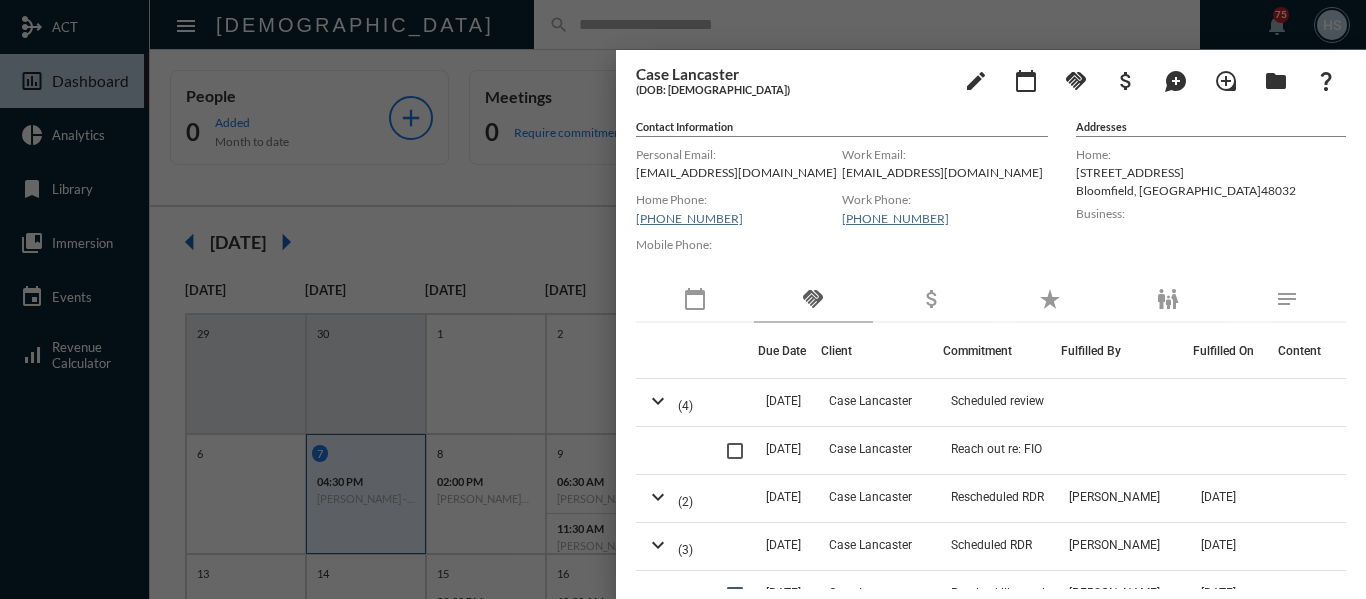 click at bounding box center (683, 299) 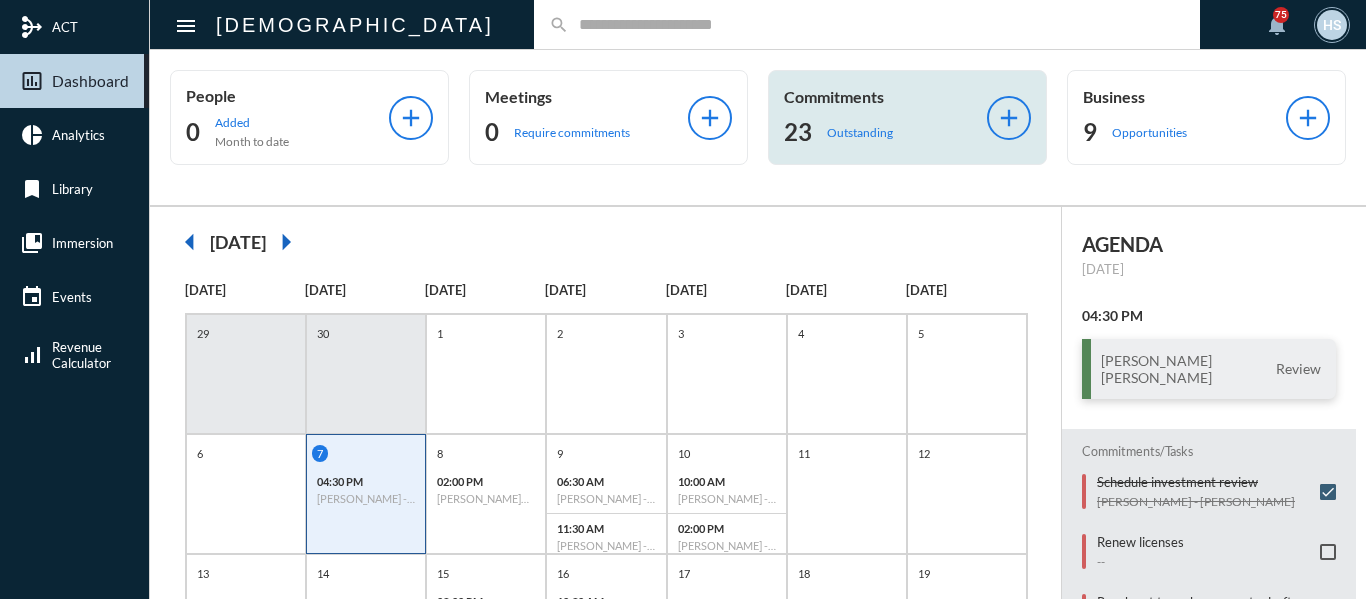 click on "Outstanding" 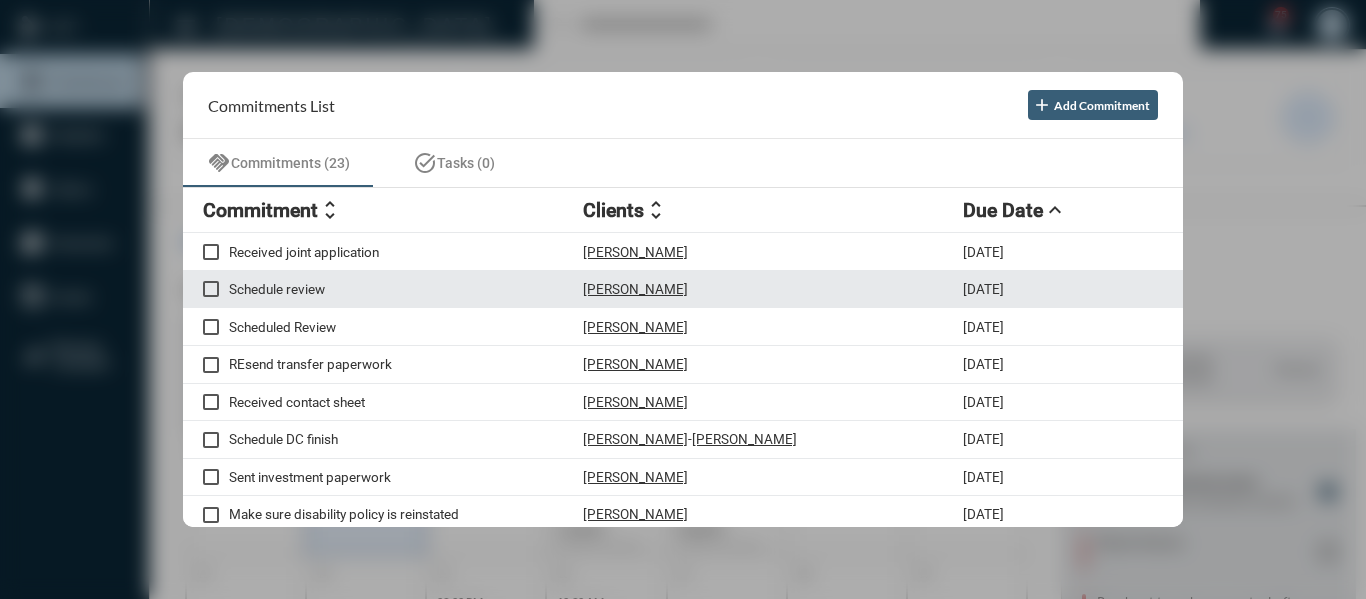 click on "Schedule review" at bounding box center [406, 289] 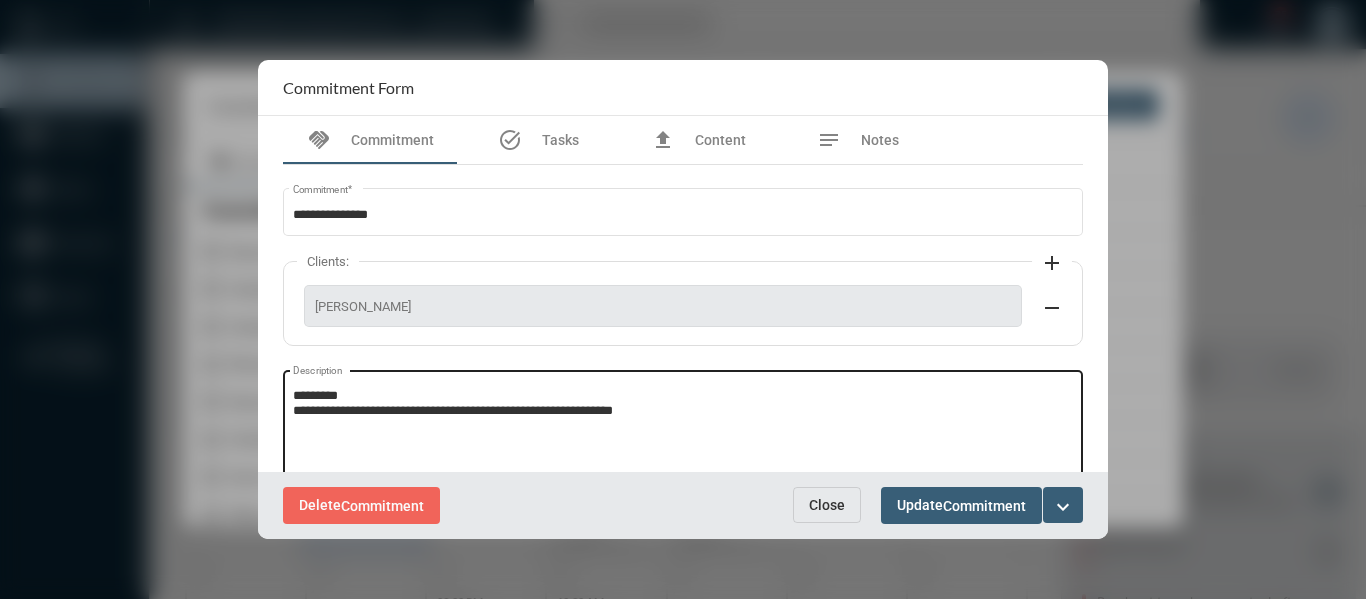 click on "**********" at bounding box center (683, 426) 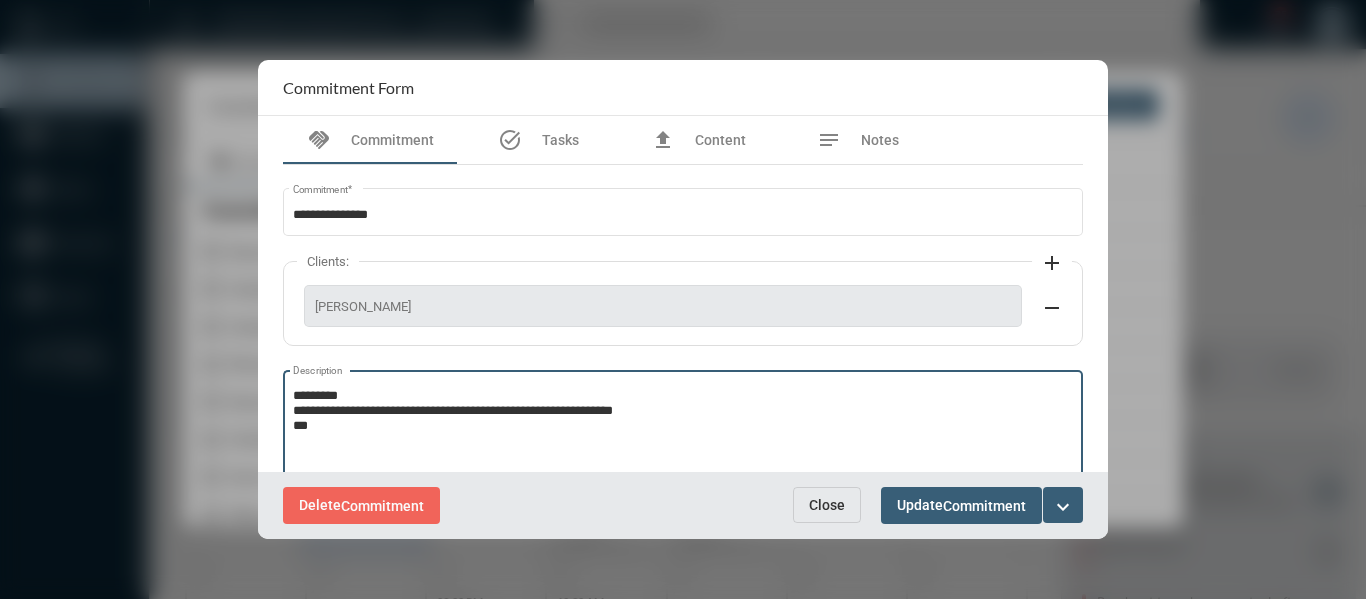scroll, scrollTop: 100, scrollLeft: 0, axis: vertical 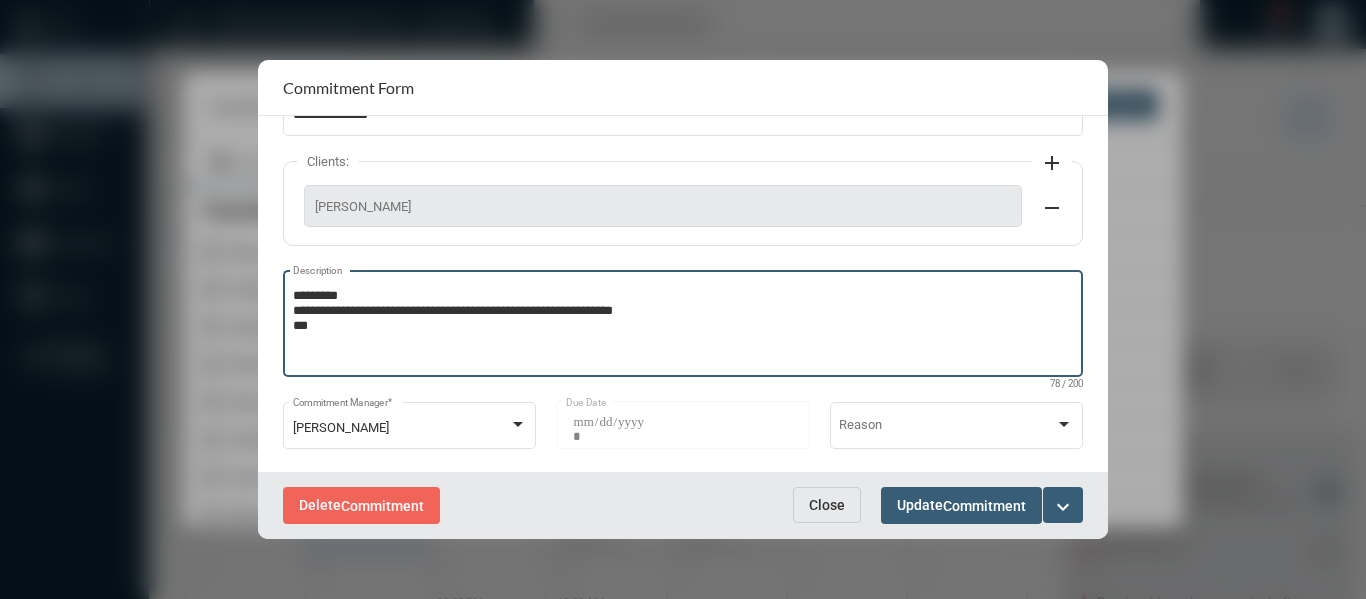 type on "**********" 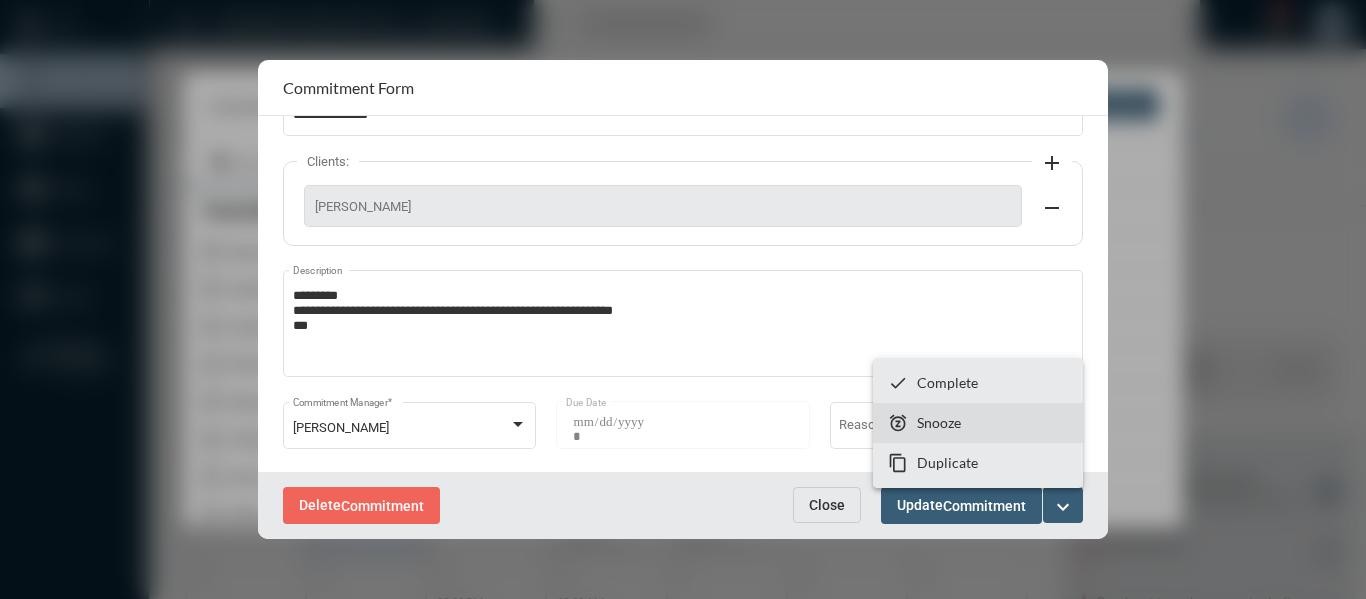 click on "snooze Snooze" at bounding box center (978, 423) 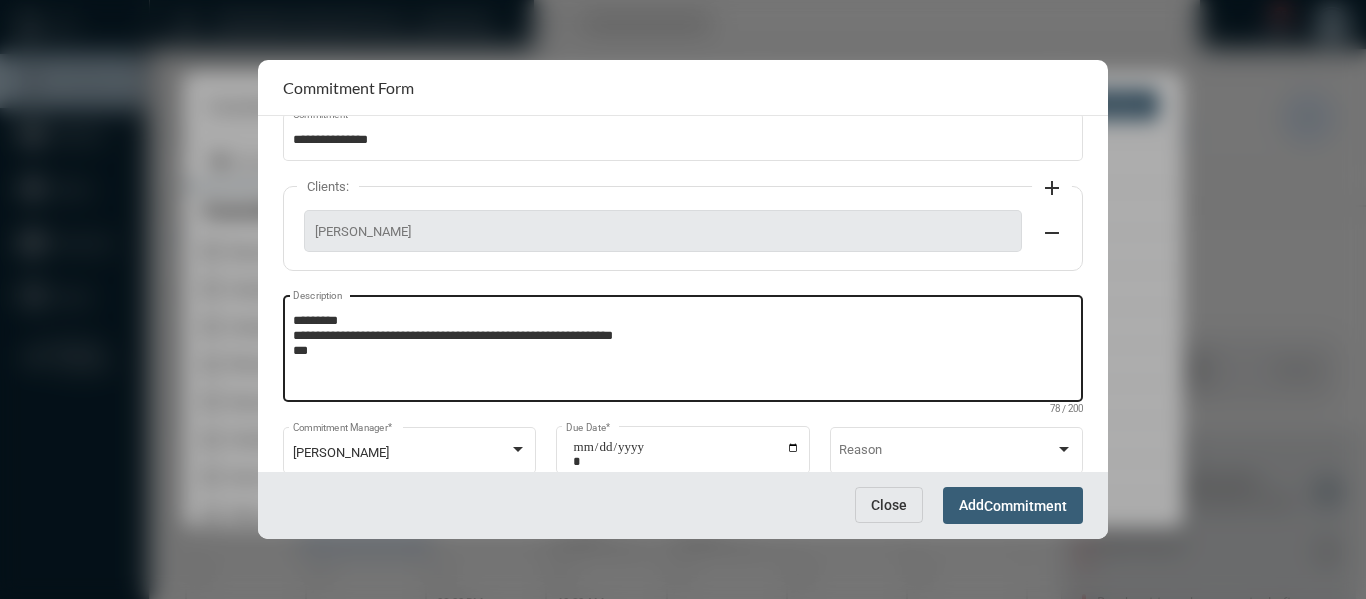 scroll, scrollTop: 127, scrollLeft: 0, axis: vertical 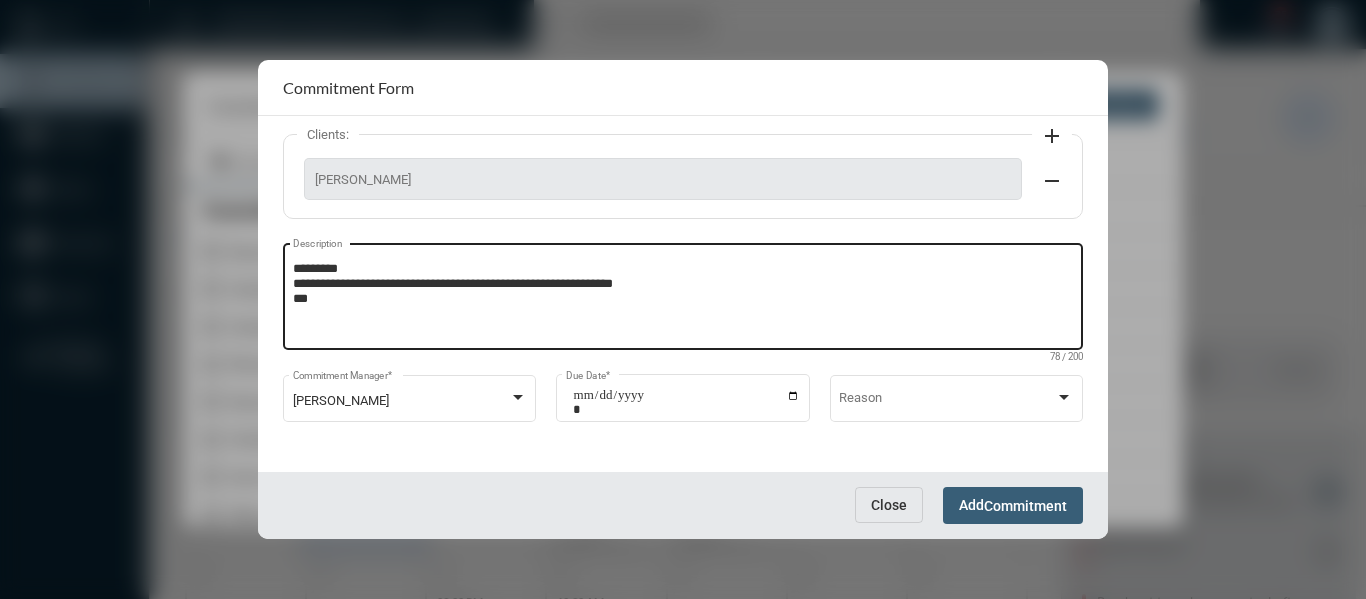 click on "**********" at bounding box center [686, 402] 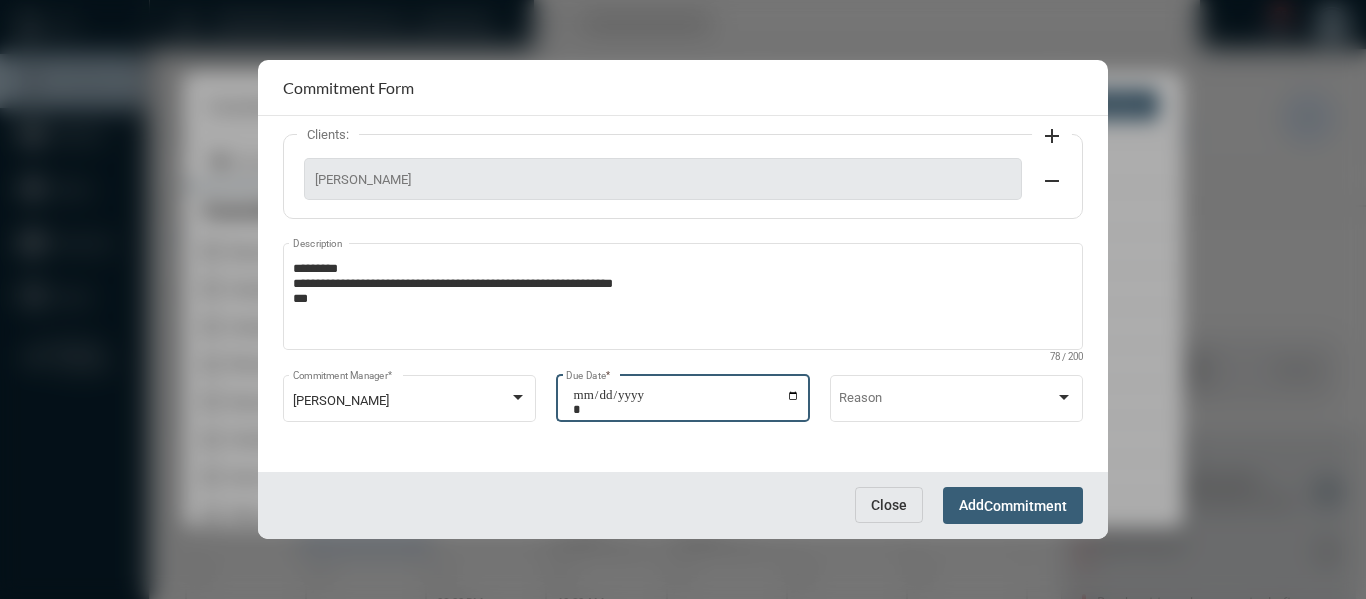 type on "**********" 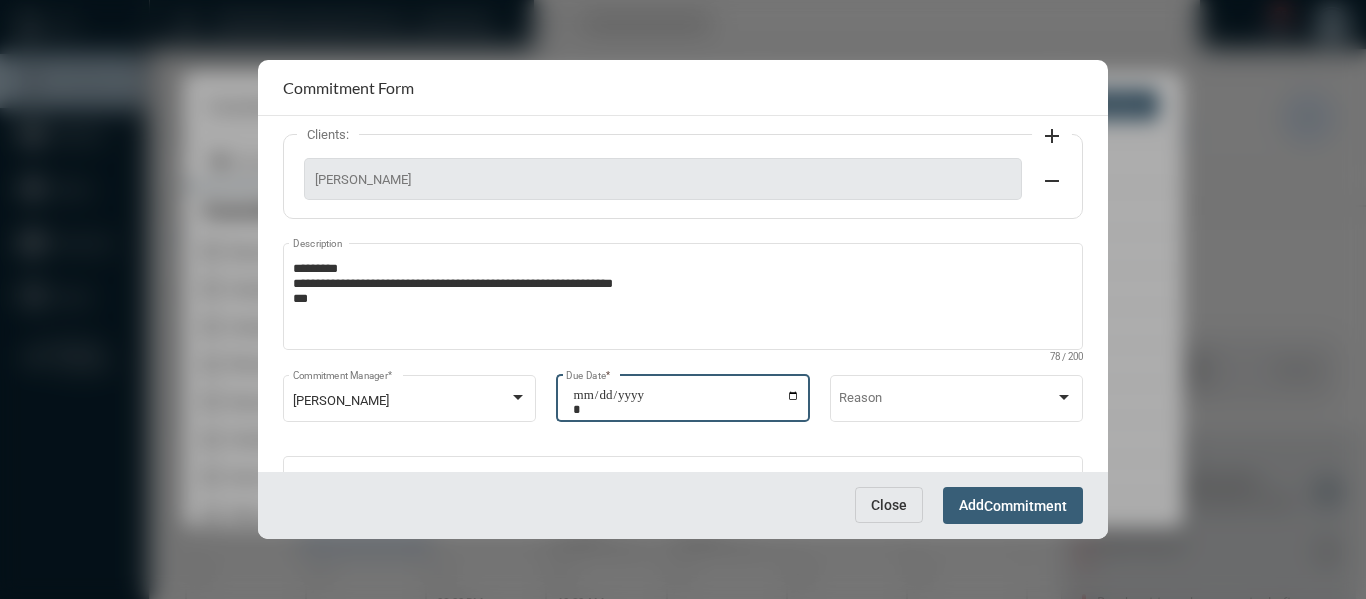 click on "Commitment" at bounding box center [1025, 506] 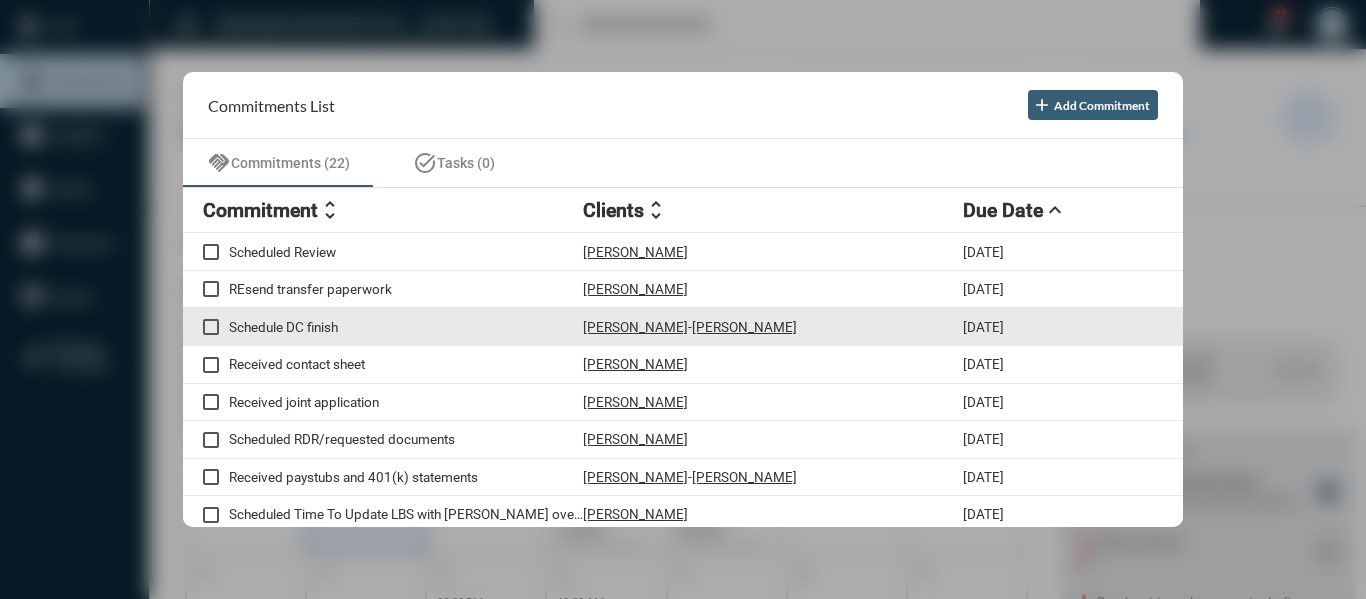 click on "Schedule DC finish" at bounding box center [406, 327] 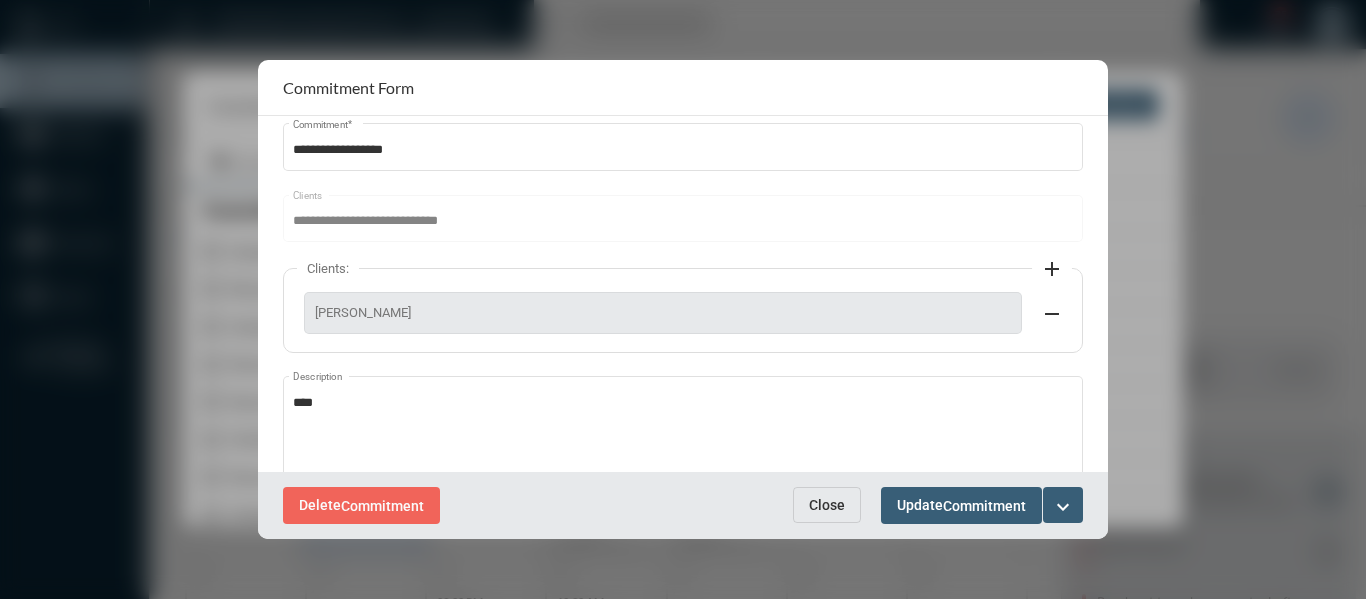 scroll, scrollTop: 100, scrollLeft: 0, axis: vertical 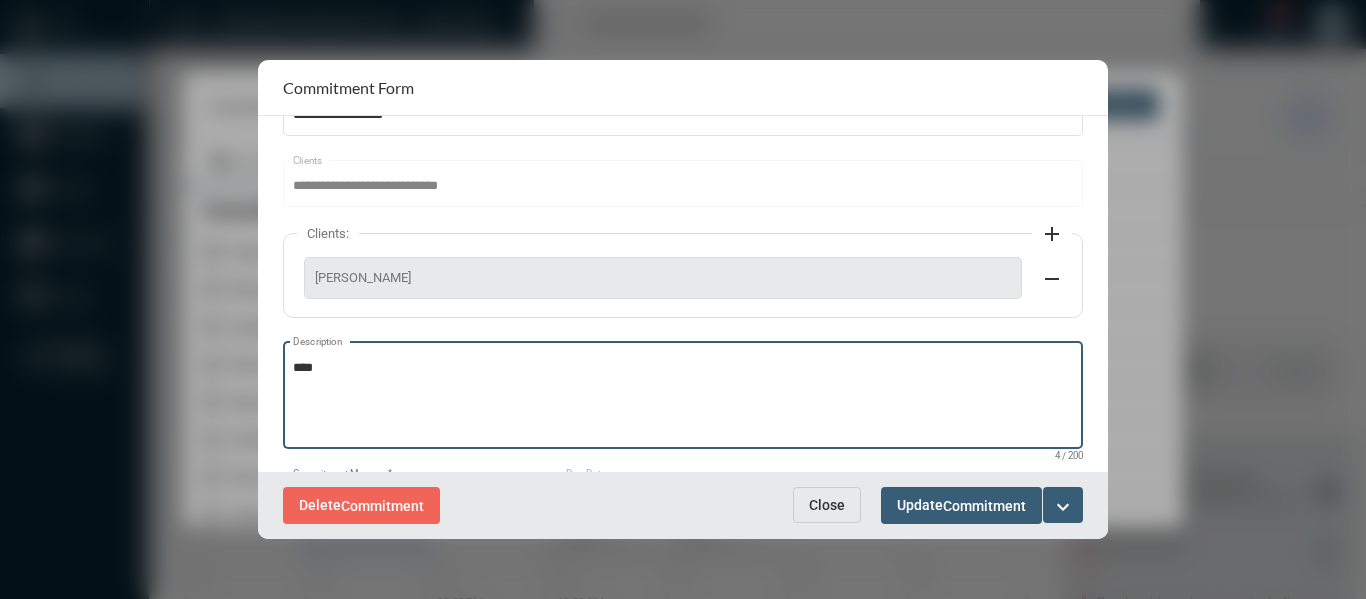 click on "****" at bounding box center [683, 398] 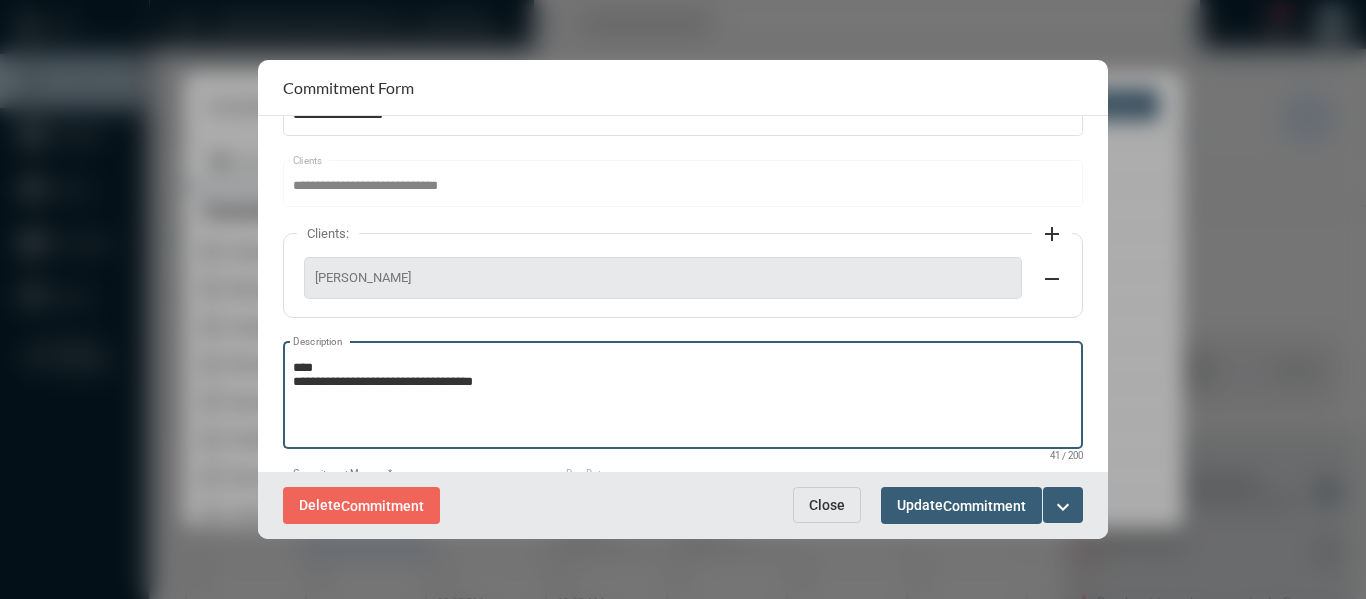 type on "**********" 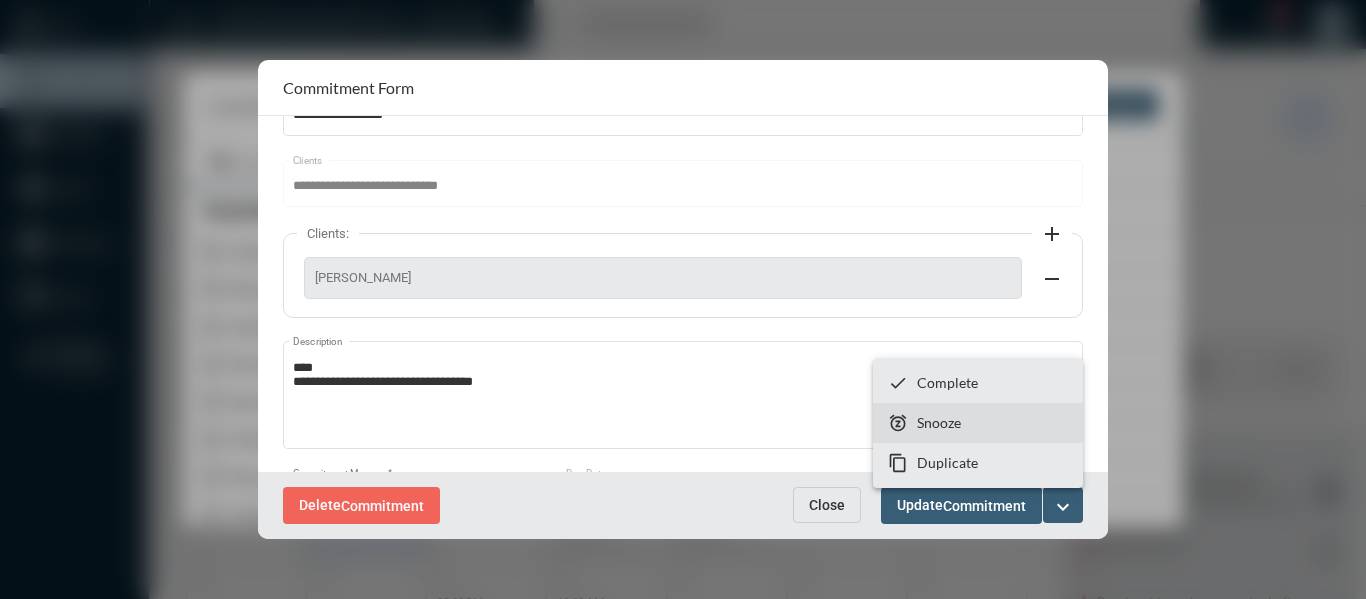 click on "Snooze" at bounding box center (939, 422) 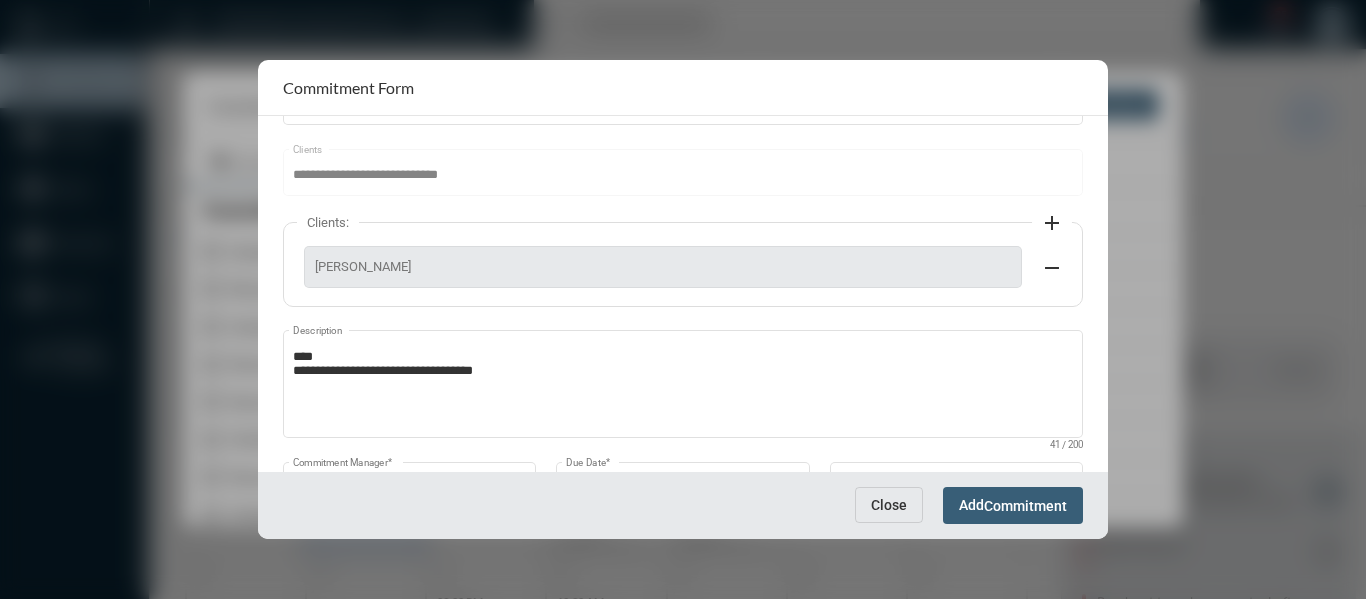 scroll, scrollTop: 199, scrollLeft: 0, axis: vertical 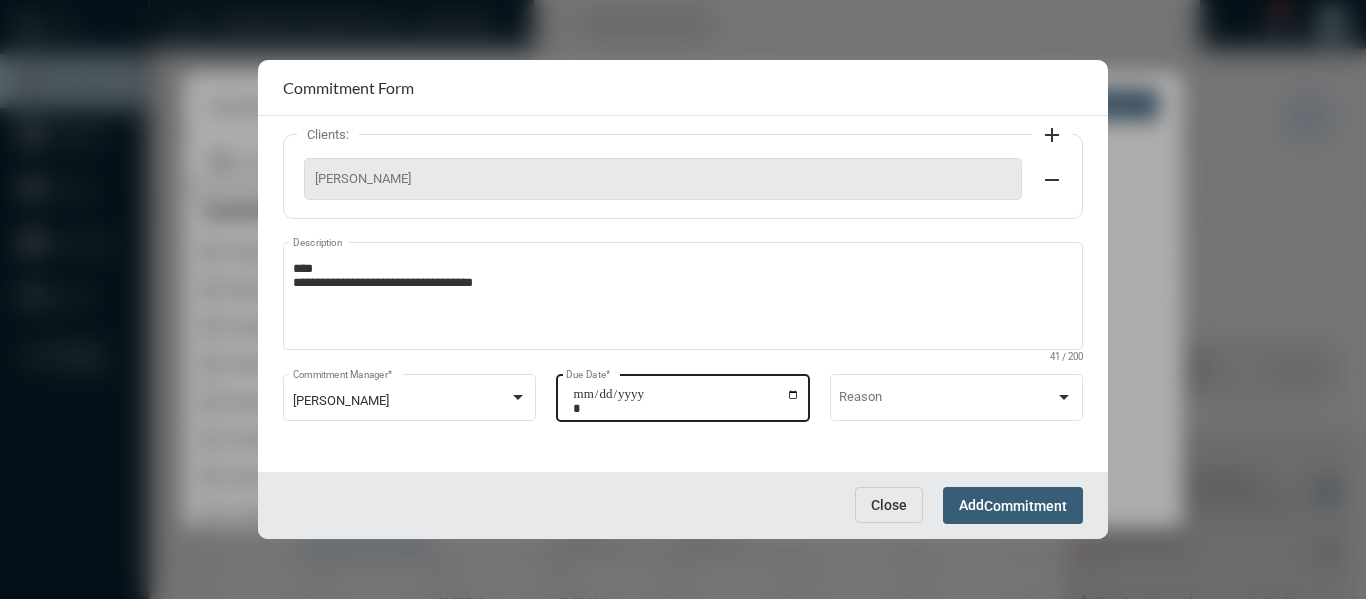 click on "**********" at bounding box center (686, 401) 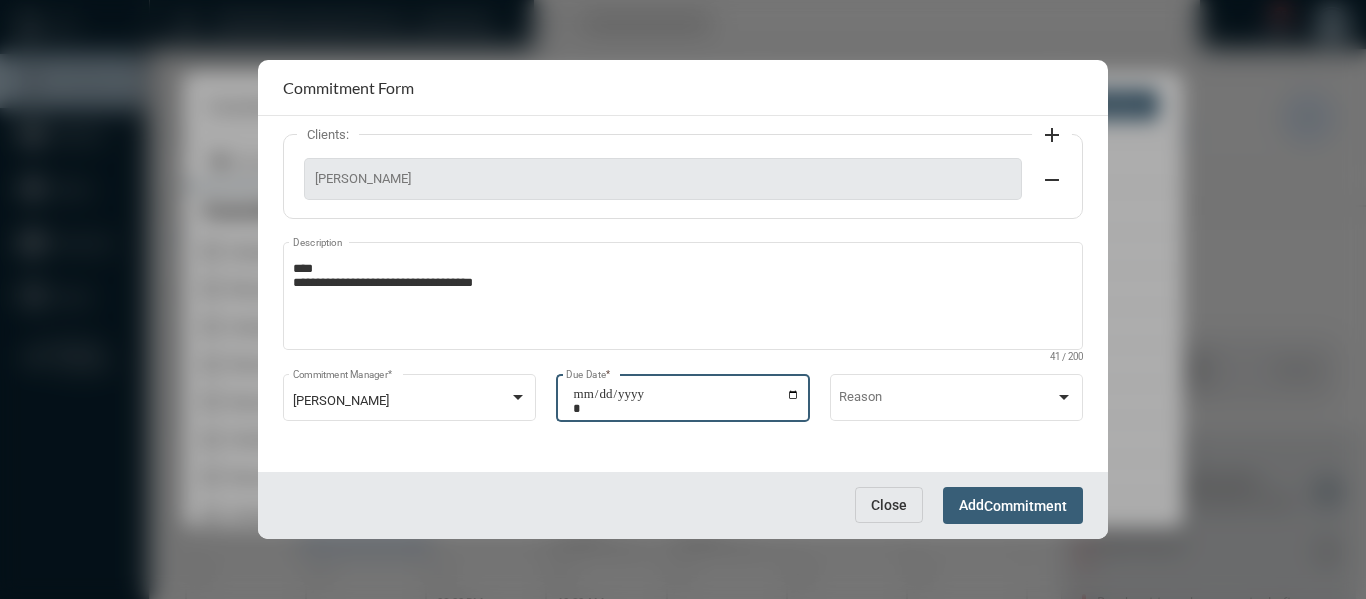 type on "**********" 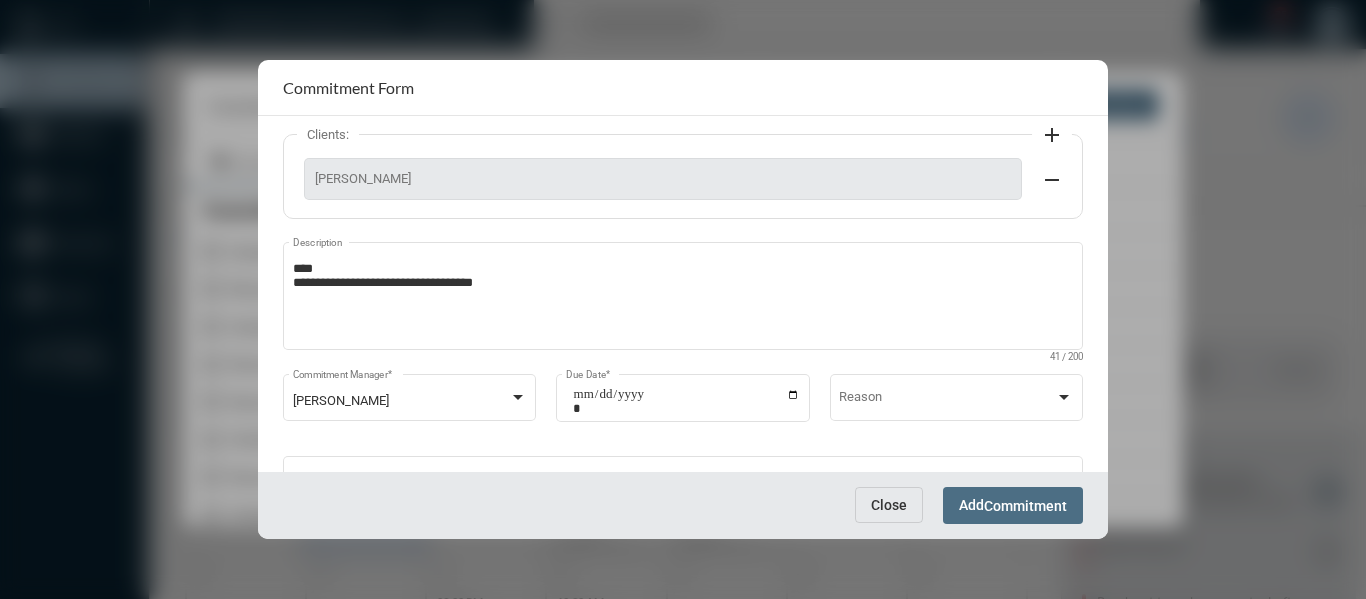 click on "Commitment" at bounding box center [1025, 506] 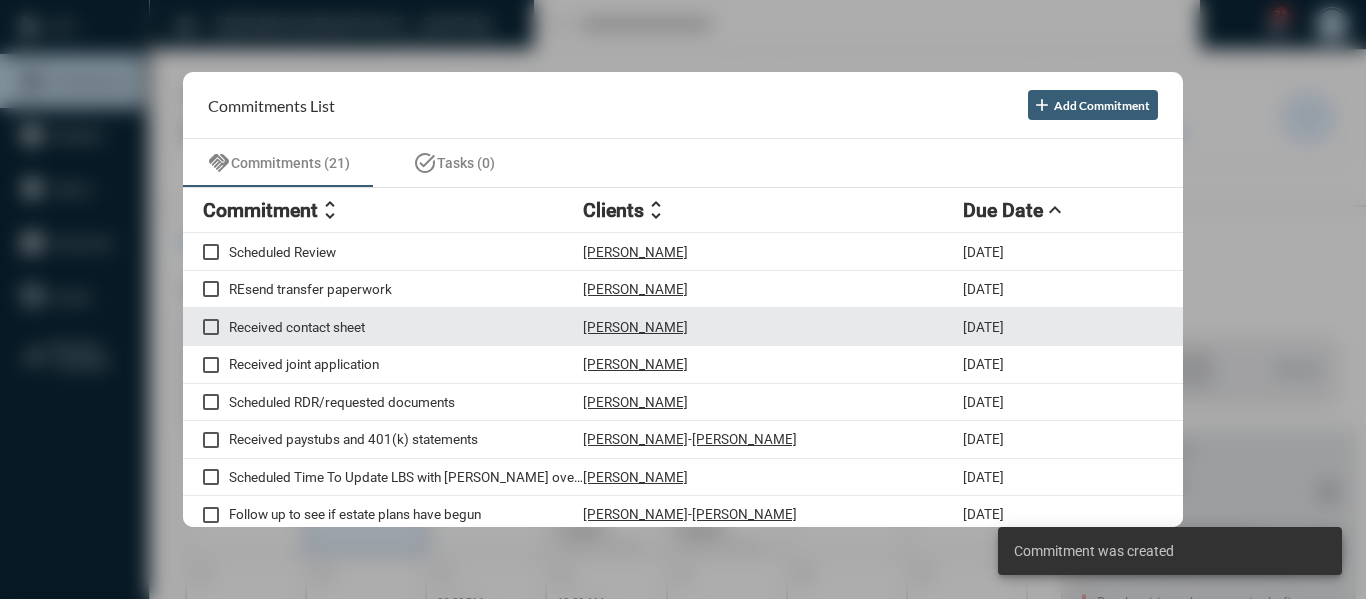 click on "Received contact sheet" at bounding box center [406, 327] 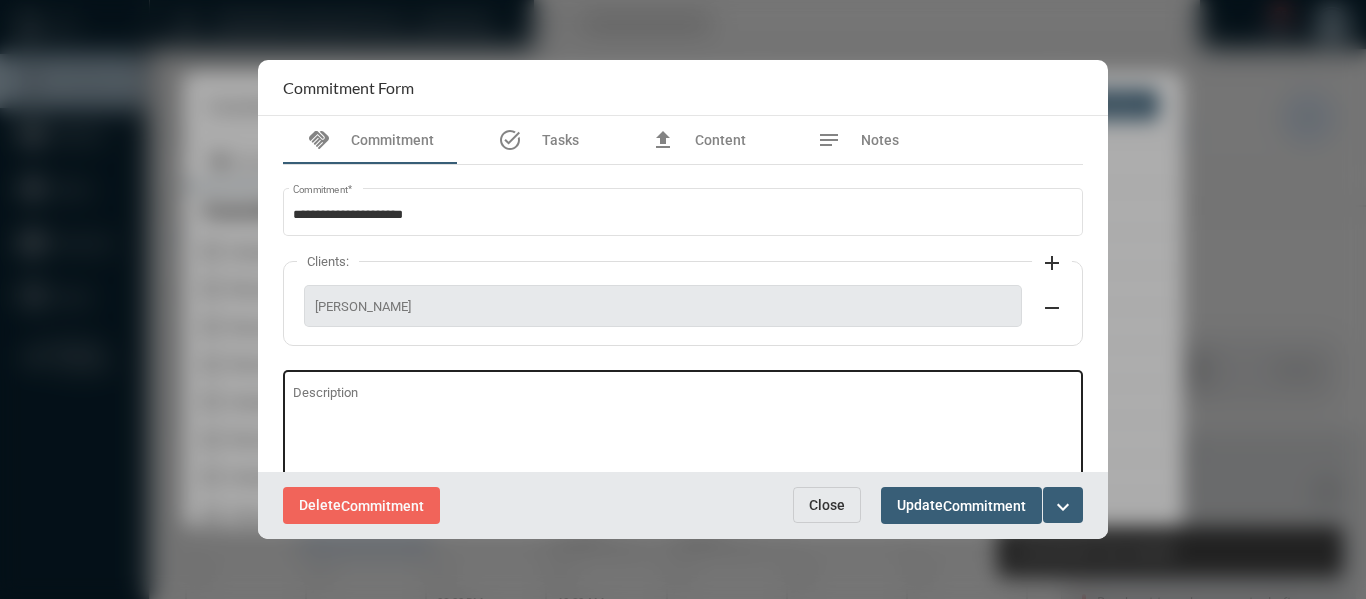 click on "Description" at bounding box center (683, 426) 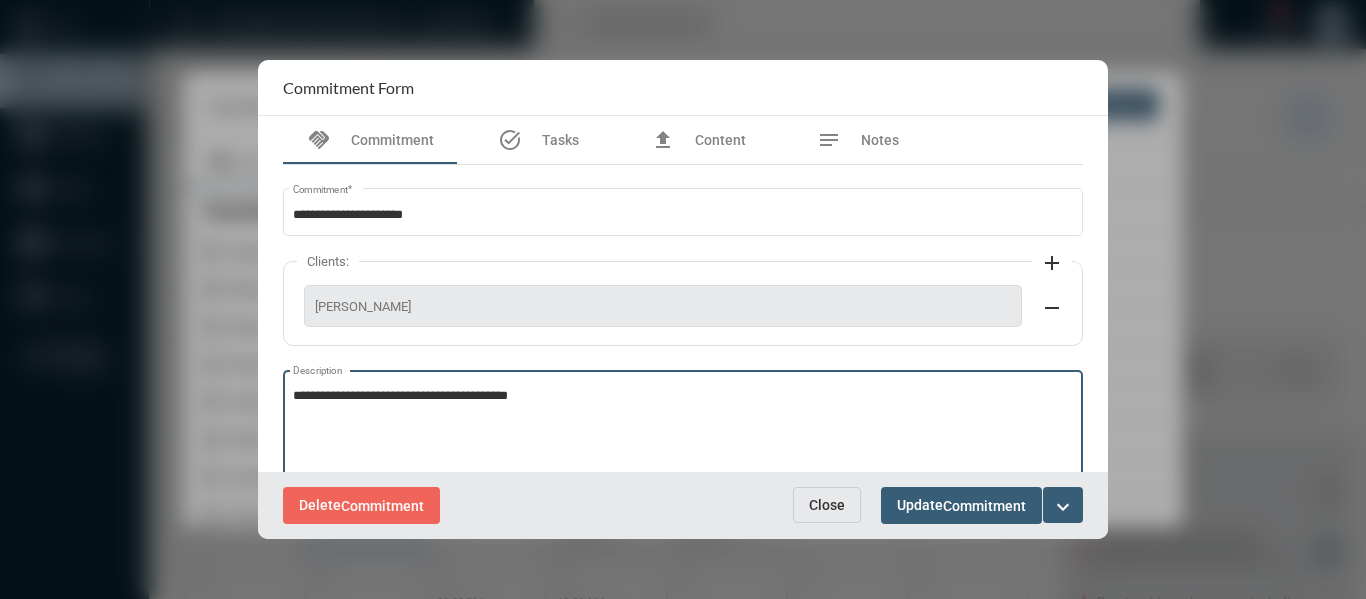 type on "**********" 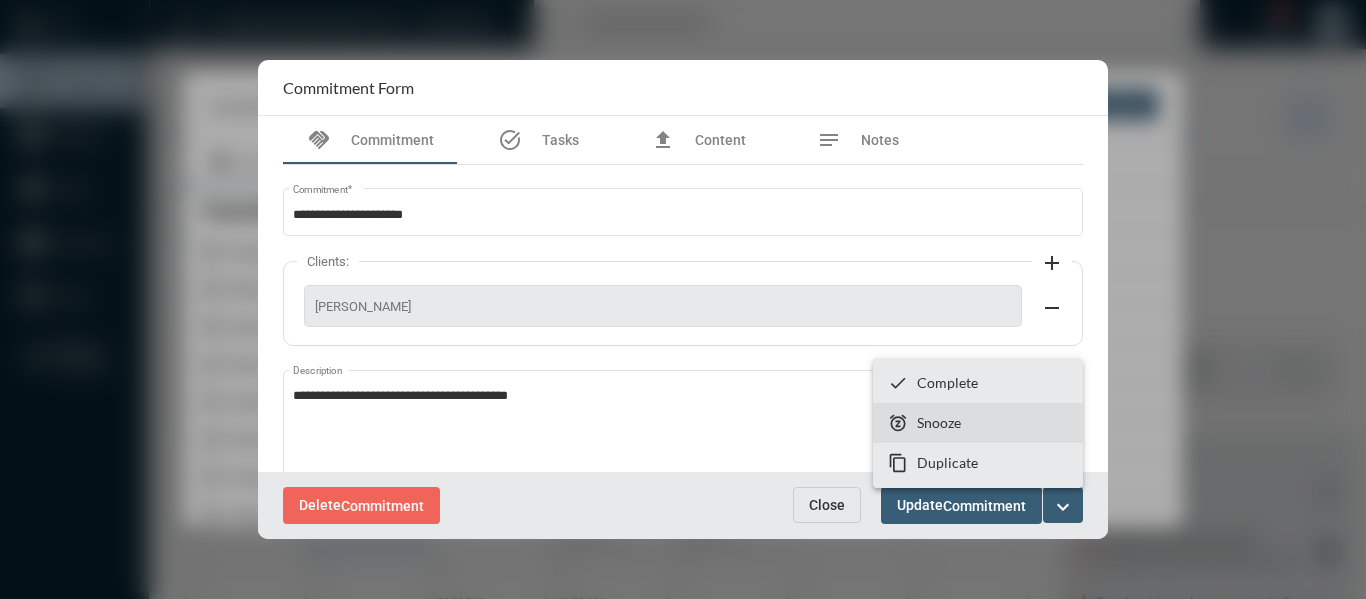 click on "Snooze" at bounding box center (939, 422) 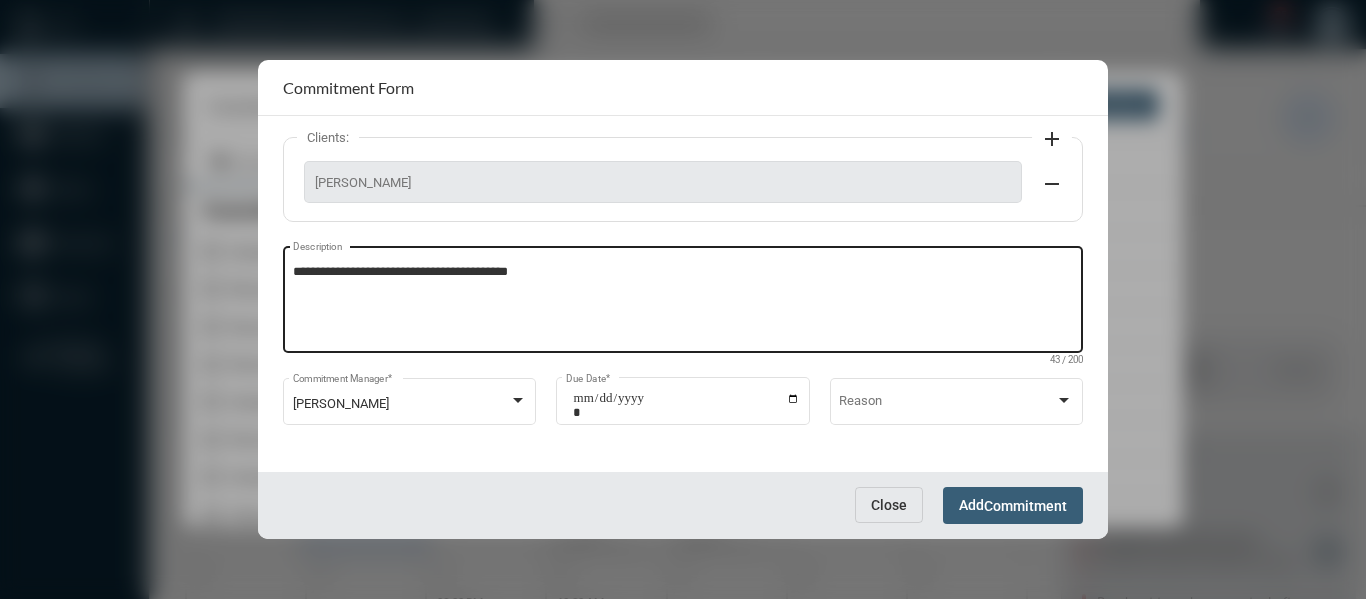 scroll, scrollTop: 127, scrollLeft: 0, axis: vertical 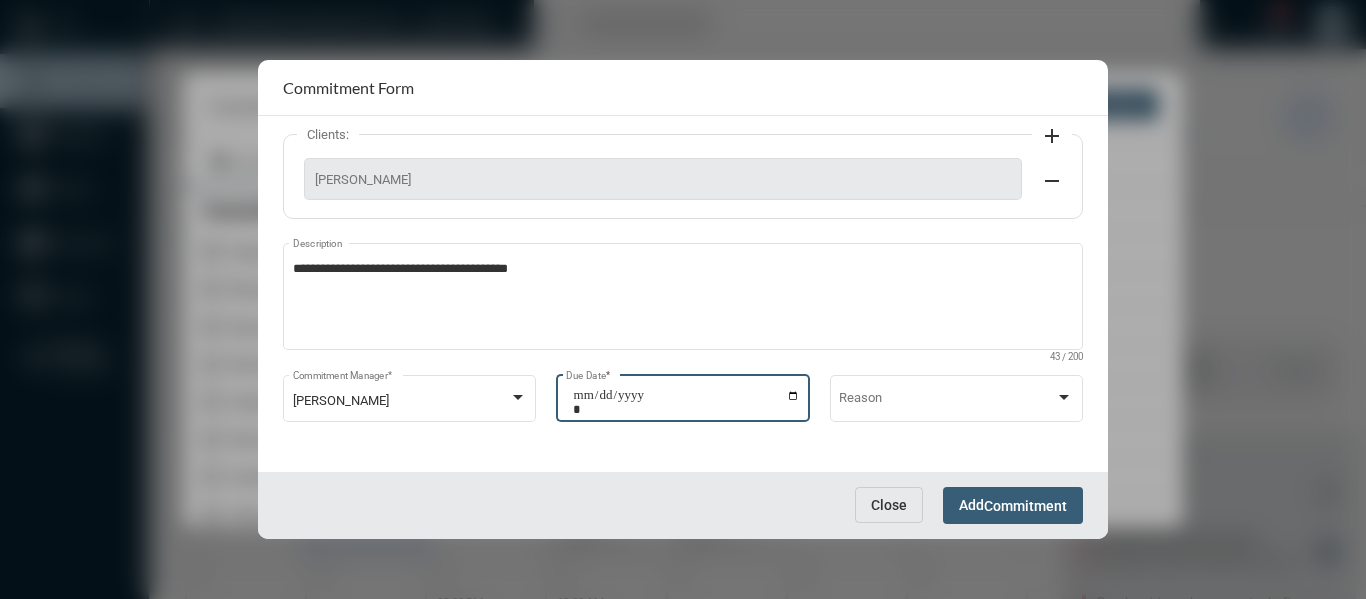 click on "**********" at bounding box center (686, 402) 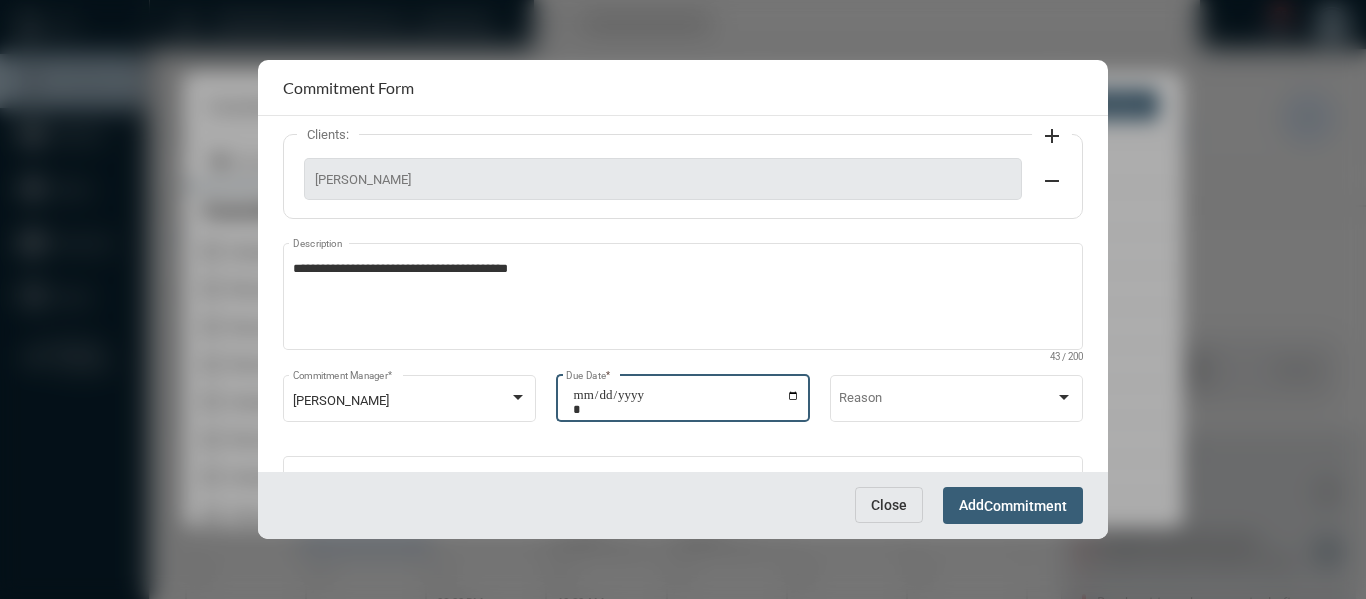 click on "Commitment" at bounding box center (1025, 506) 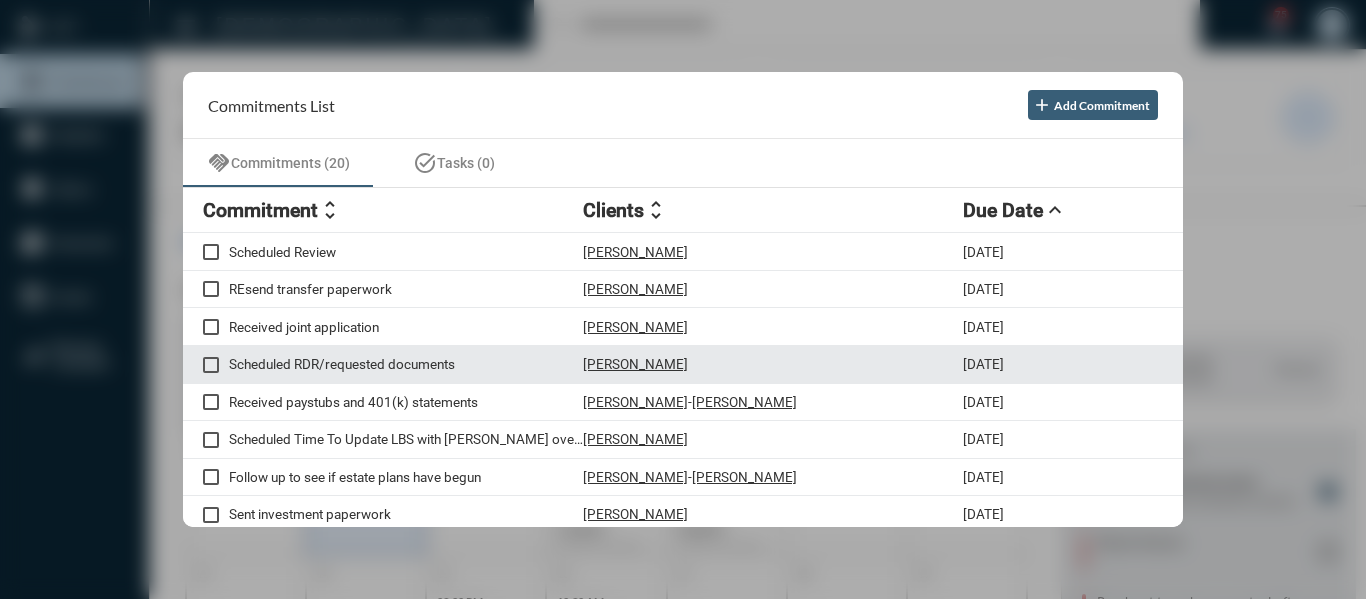 scroll, scrollTop: 100, scrollLeft: 0, axis: vertical 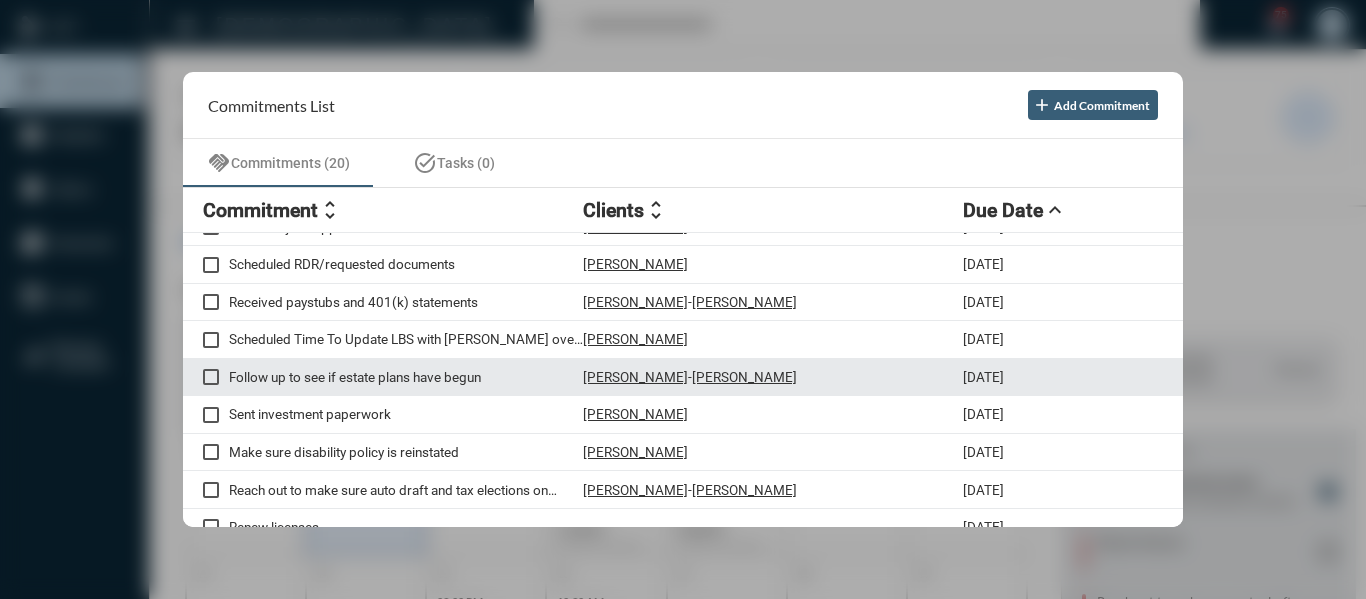 click on "Follow up to see if estate plans have begun" at bounding box center [406, 377] 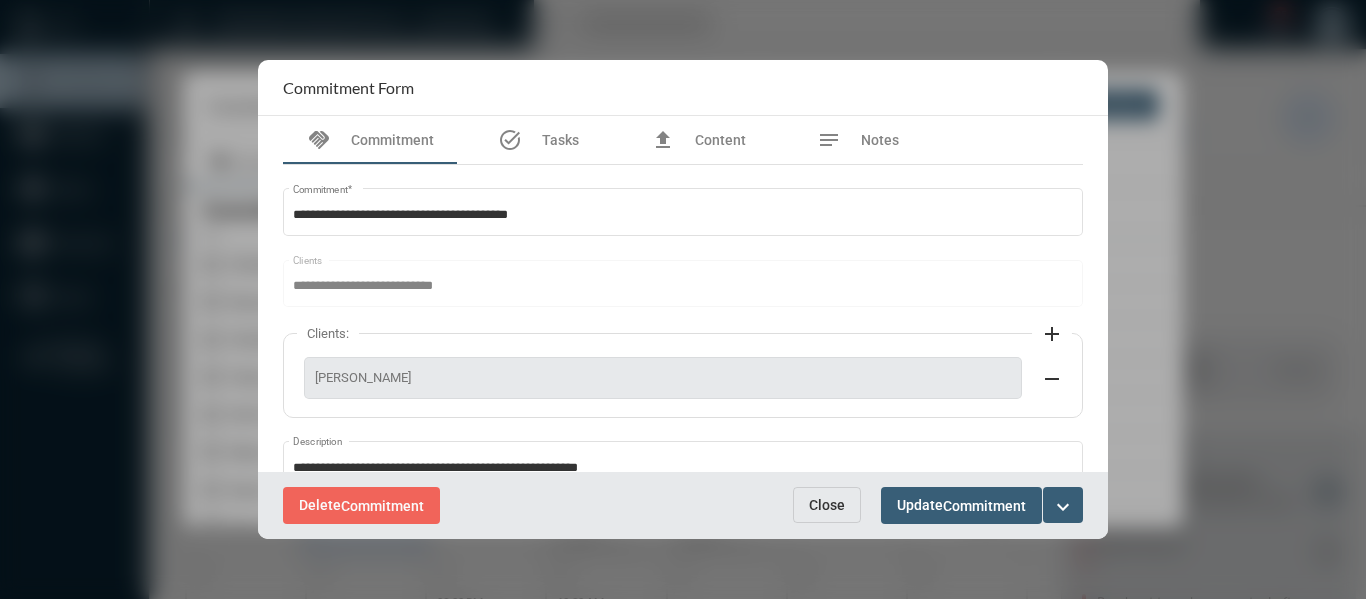 scroll, scrollTop: 99, scrollLeft: 0, axis: vertical 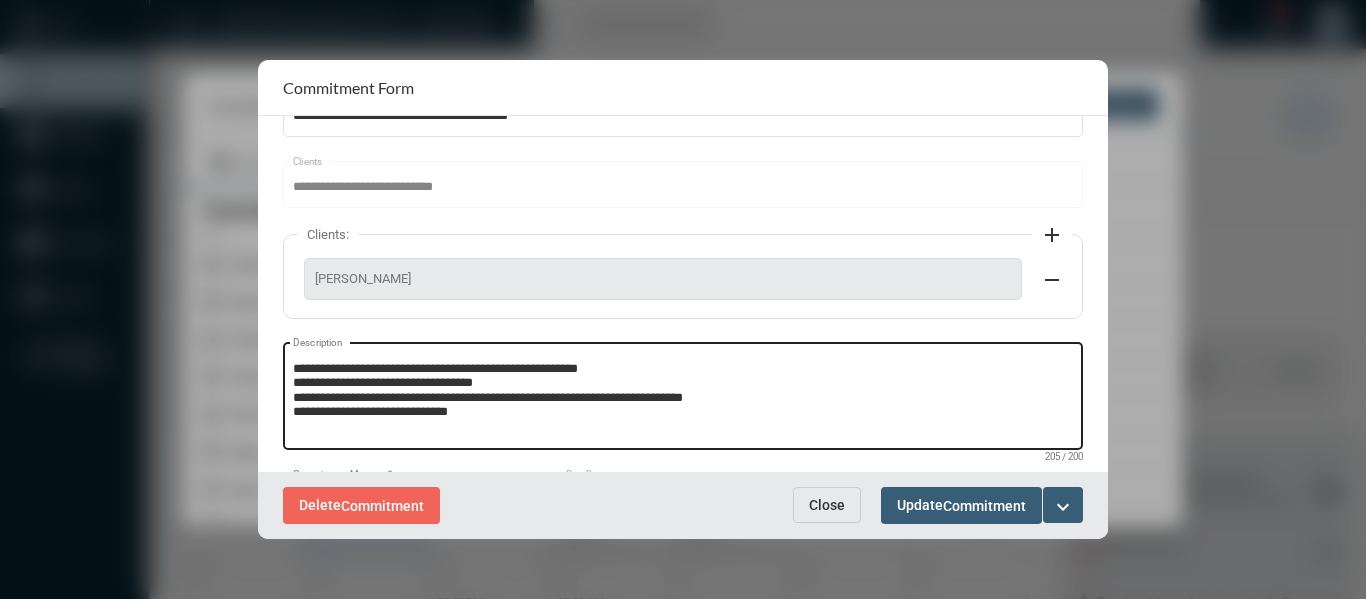 click on "**********" at bounding box center (683, 399) 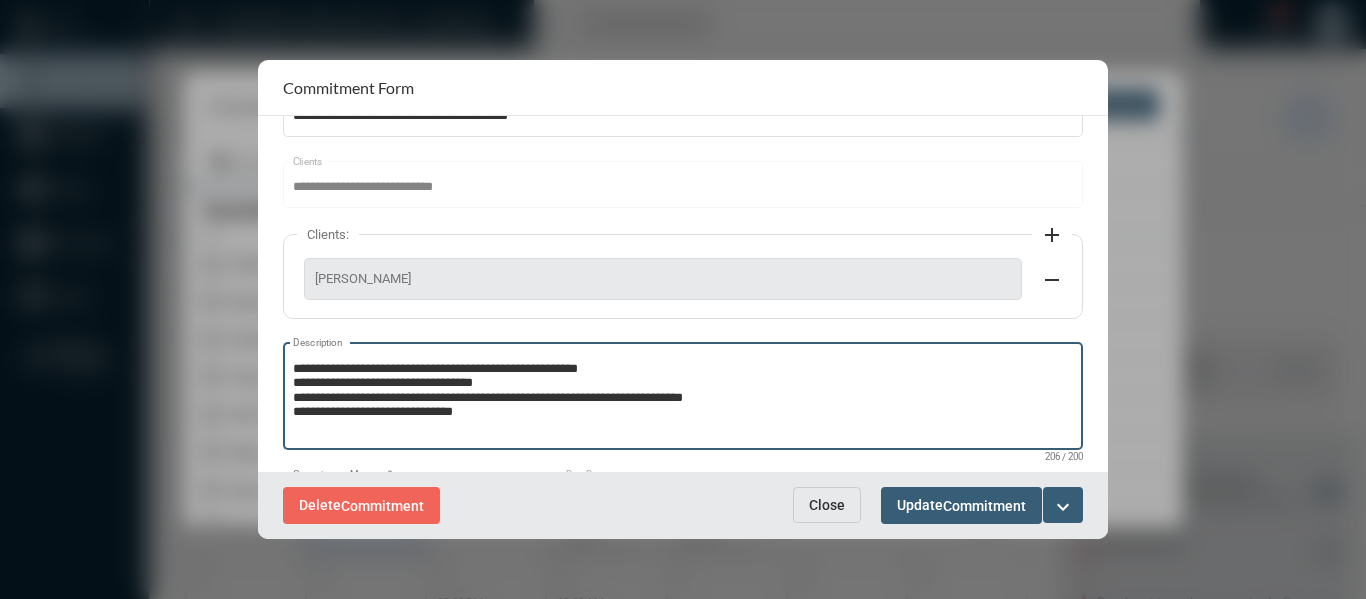 type on "**********" 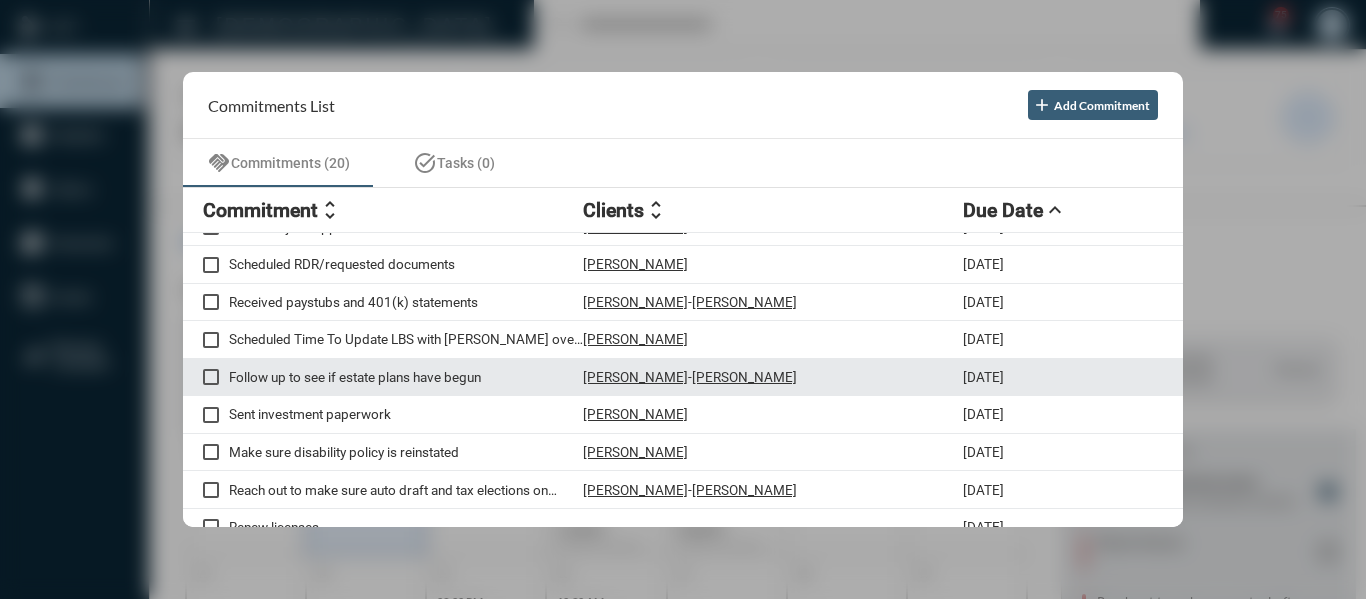 click on "Follow up to see if estate plans have begun" at bounding box center (406, 377) 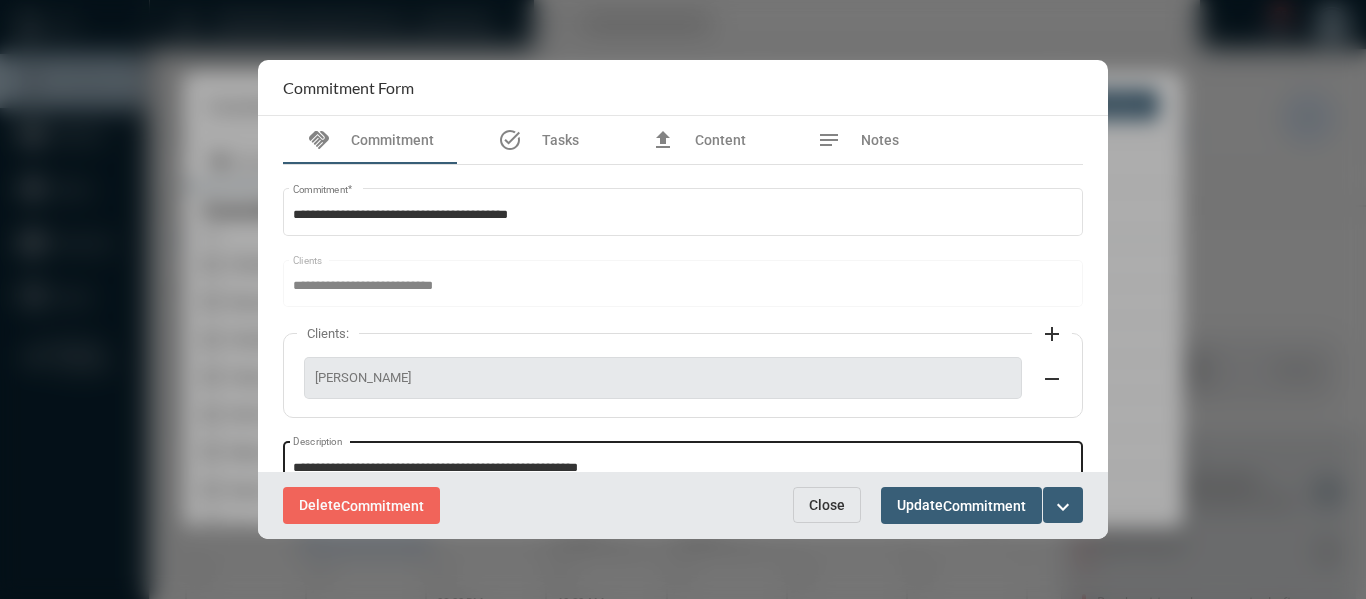 scroll, scrollTop: 200, scrollLeft: 0, axis: vertical 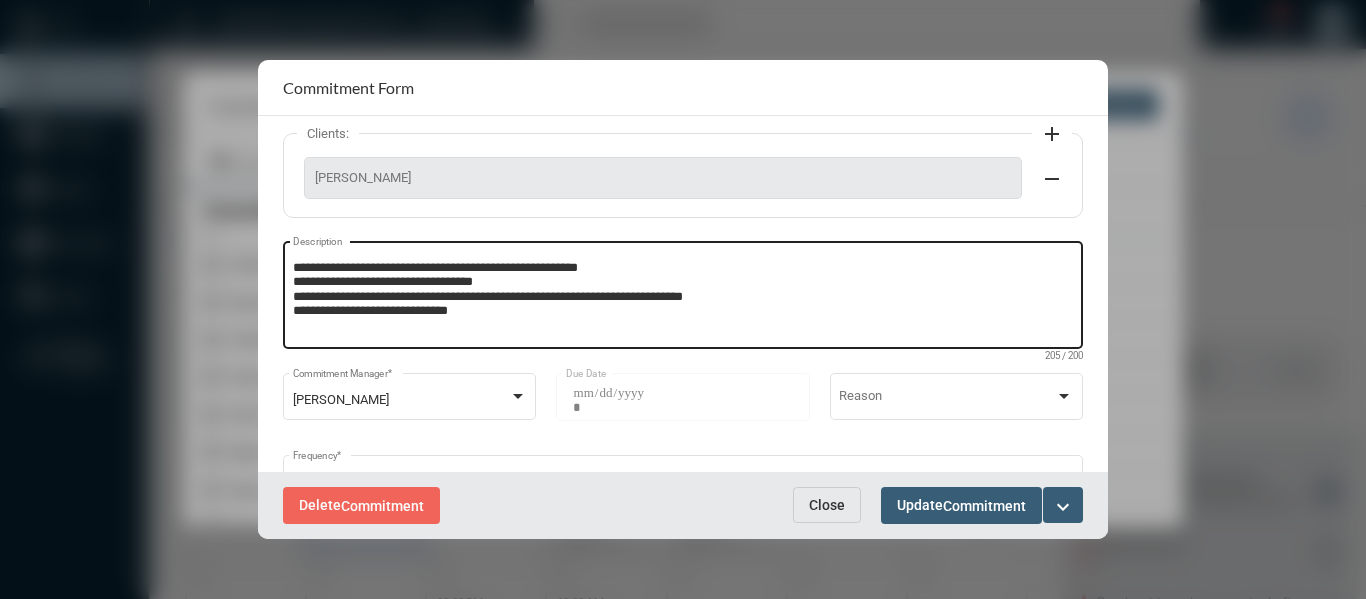 click on "**********" at bounding box center (683, 298) 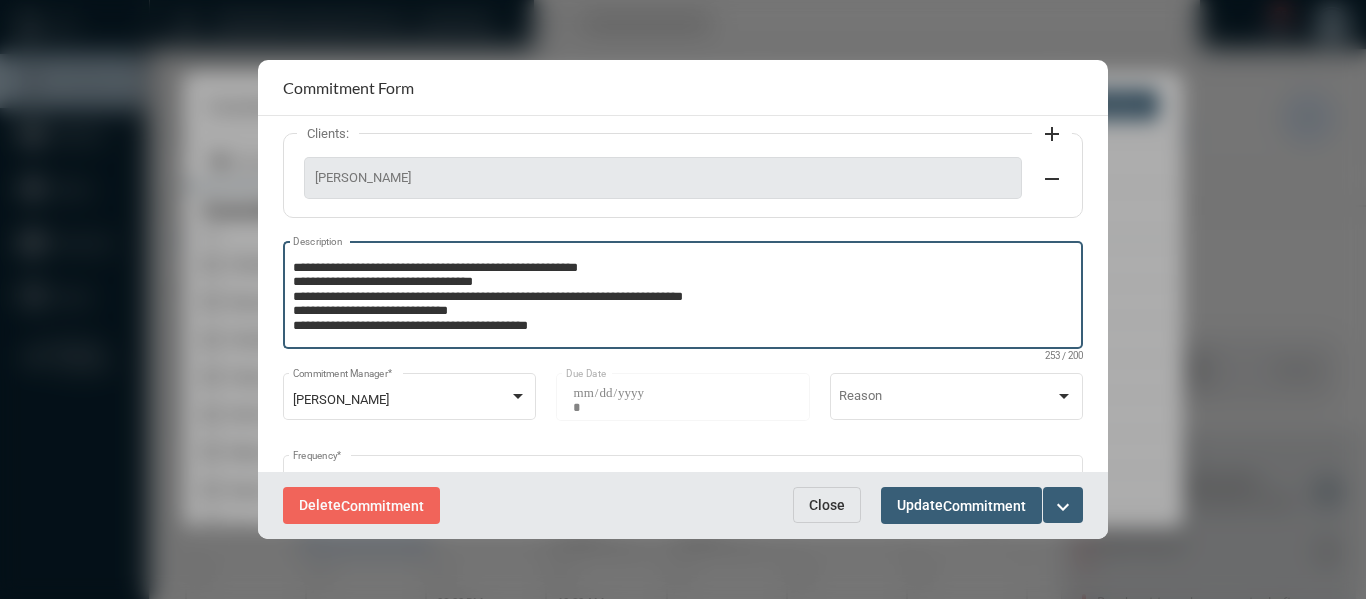 type on "**********" 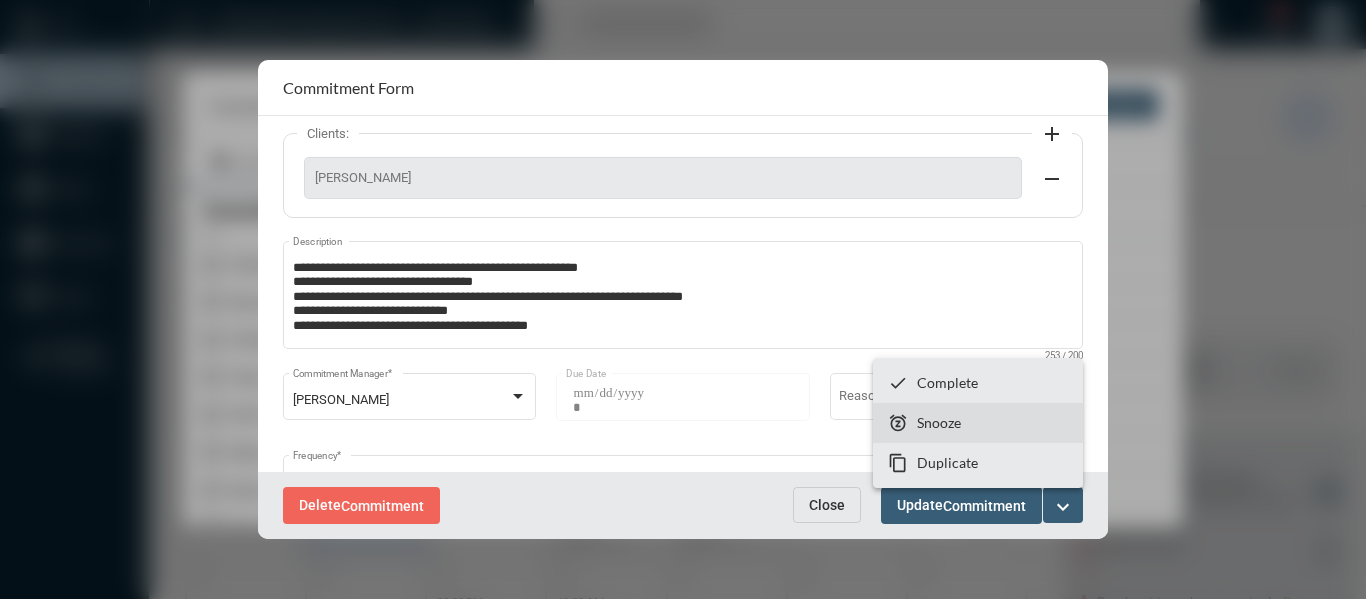 click on "Snooze" at bounding box center (939, 422) 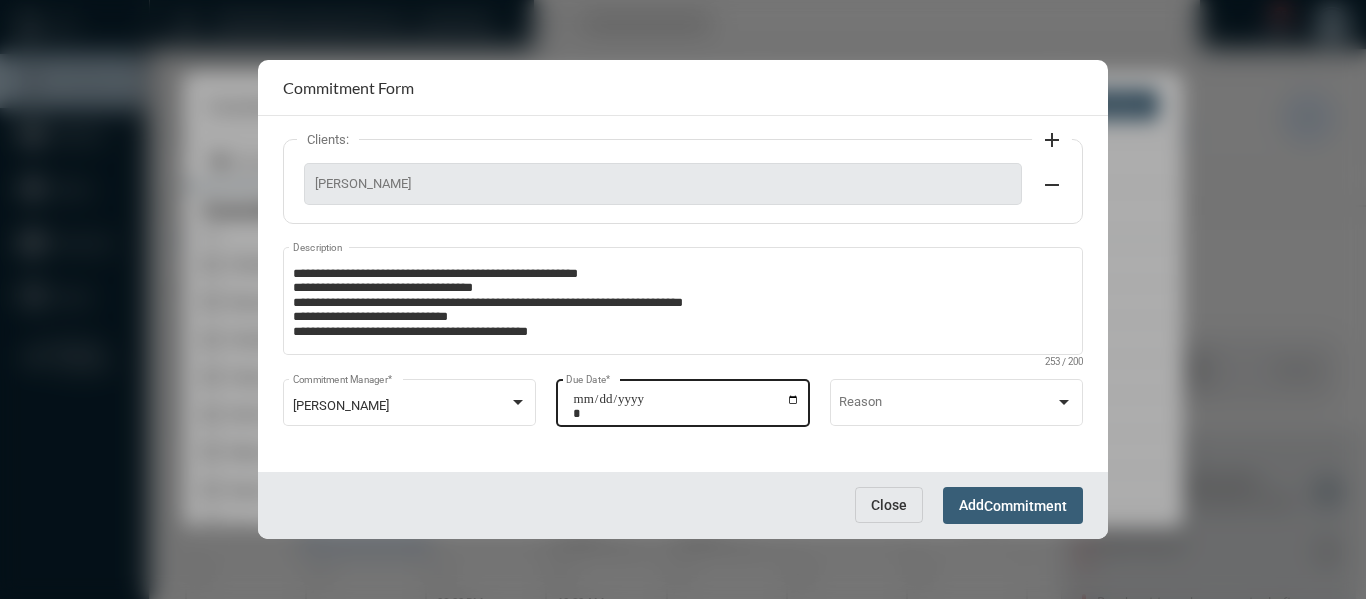 scroll, scrollTop: 199, scrollLeft: 0, axis: vertical 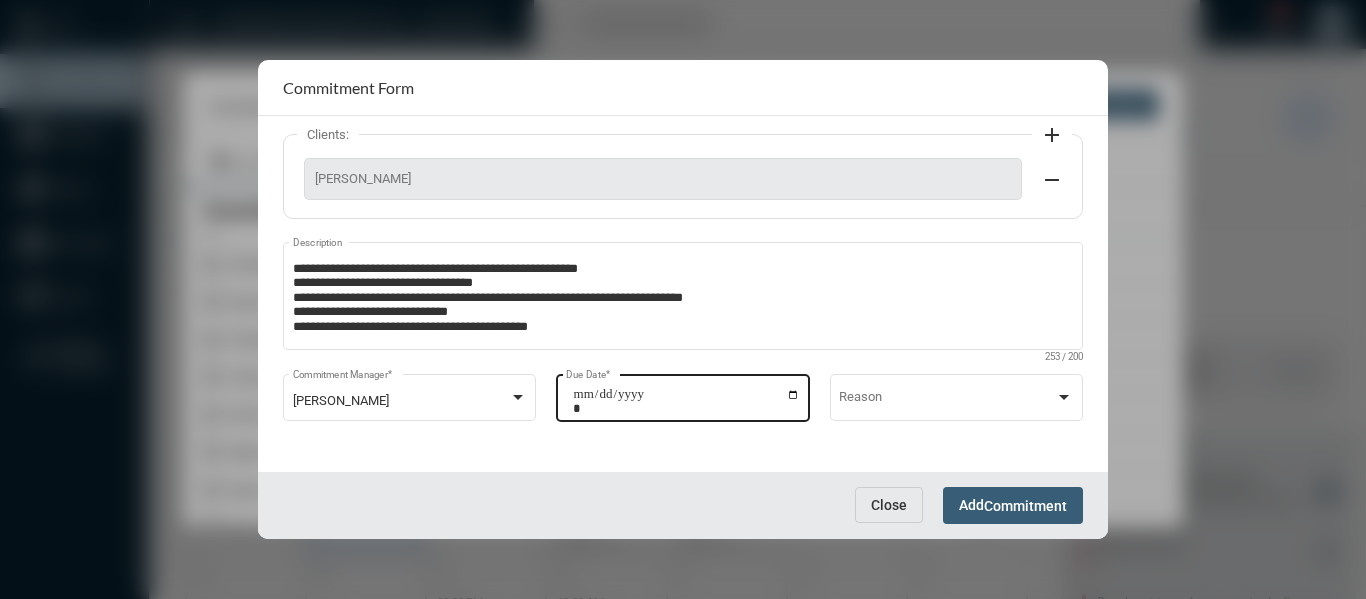 click on "**********" at bounding box center (686, 401) 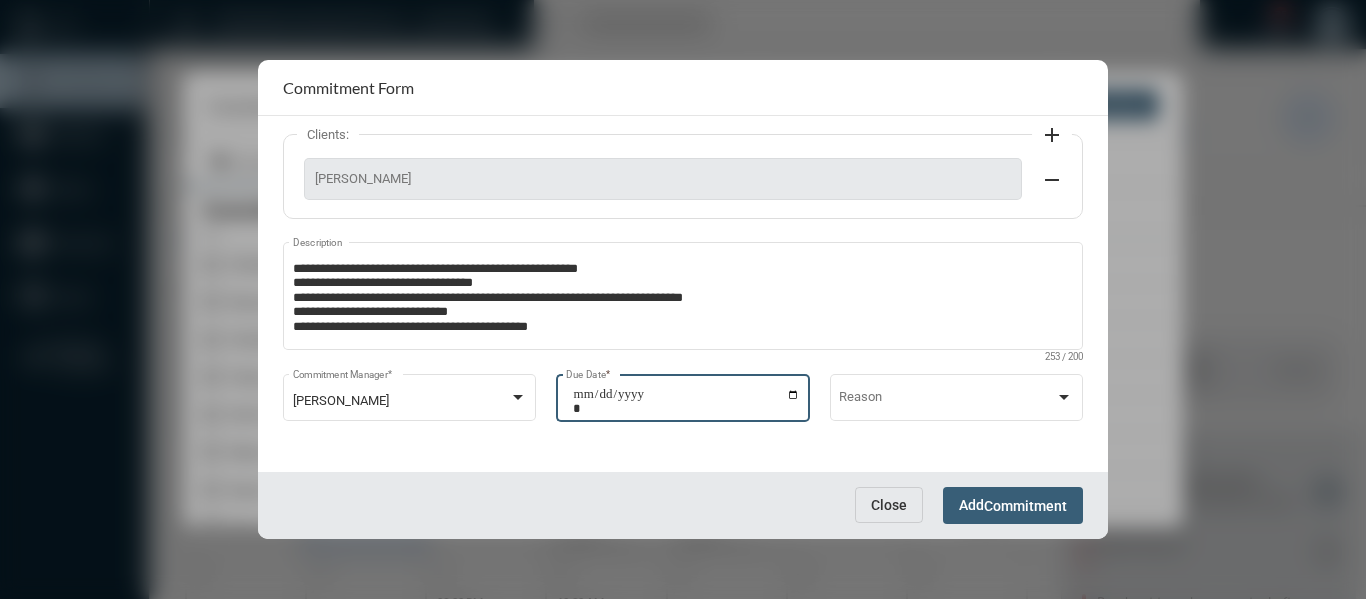 type on "**********" 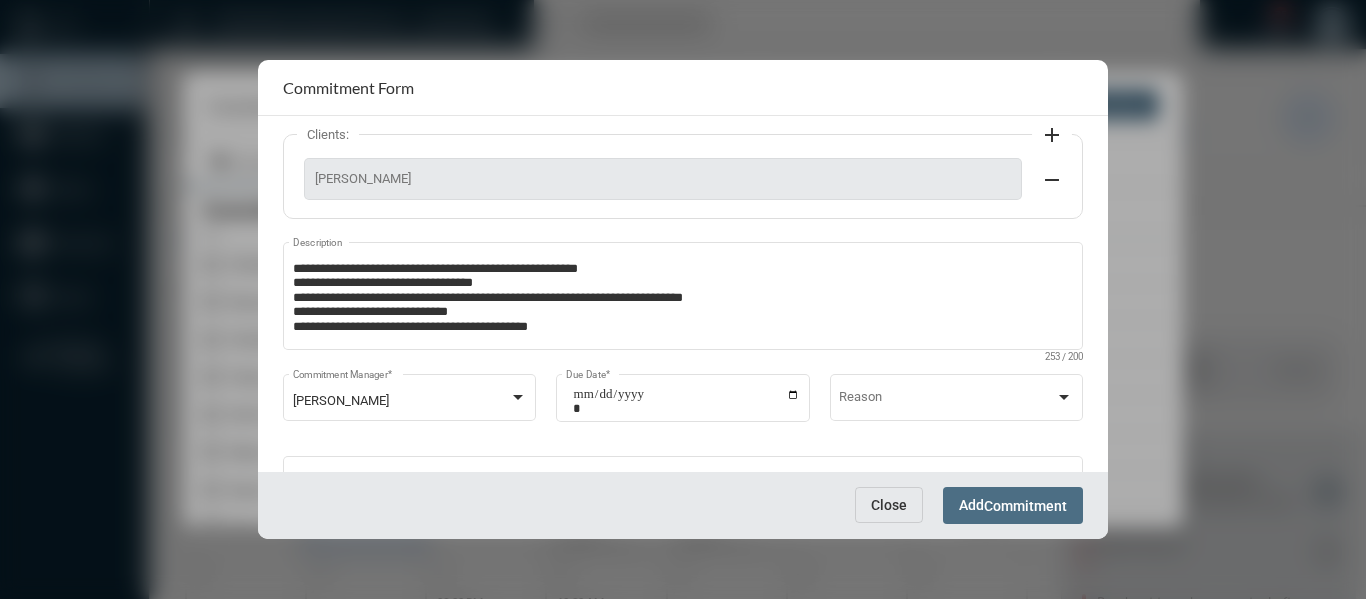 click on "Commitment" at bounding box center [1025, 506] 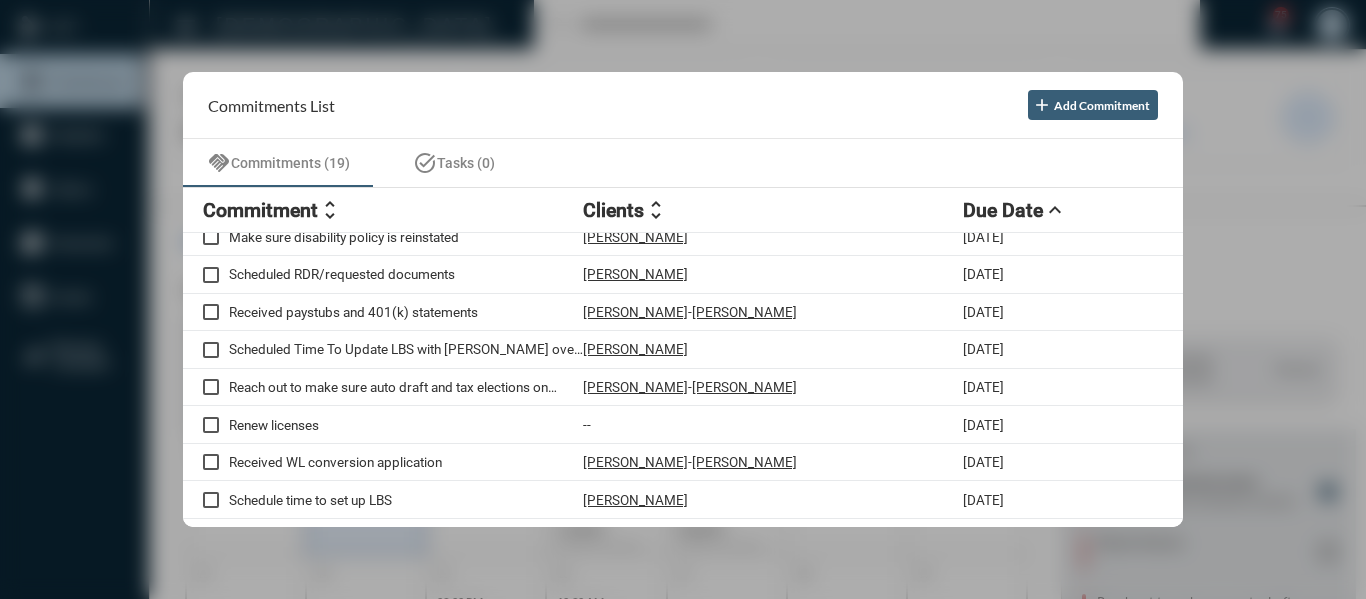 scroll, scrollTop: 200, scrollLeft: 0, axis: vertical 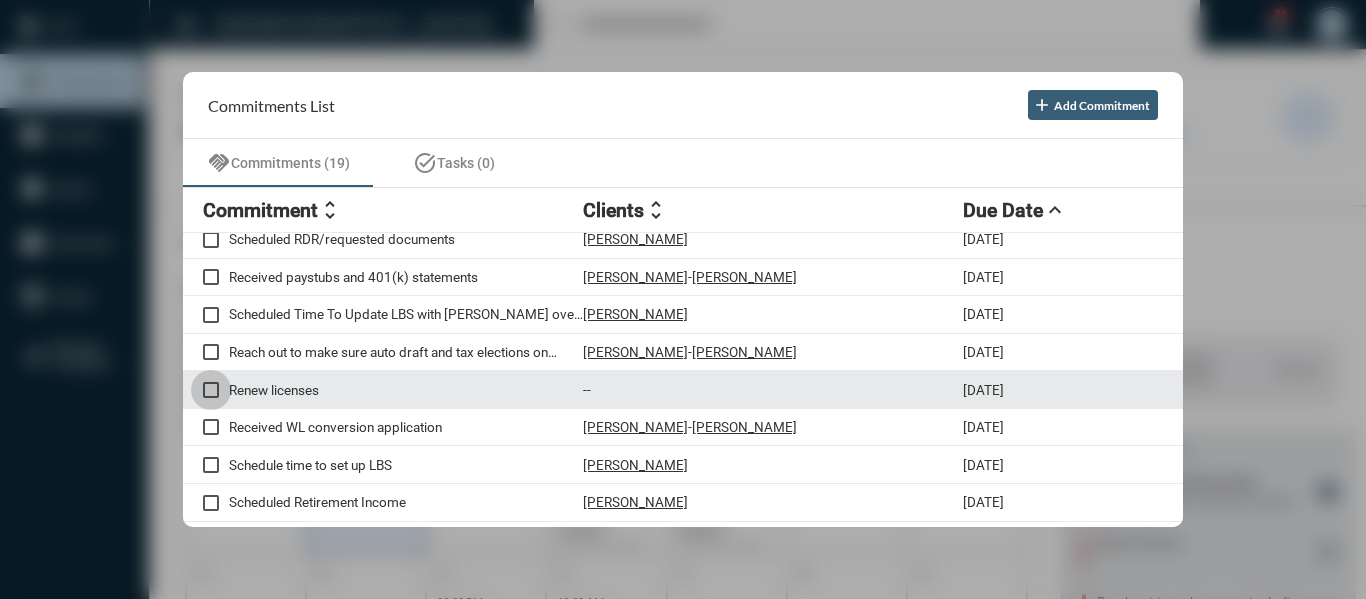 click at bounding box center (211, 390) 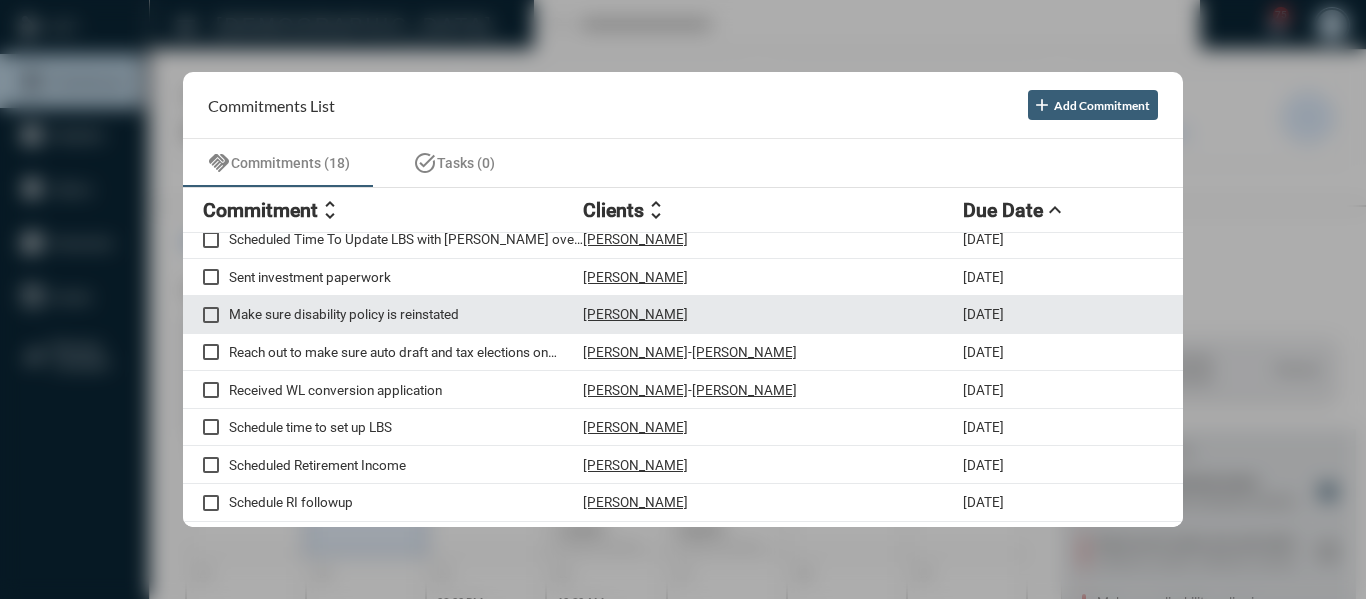 click on "Make sure disability policy is reinstated" at bounding box center (406, 314) 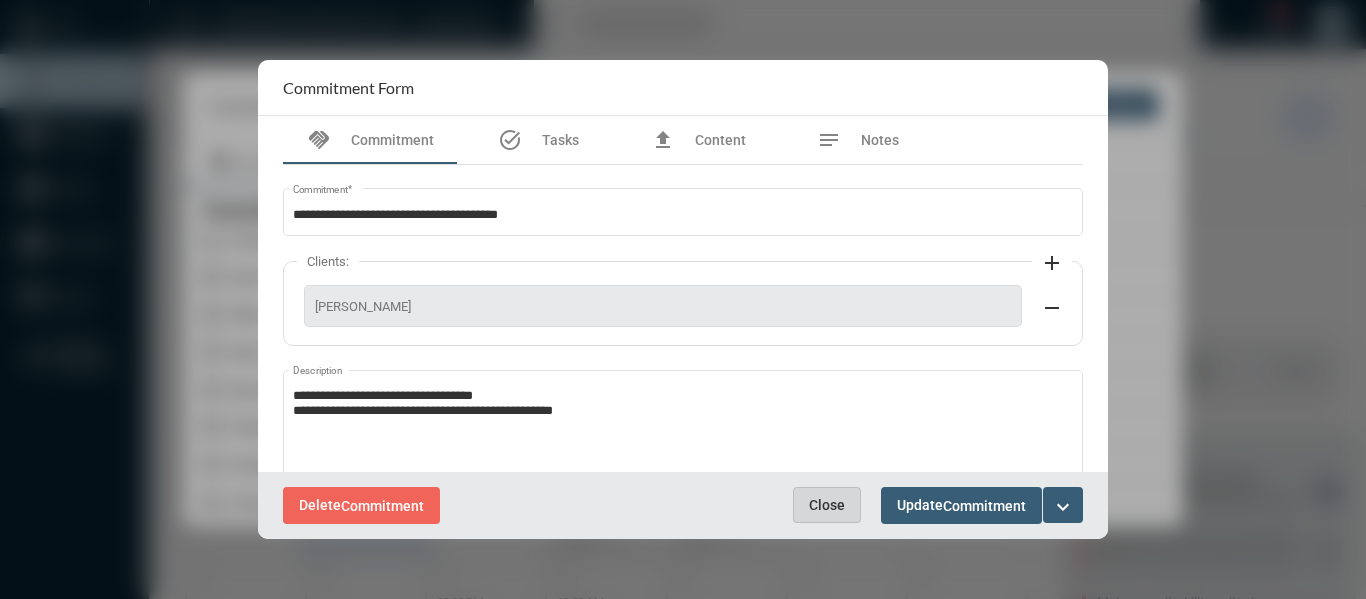 click on "Close" at bounding box center (827, 505) 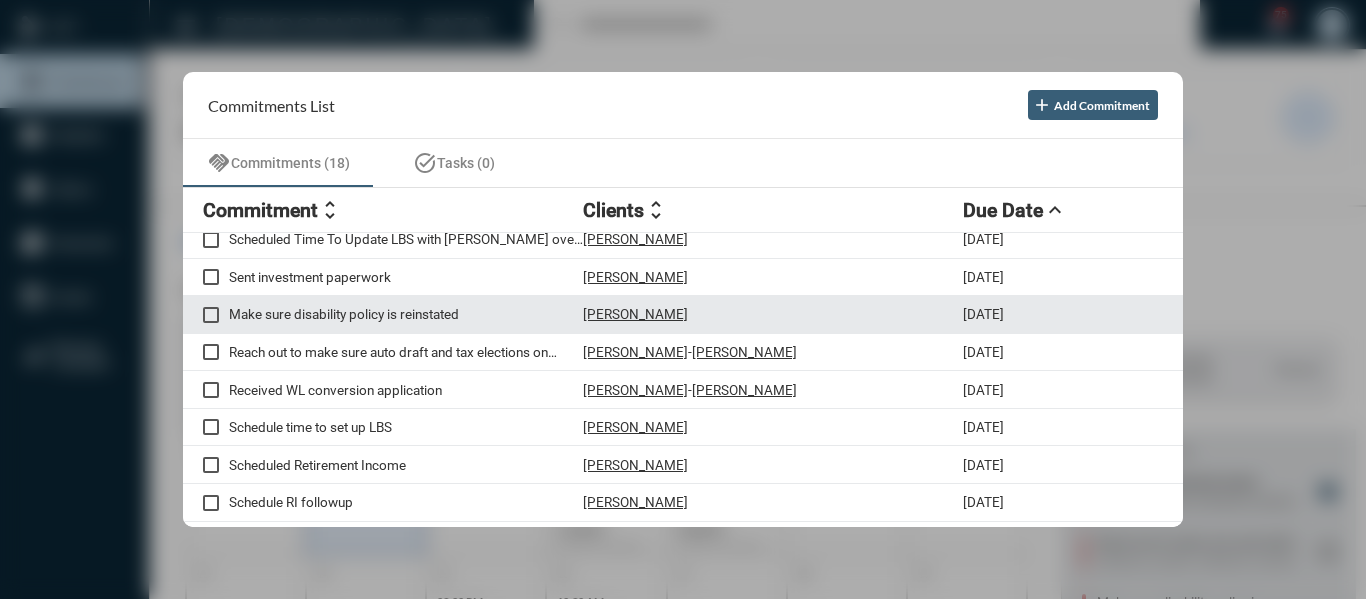 click on "[PERSON_NAME]" at bounding box center [635, 314] 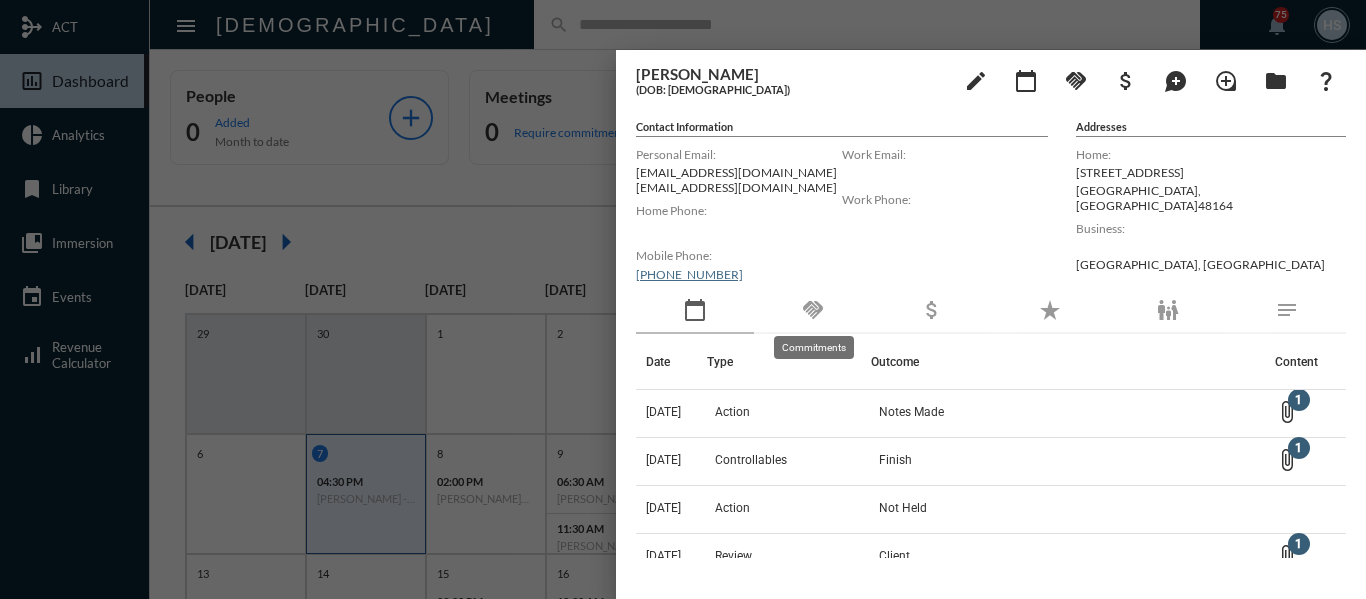 click on "handshake" 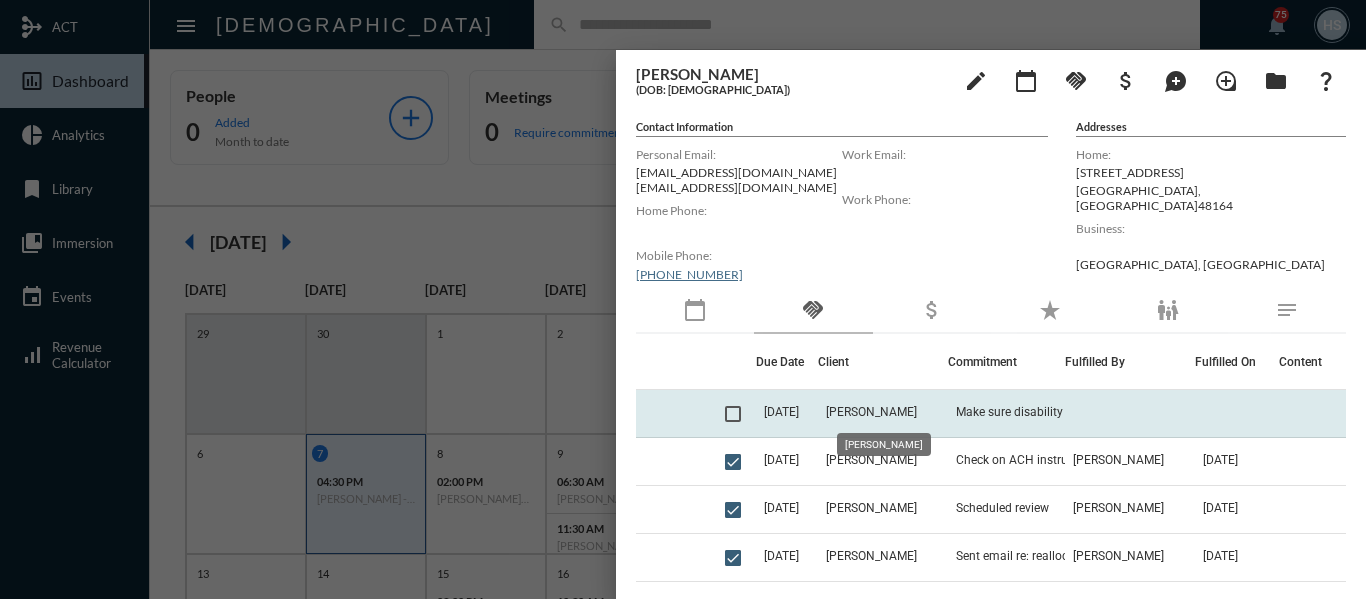 click on "[PERSON_NAME]" 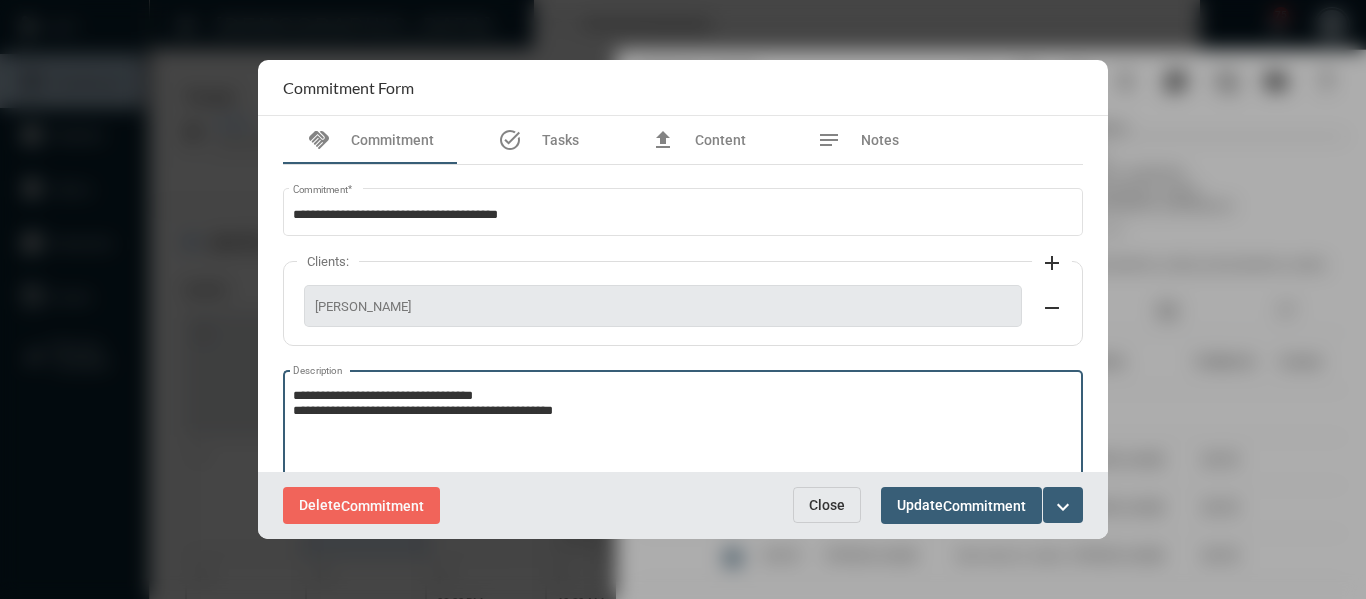 click on "**********" at bounding box center [683, 426] 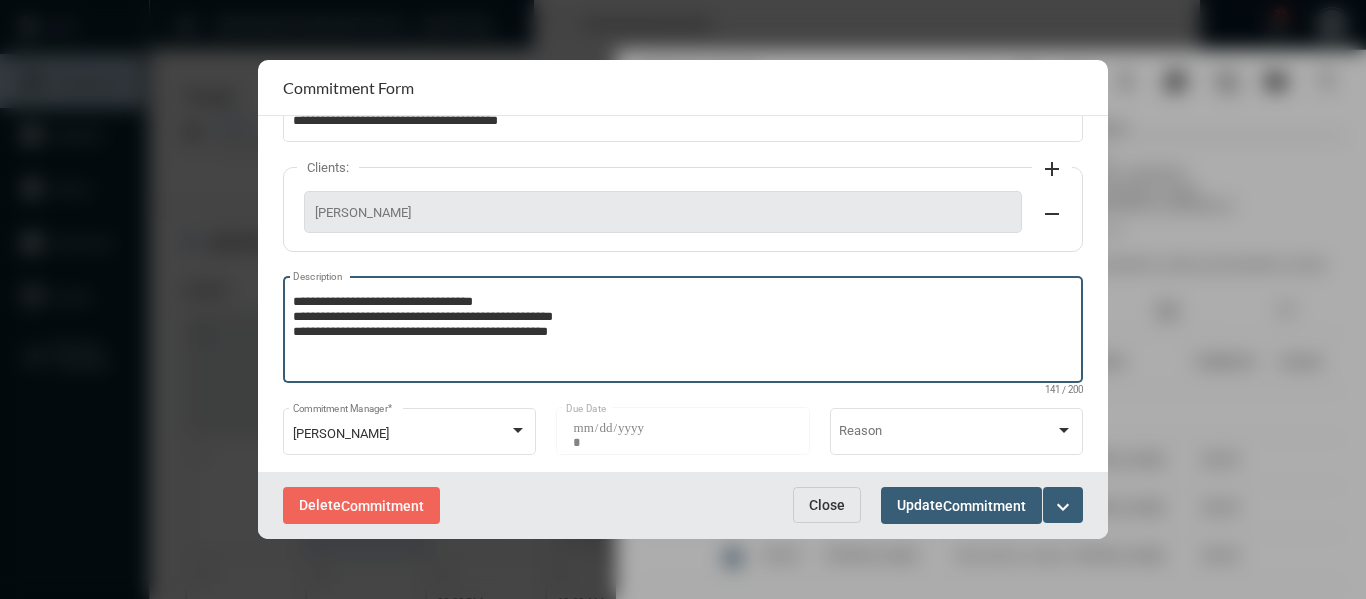 scroll, scrollTop: 200, scrollLeft: 0, axis: vertical 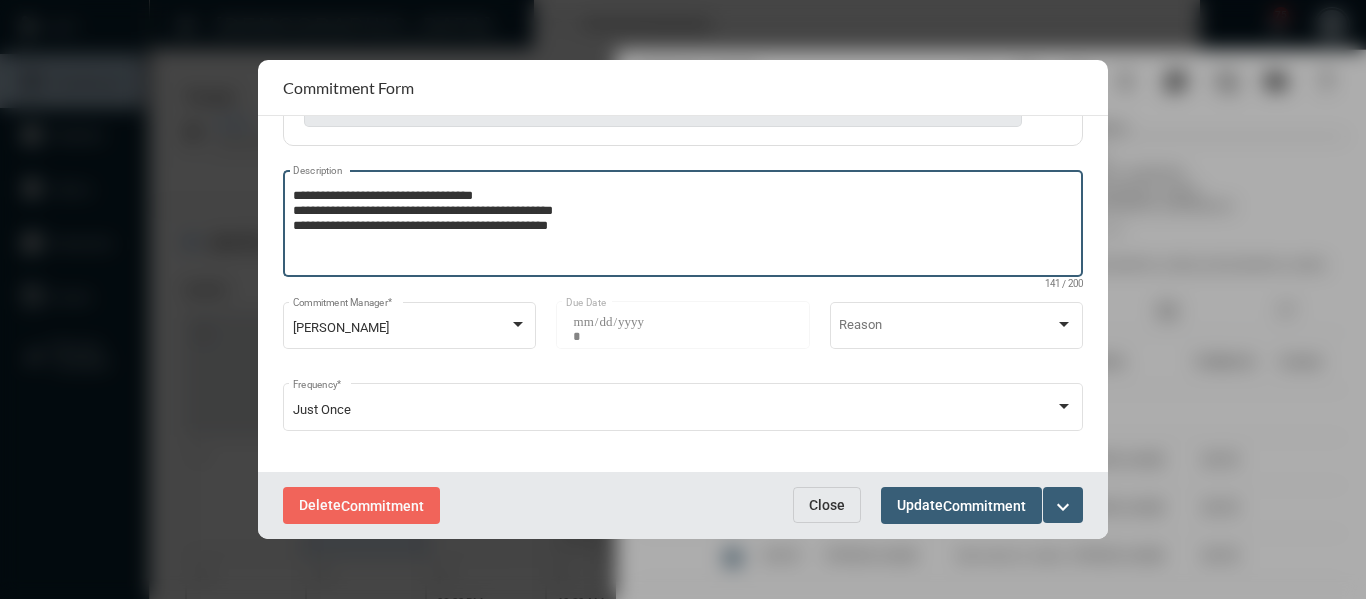 type on "**********" 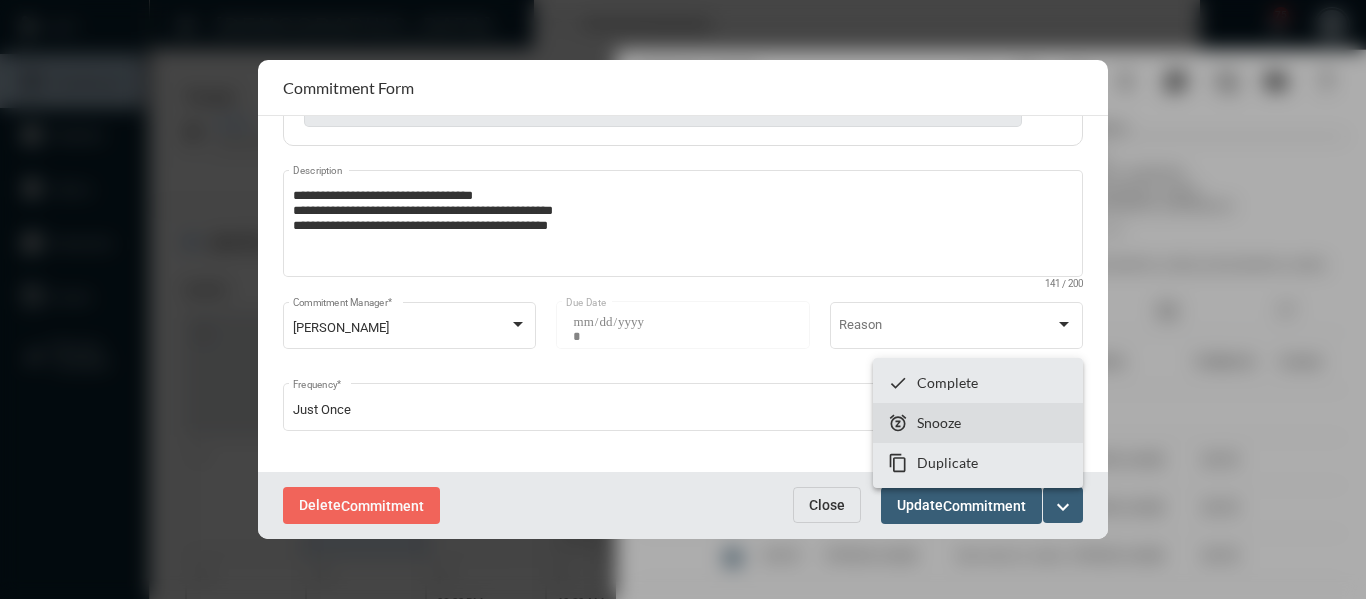 click on "snooze Snooze" at bounding box center [978, 423] 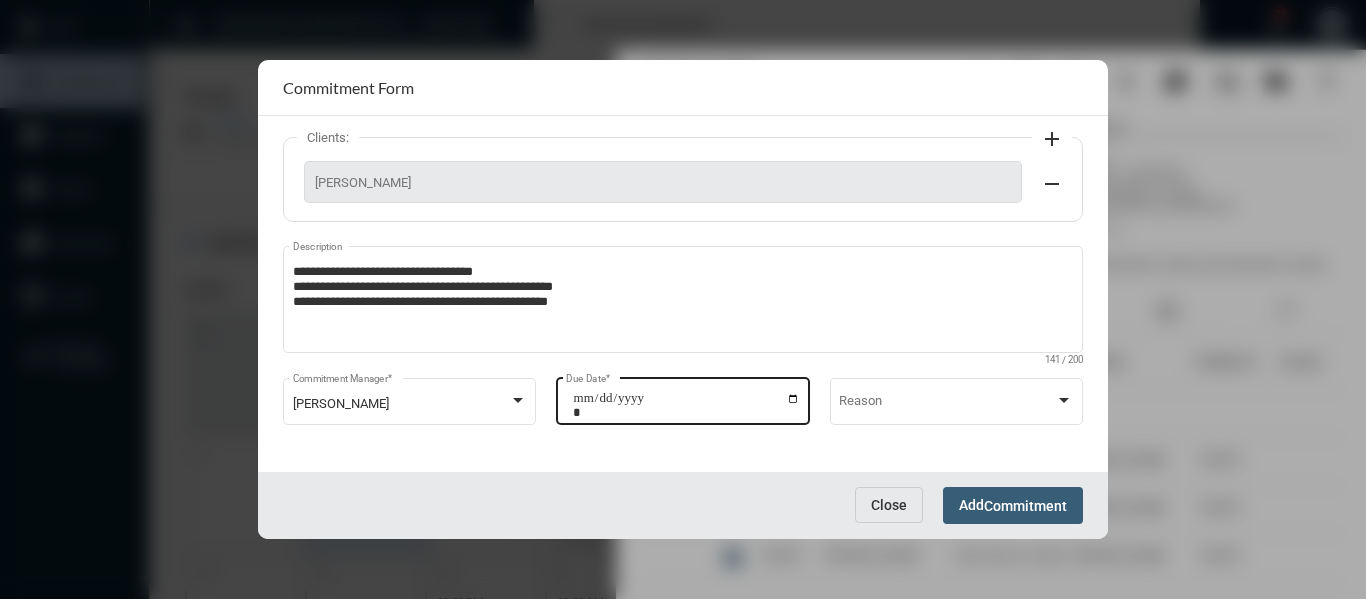 scroll, scrollTop: 127, scrollLeft: 0, axis: vertical 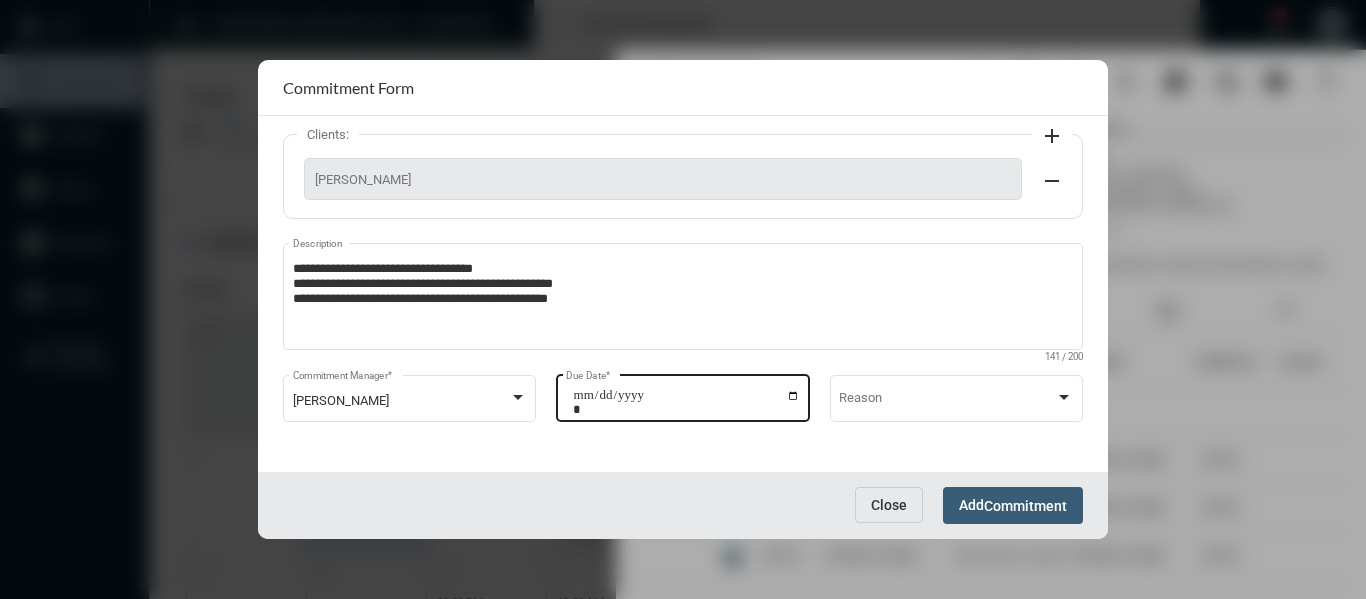 click on "**********" at bounding box center (686, 402) 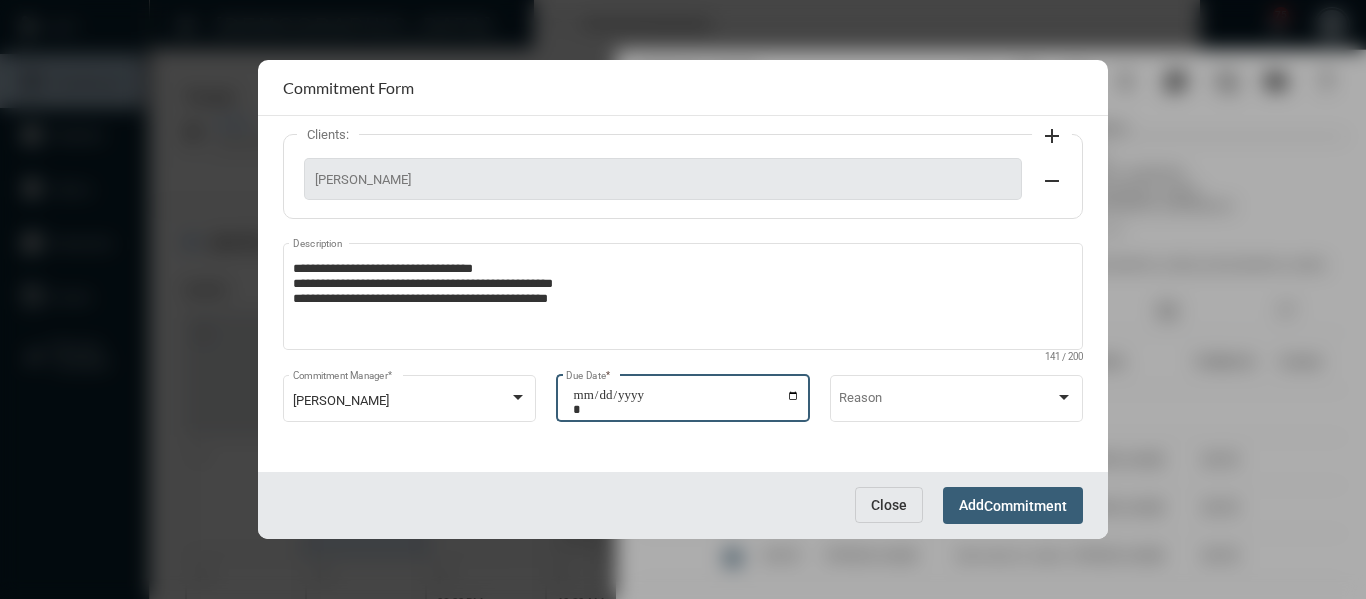 click on "**********" at bounding box center [686, 402] 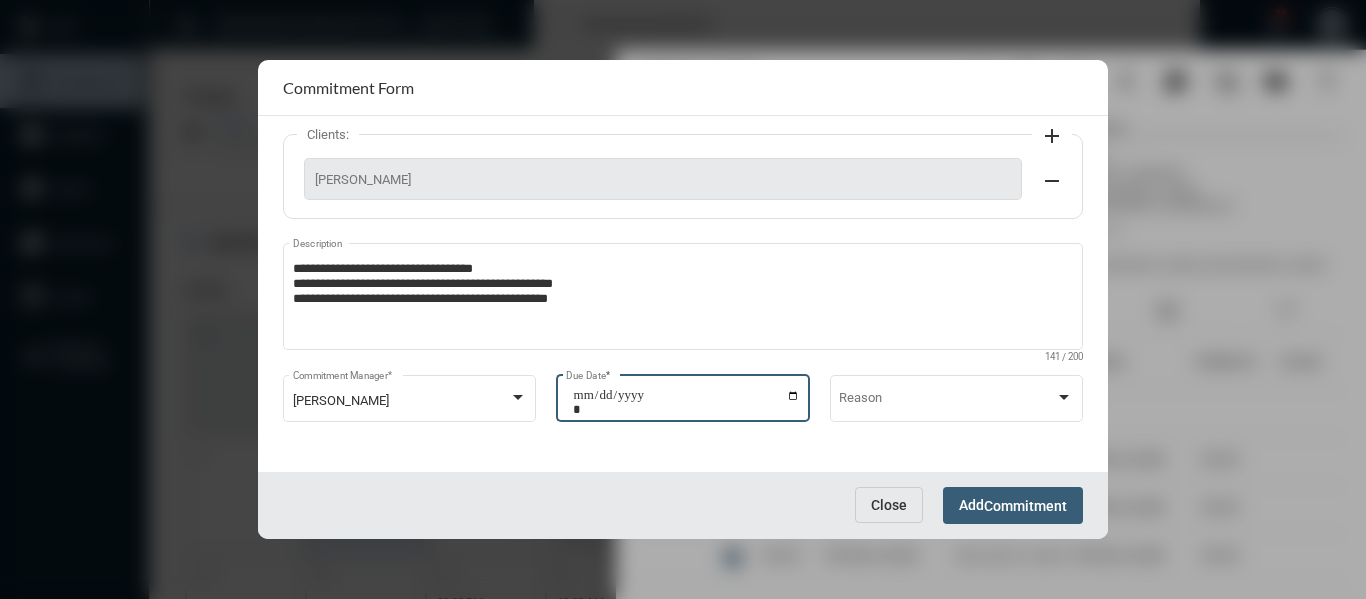 type on "**********" 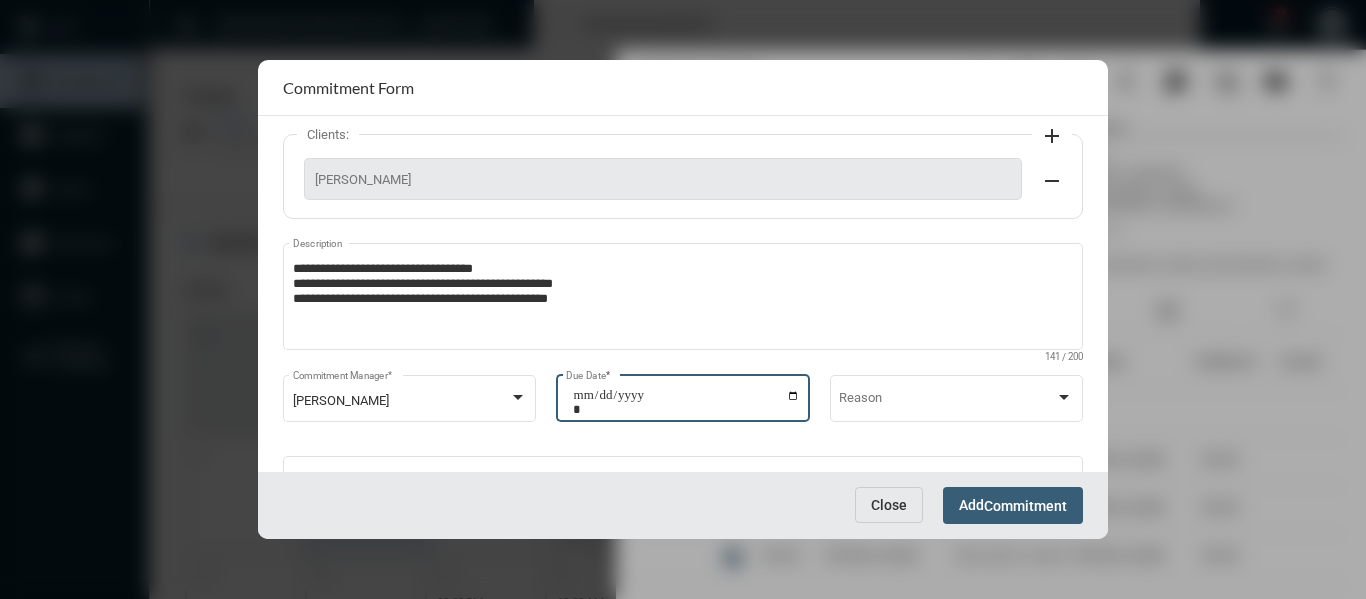 click on "Commitment" at bounding box center (1025, 506) 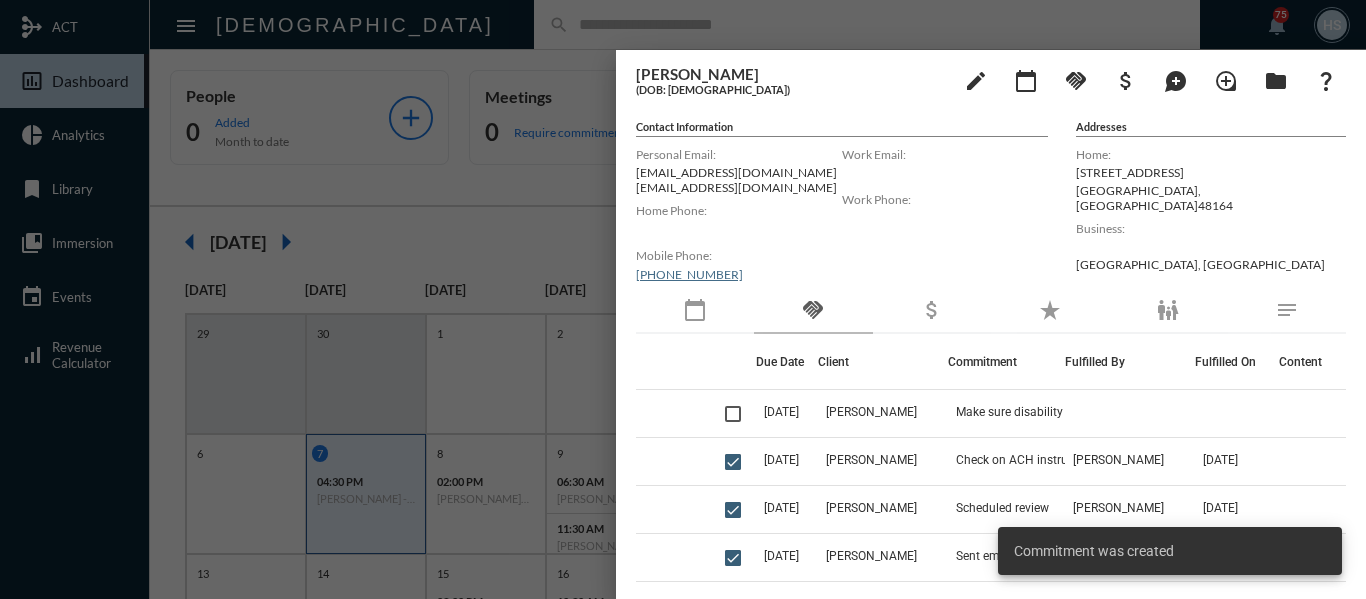 click at bounding box center [683, 299] 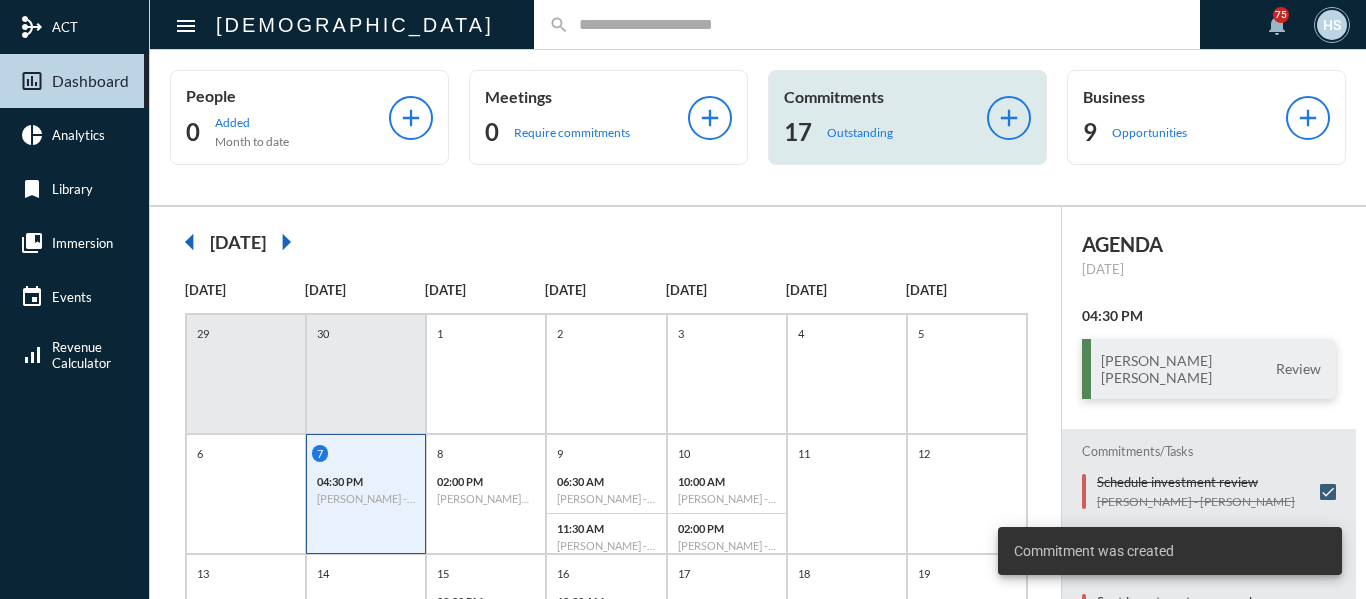 click on "Outstanding" 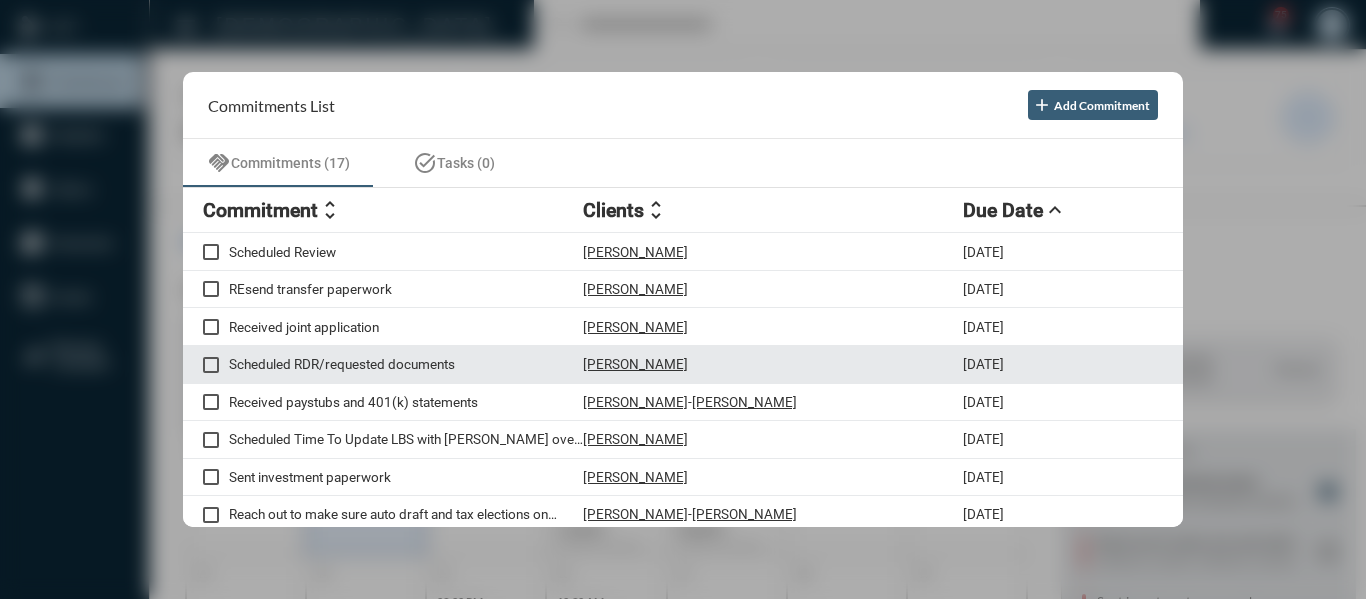 click on "Scheduled RDR/requested documents" at bounding box center [406, 364] 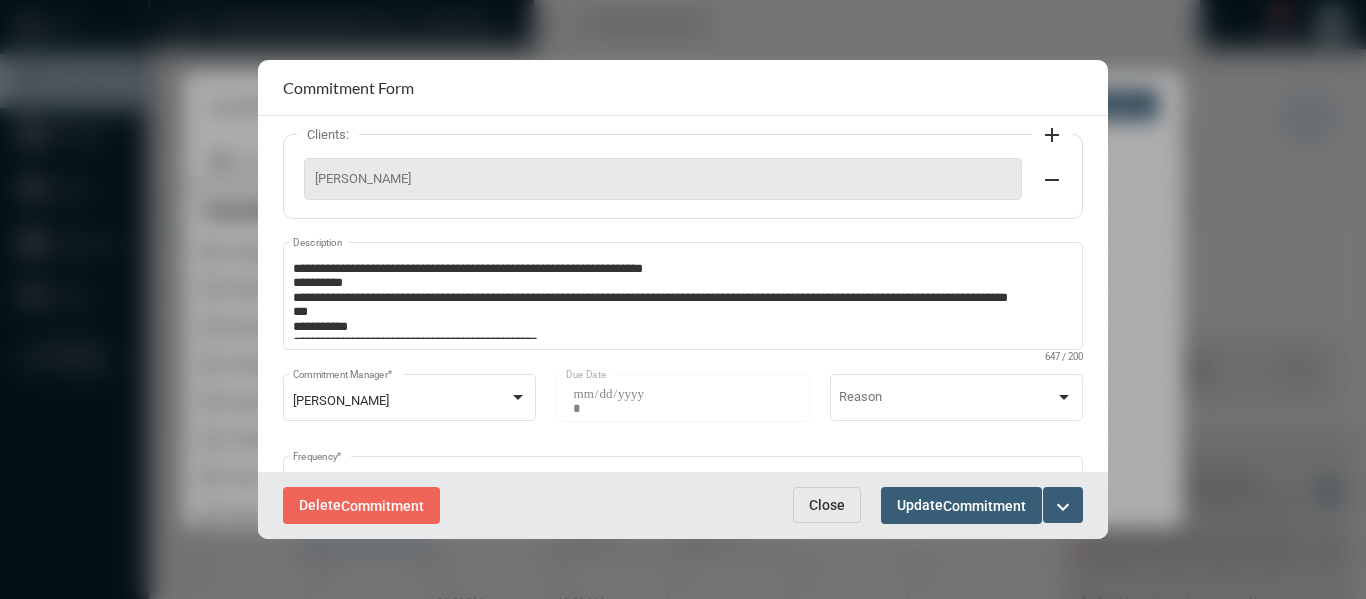 scroll, scrollTop: 200, scrollLeft: 0, axis: vertical 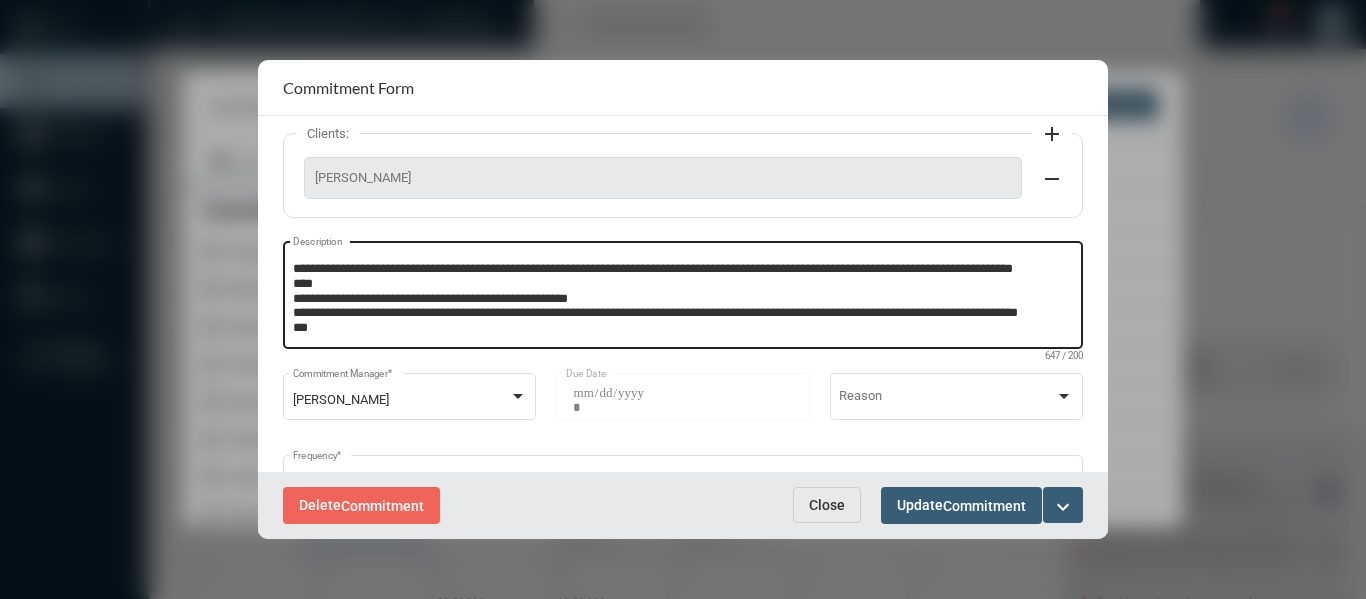 click on "**********" at bounding box center [681, 298] 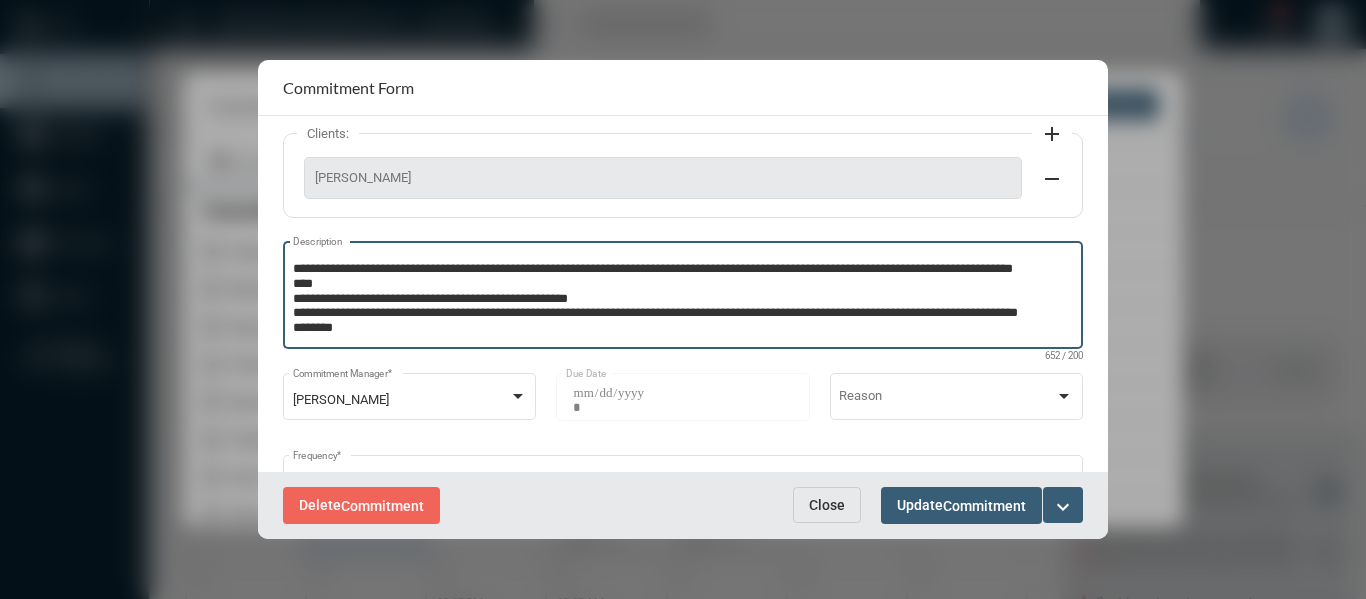 type on "**********" 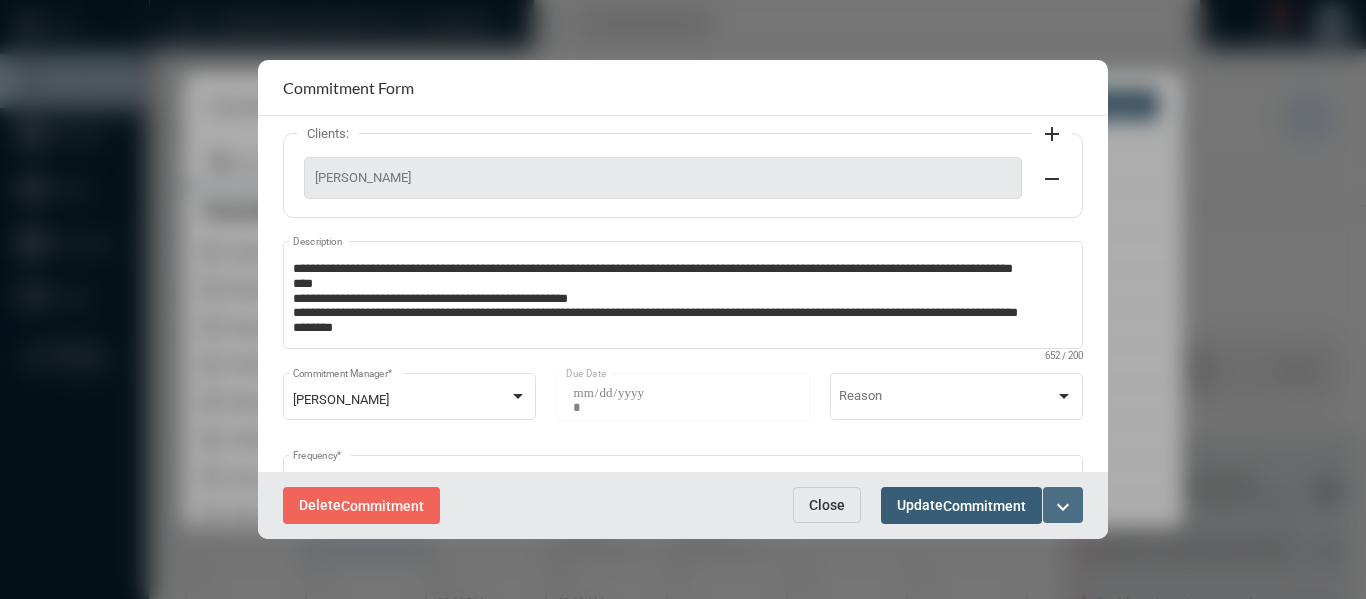 click on "expand_more" at bounding box center (1063, 507) 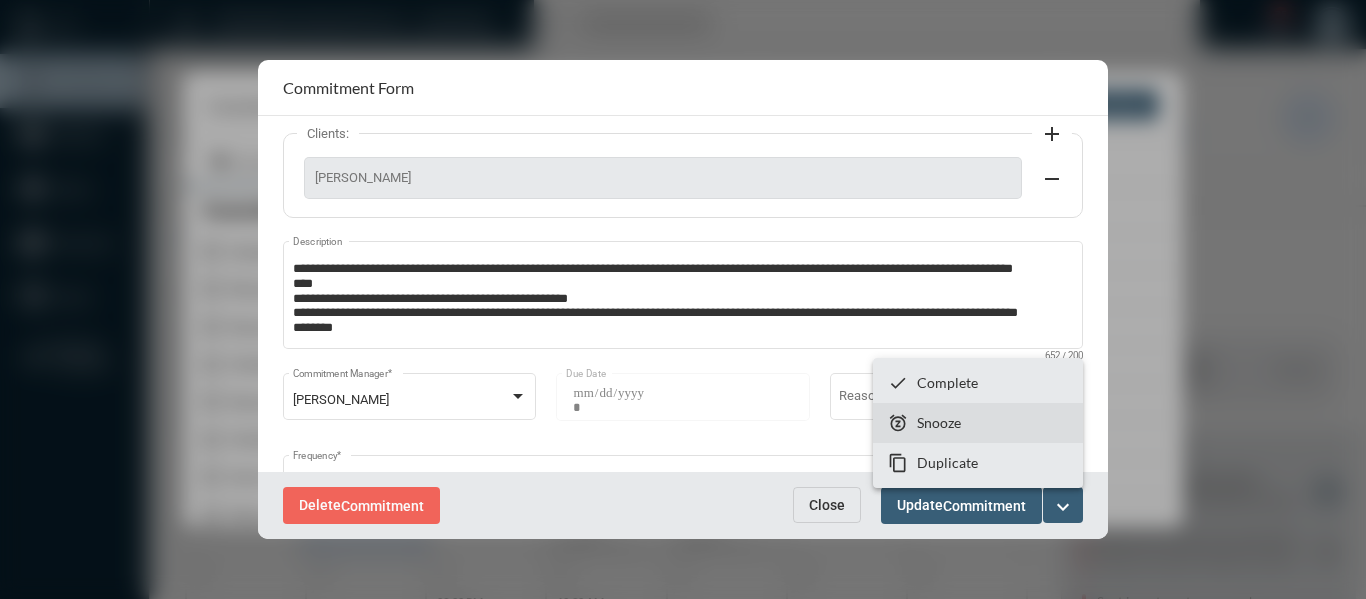click on "Snooze" at bounding box center (939, 422) 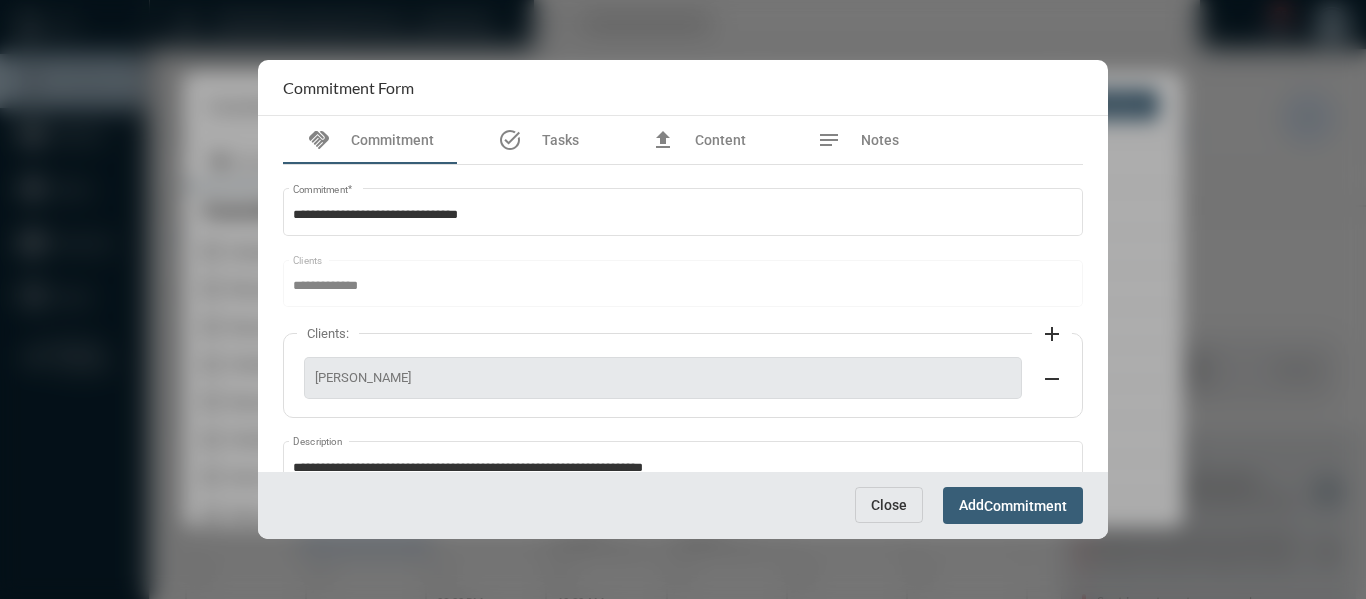 scroll, scrollTop: 199, scrollLeft: 0, axis: vertical 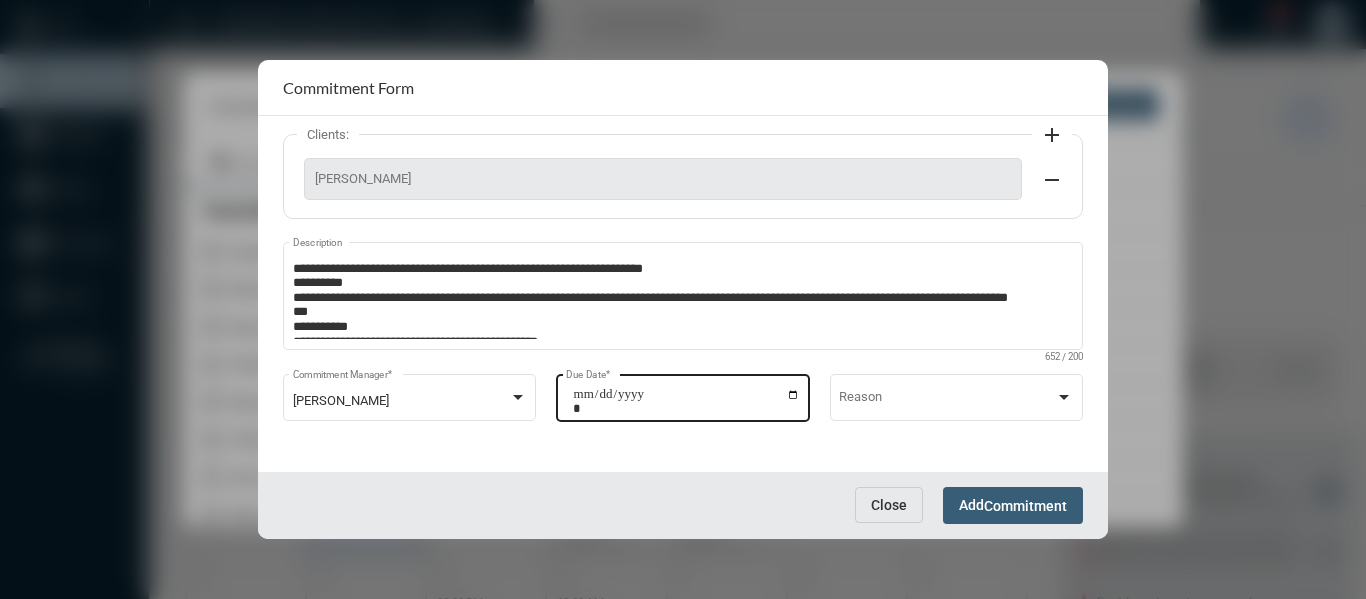 click on "**********" 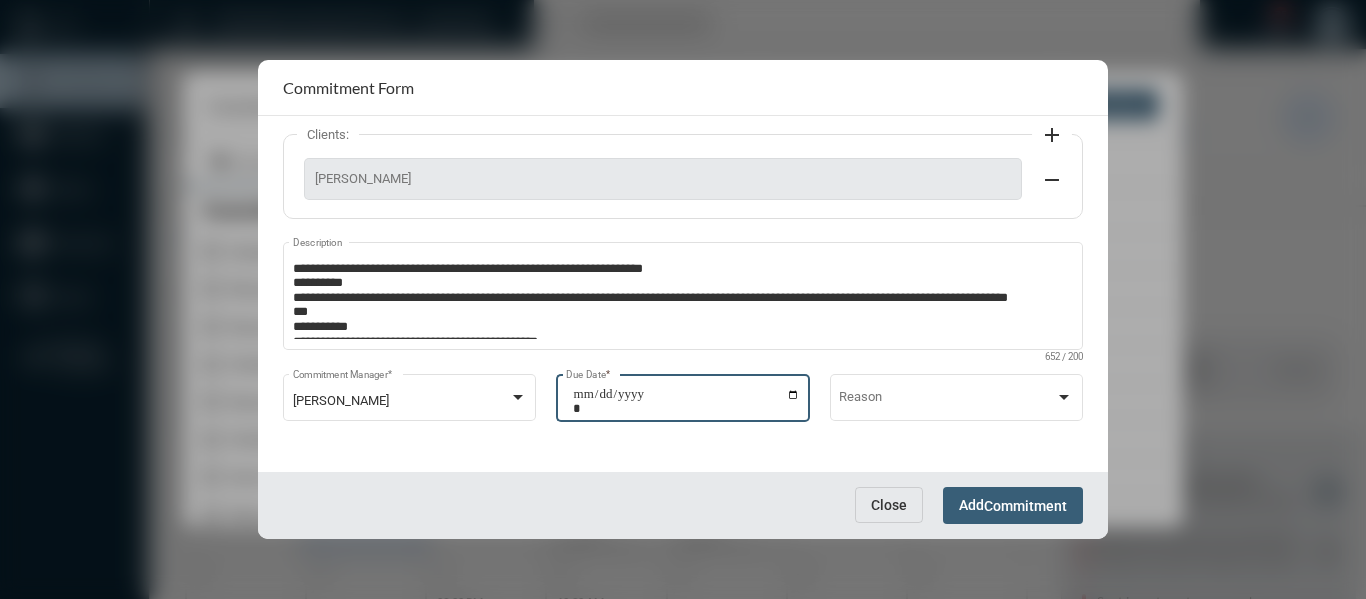 click on "**********" at bounding box center [686, 401] 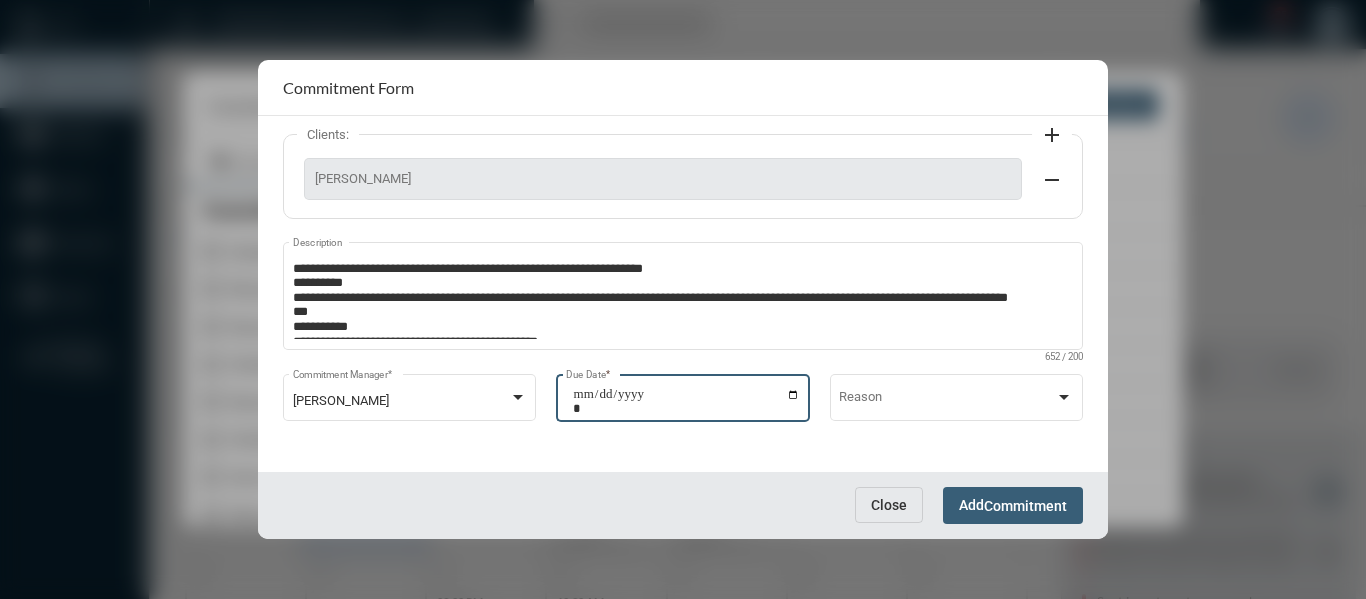 type on "**********" 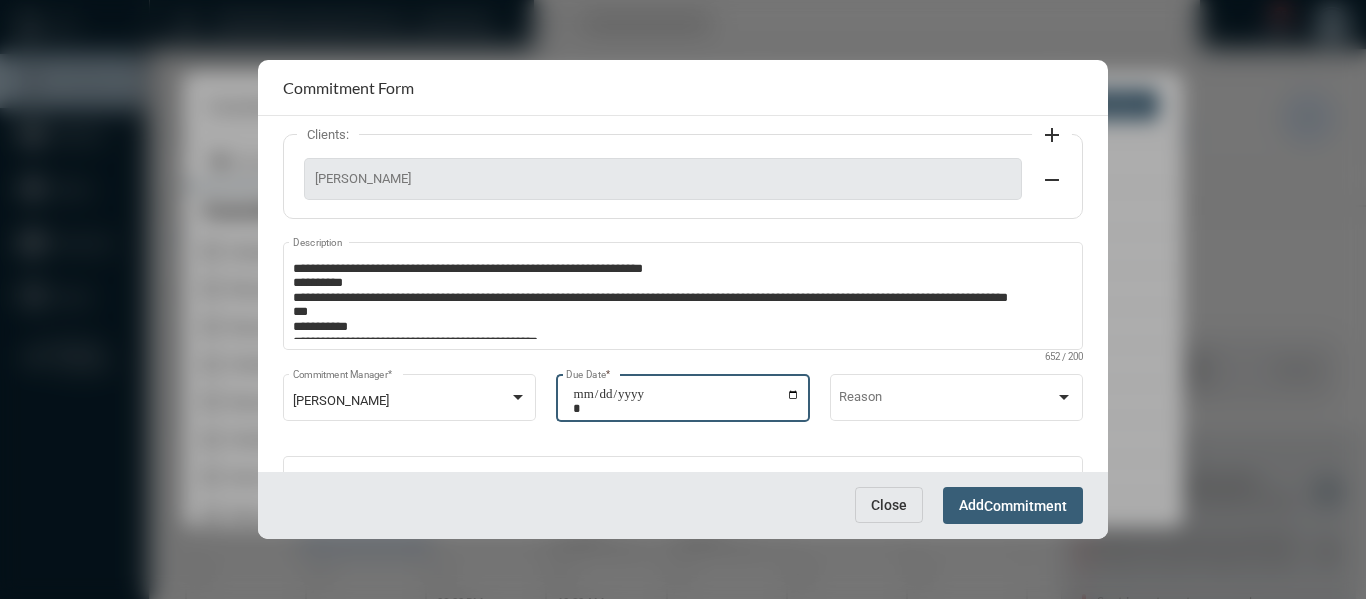 click on "Add   Commitment" at bounding box center (1013, 505) 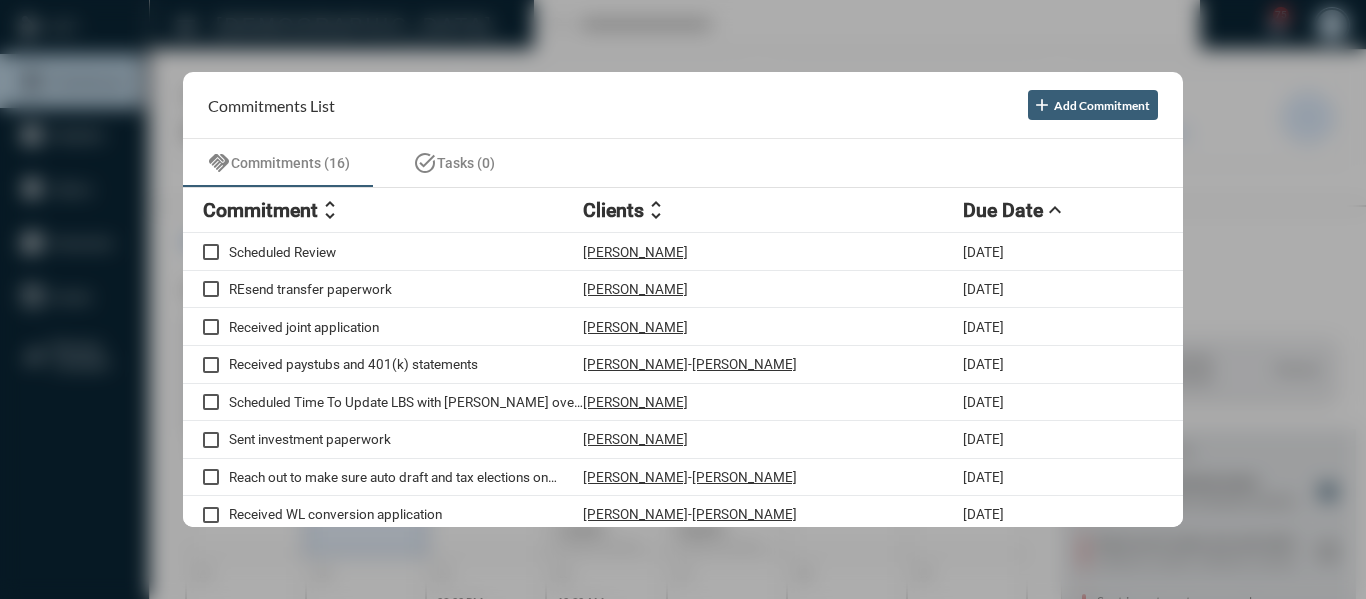 click at bounding box center (683, 299) 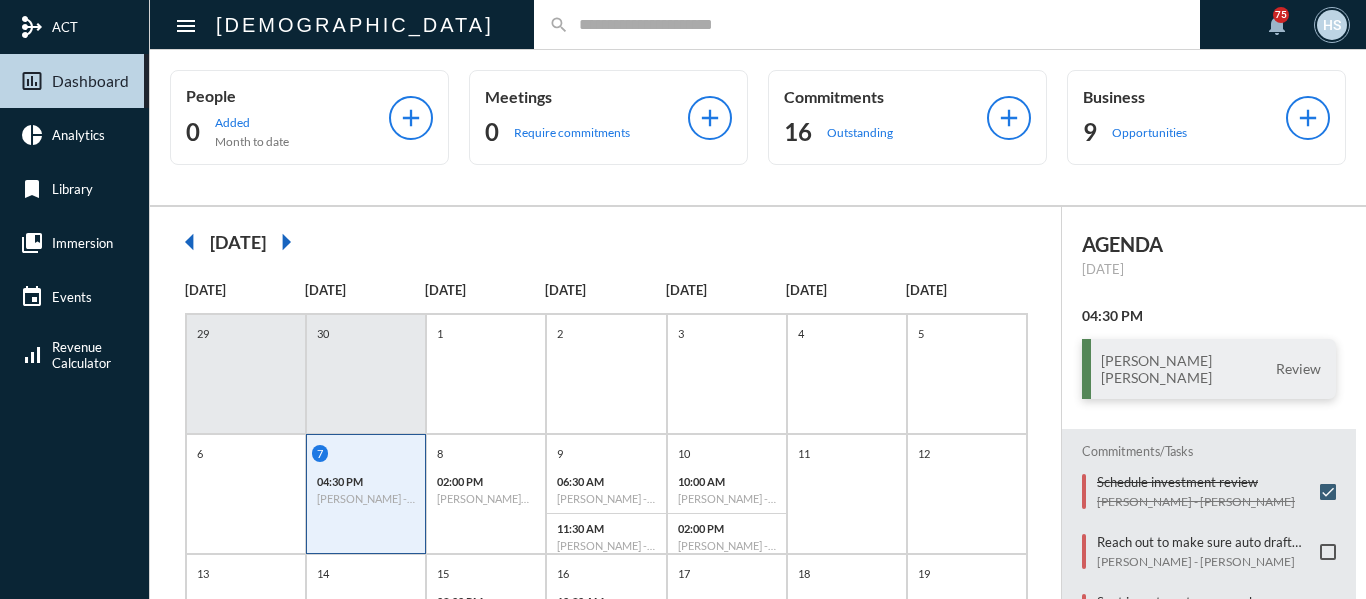 click 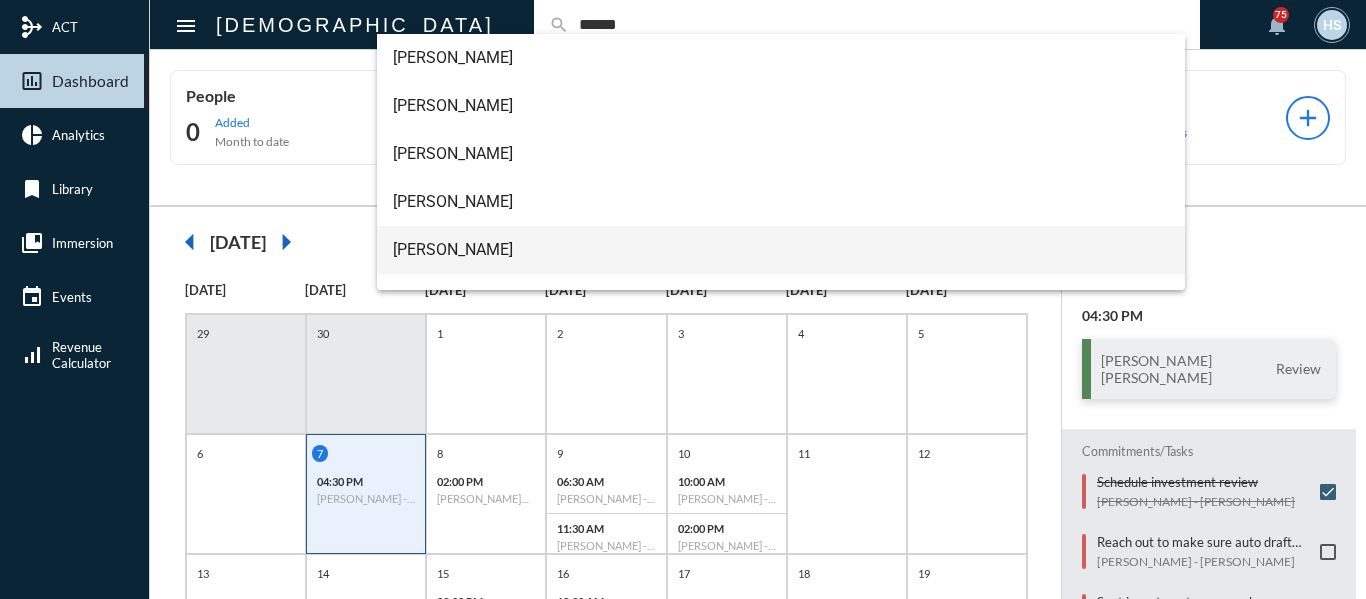 type on "******" 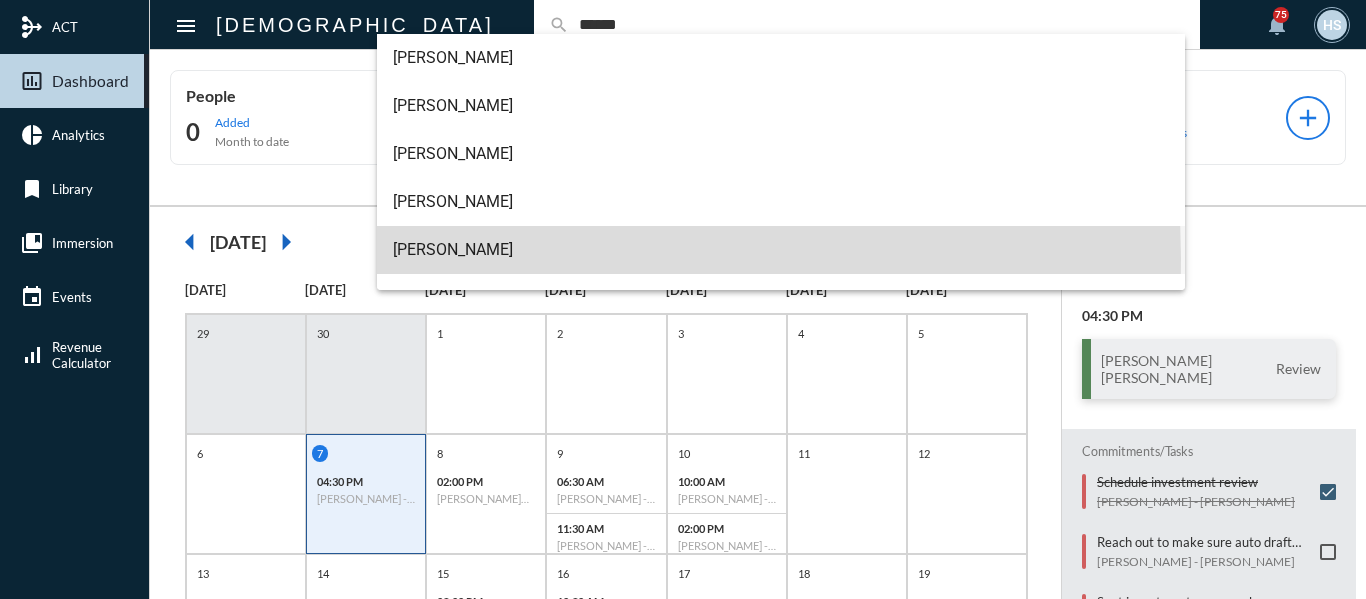 click on "[PERSON_NAME]" at bounding box center (781, 250) 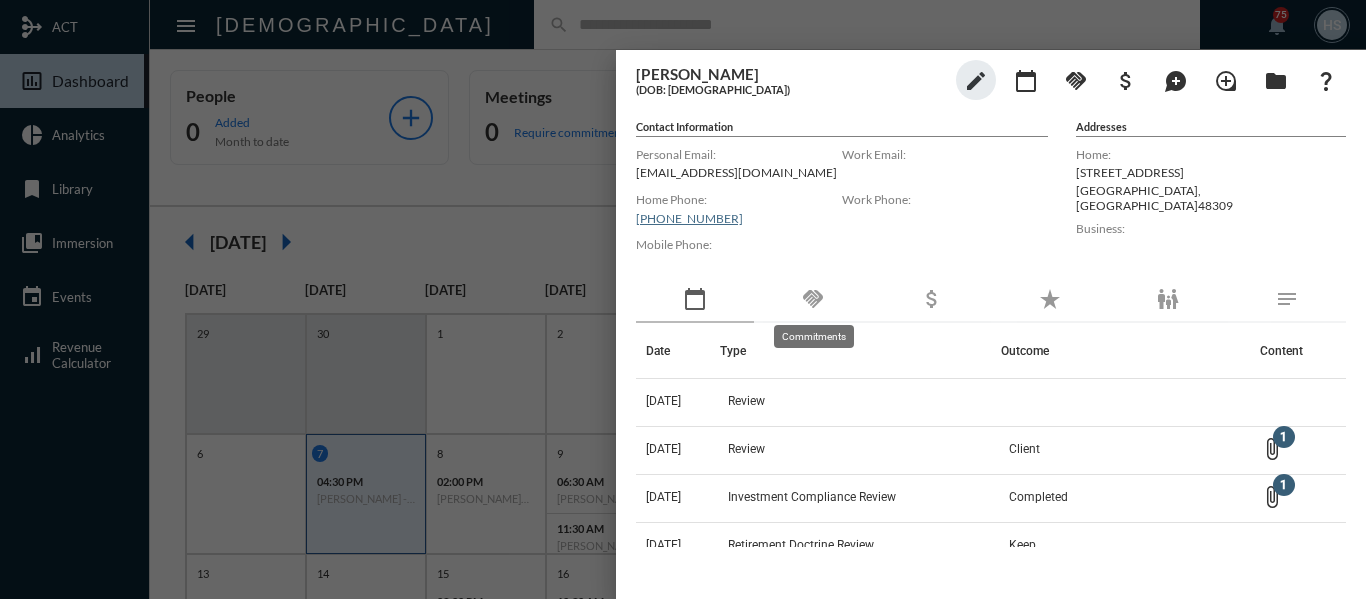 click on "handshake" 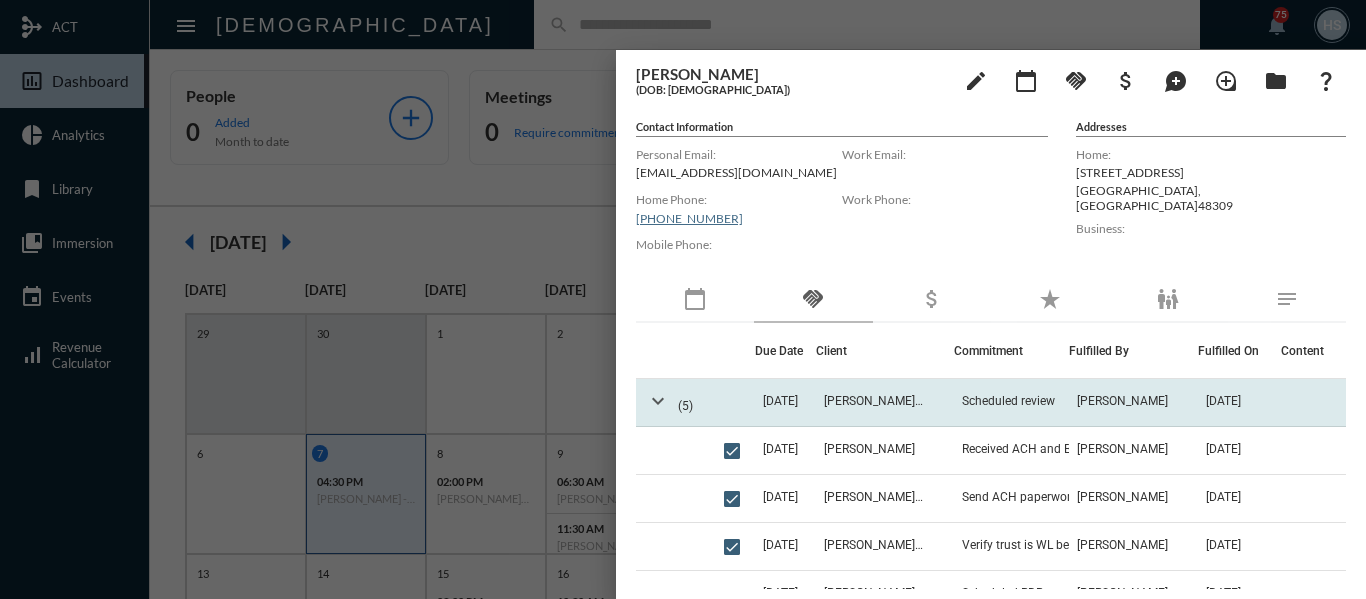 click on "expand_more" 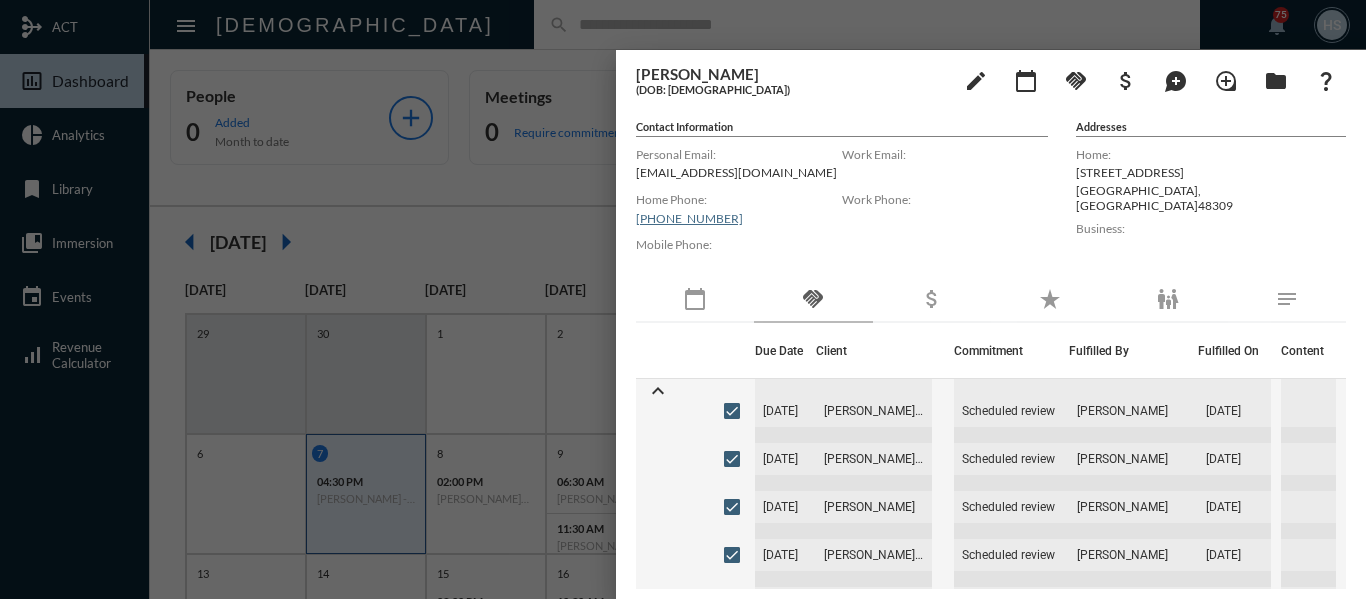 click at bounding box center [683, 299] 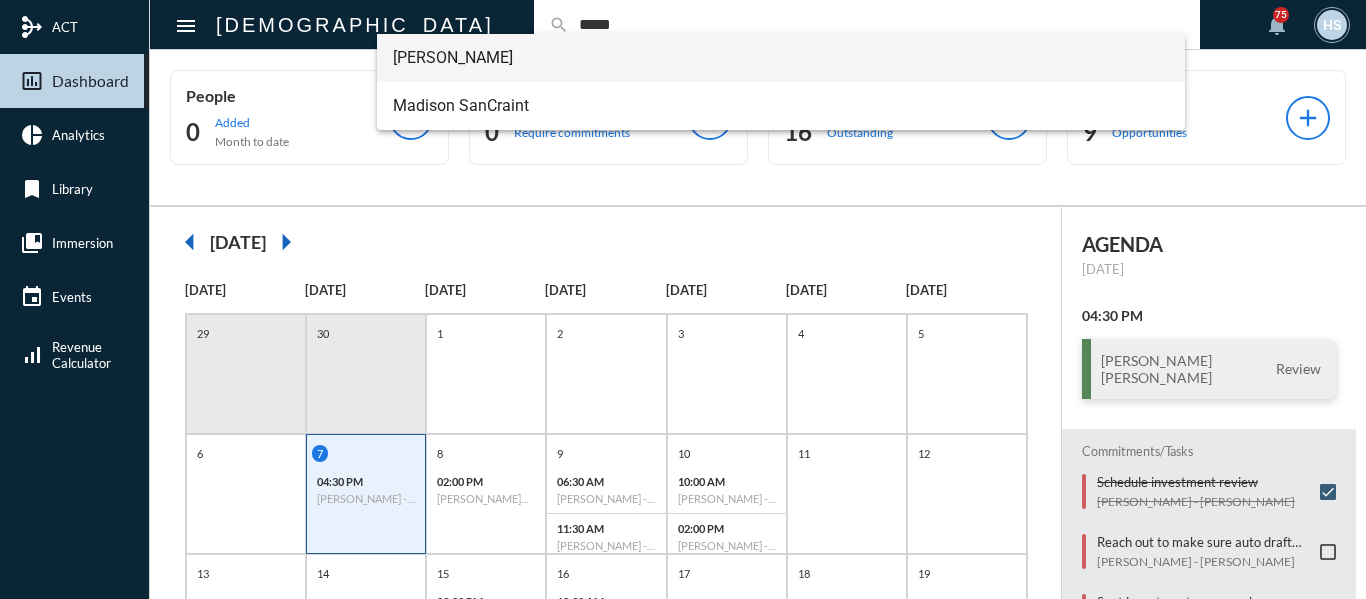 type on "*****" 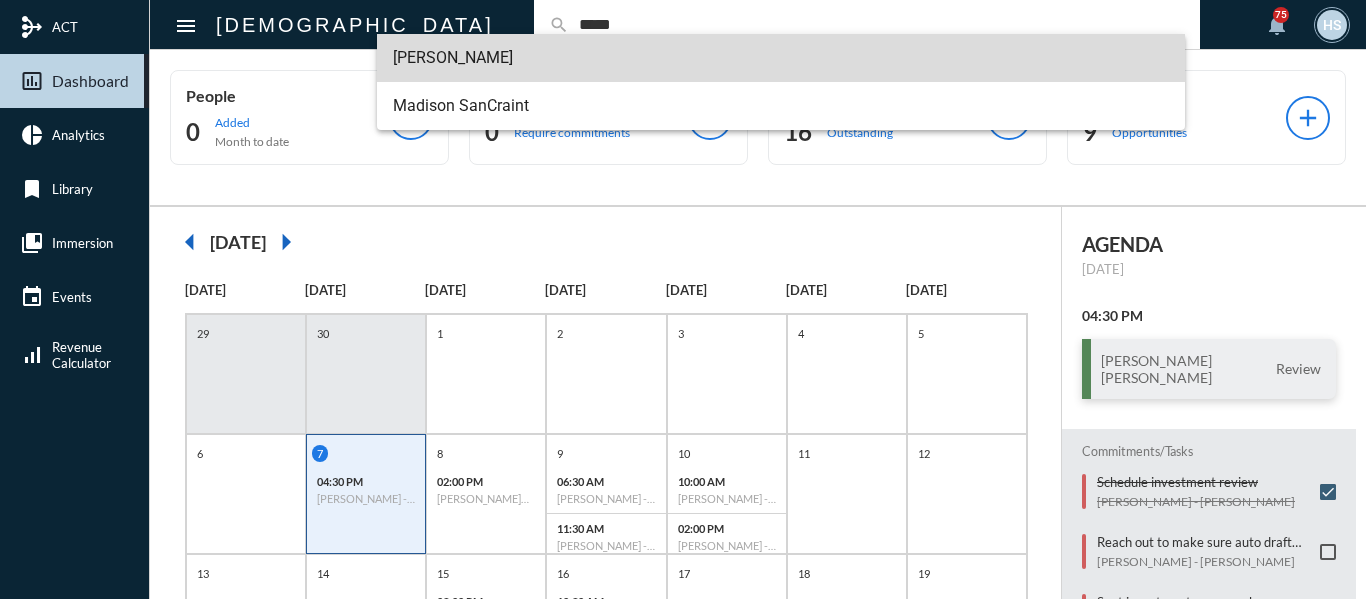 click on "[PERSON_NAME]" at bounding box center (781, 58) 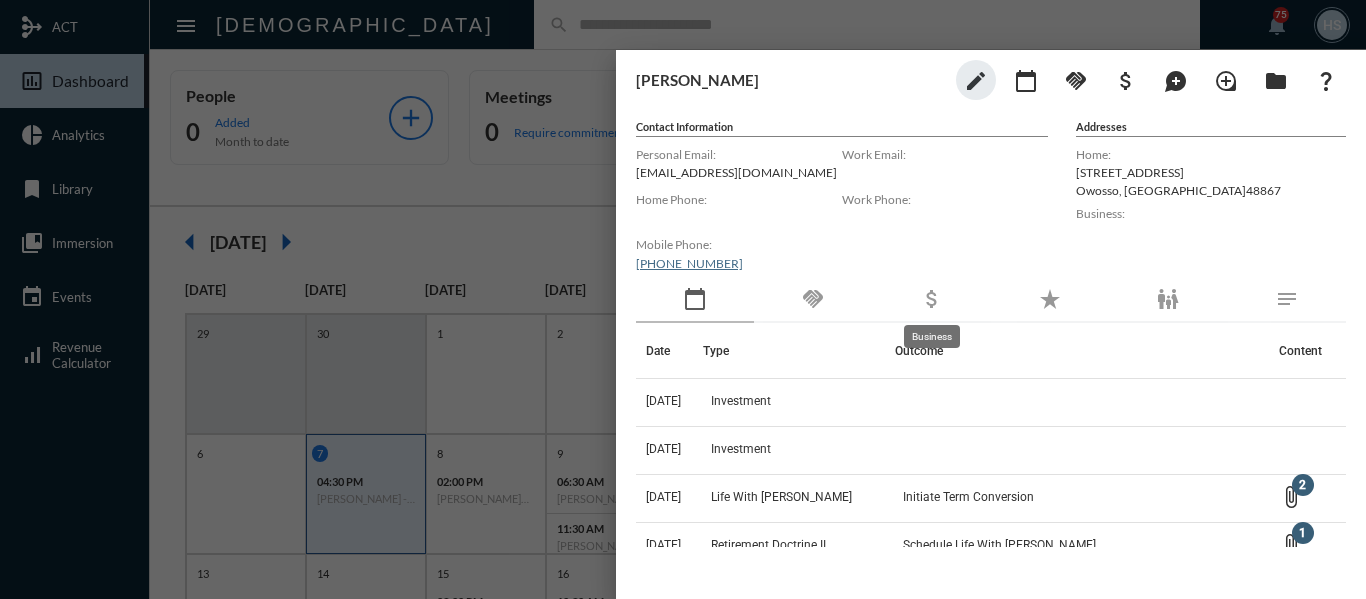 click on "attach_money" 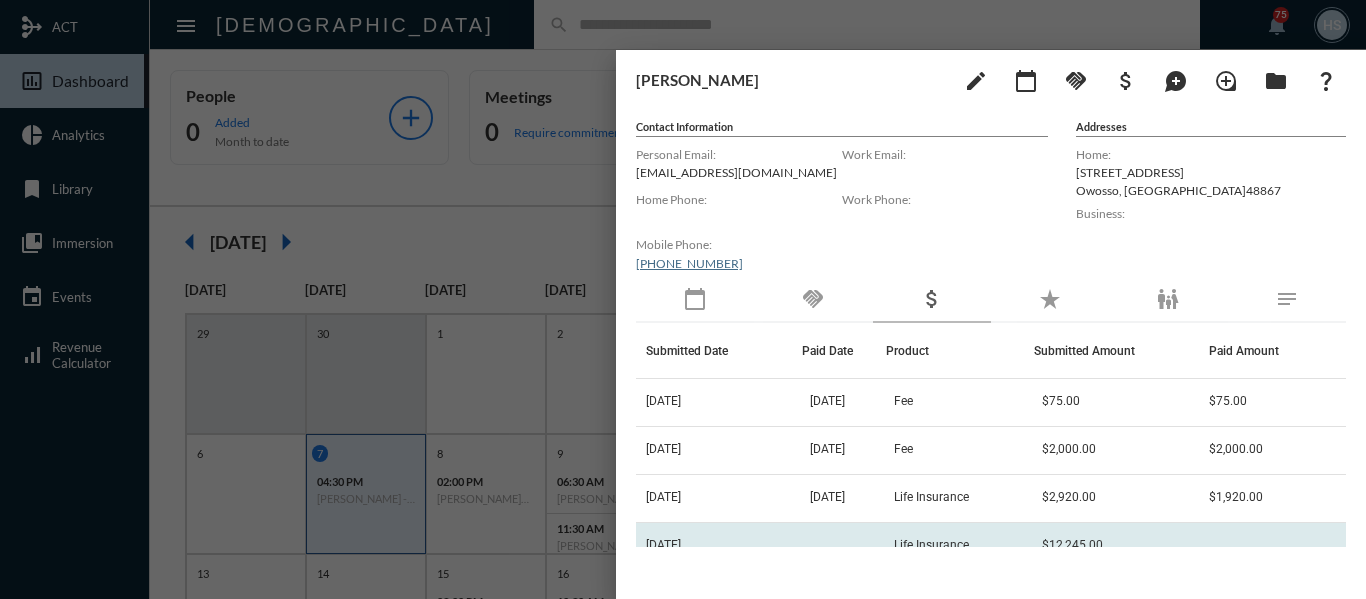 click on "Life Insurance" 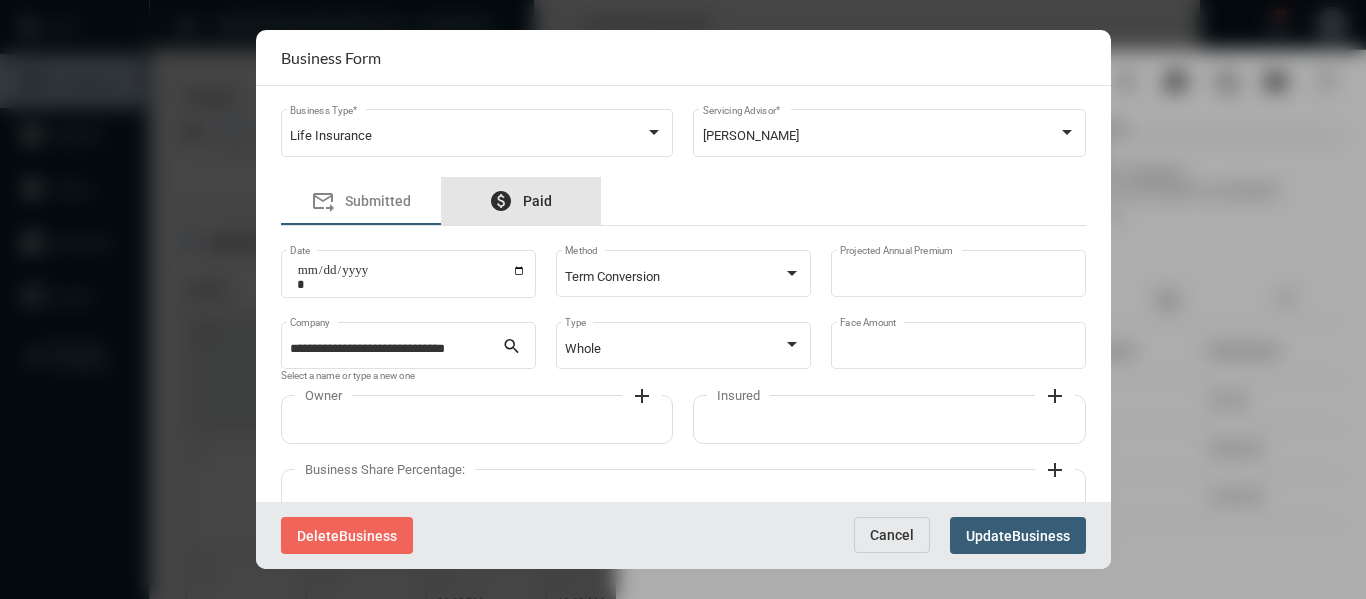 click on "Paid" at bounding box center [537, 201] 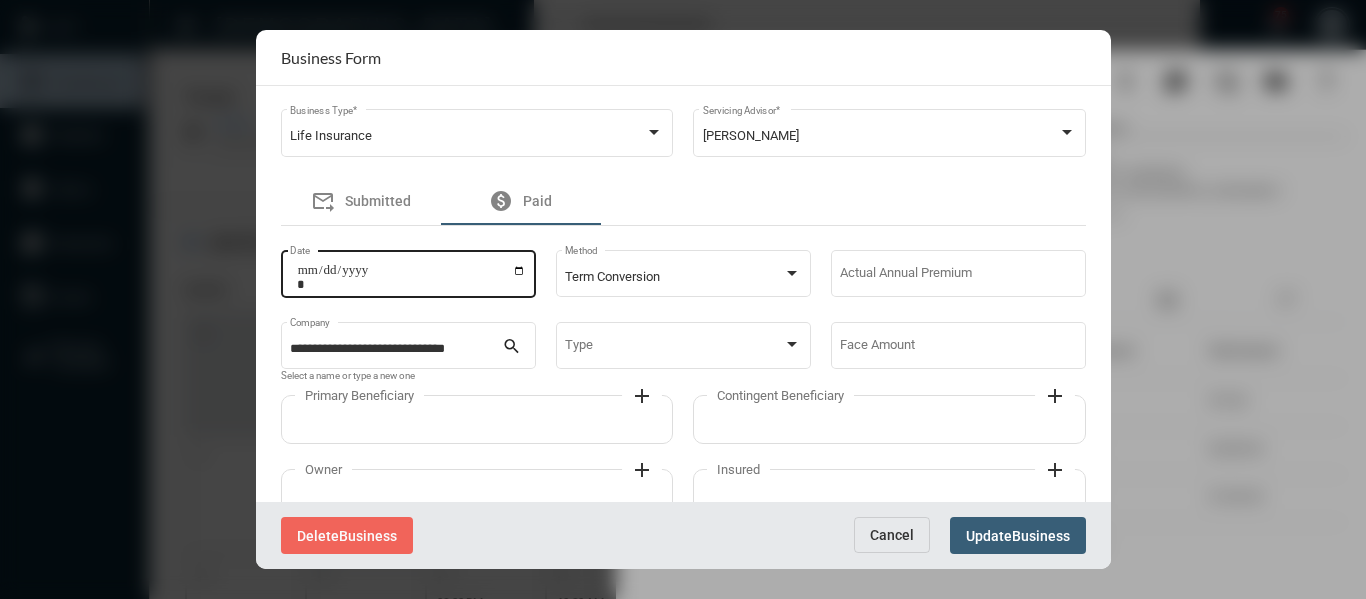 click on "Date" at bounding box center (411, 277) 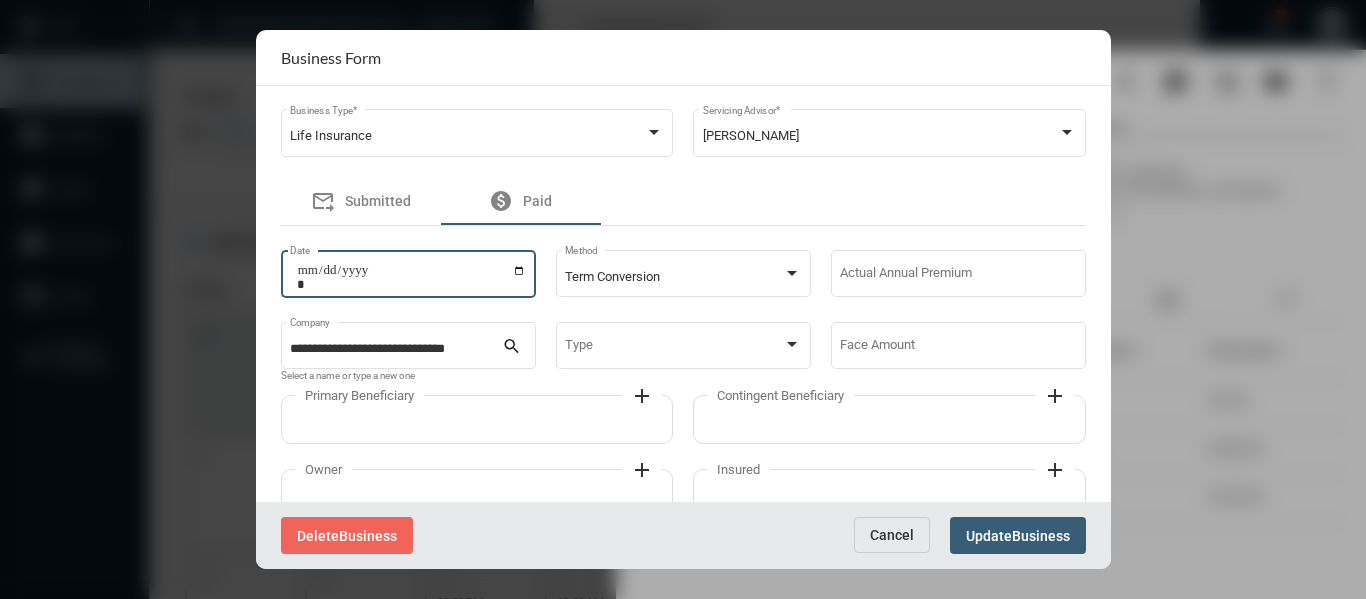click on "Date" at bounding box center [411, 277] 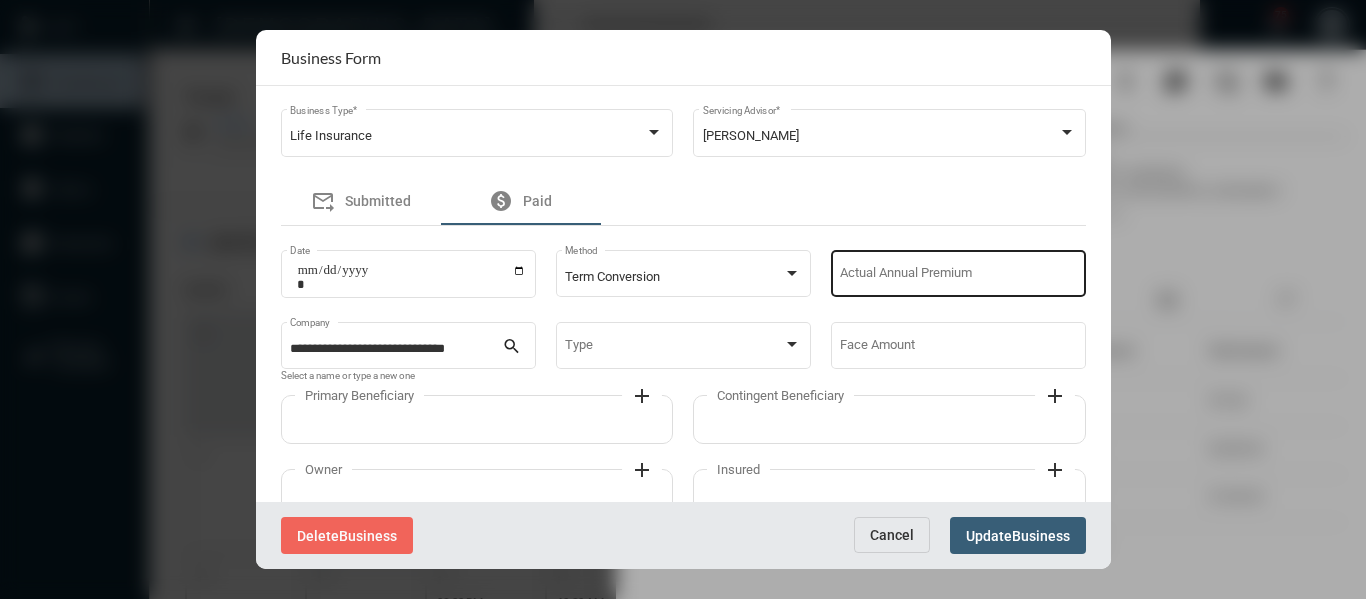 click on "Actual Annual Premium" 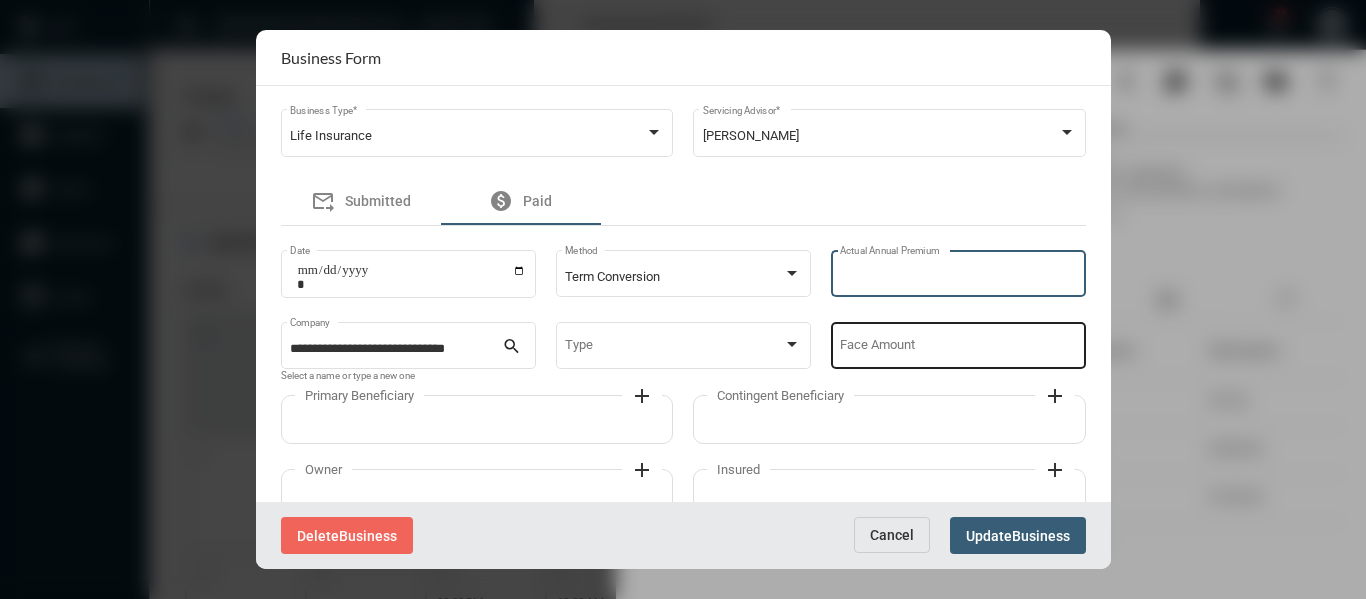 type on "*****" 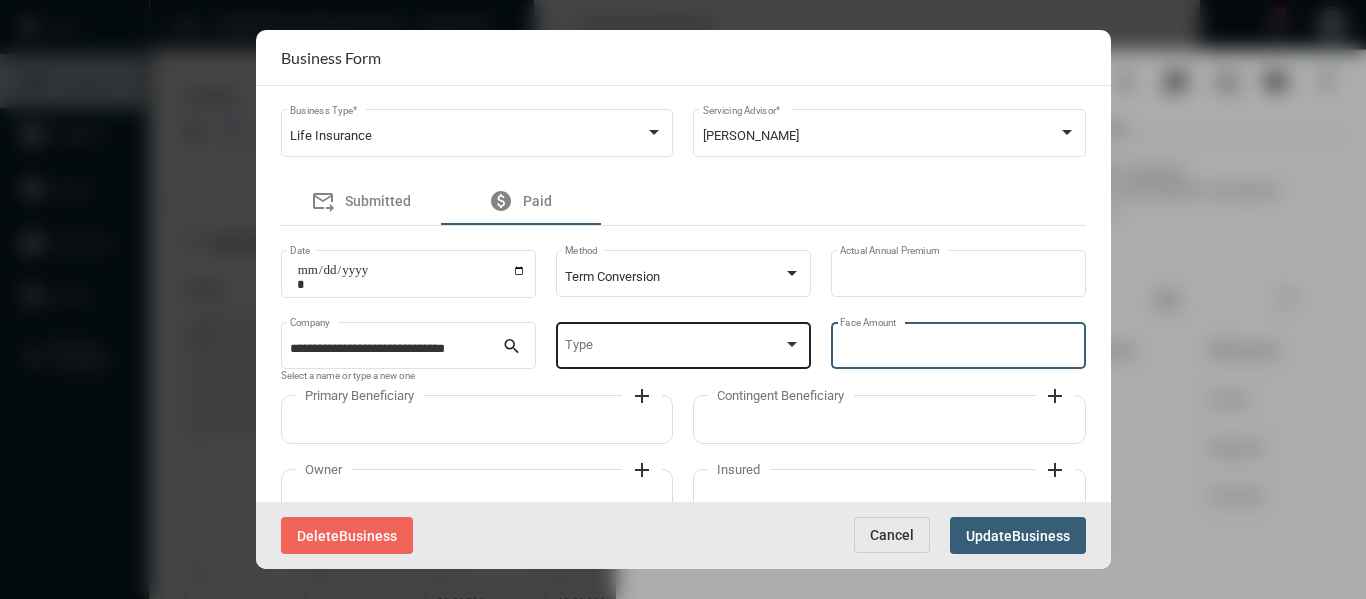 type on "*******" 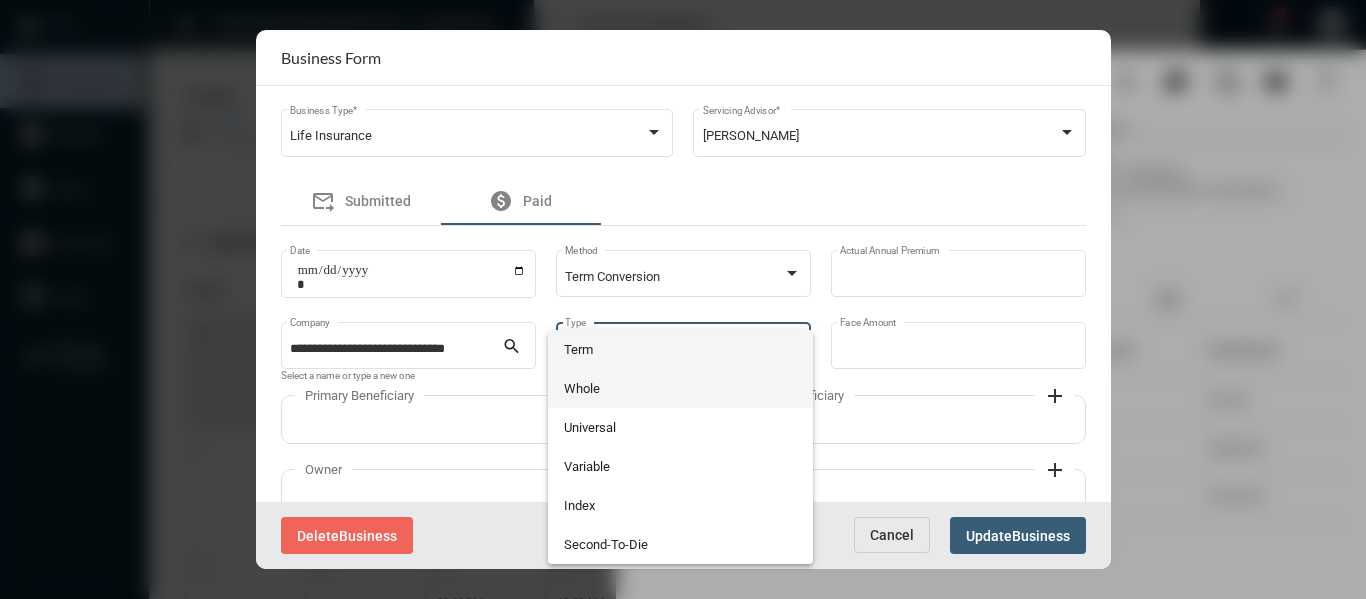 drag, startPoint x: 573, startPoint y: 392, endPoint x: 583, endPoint y: 390, distance: 10.198039 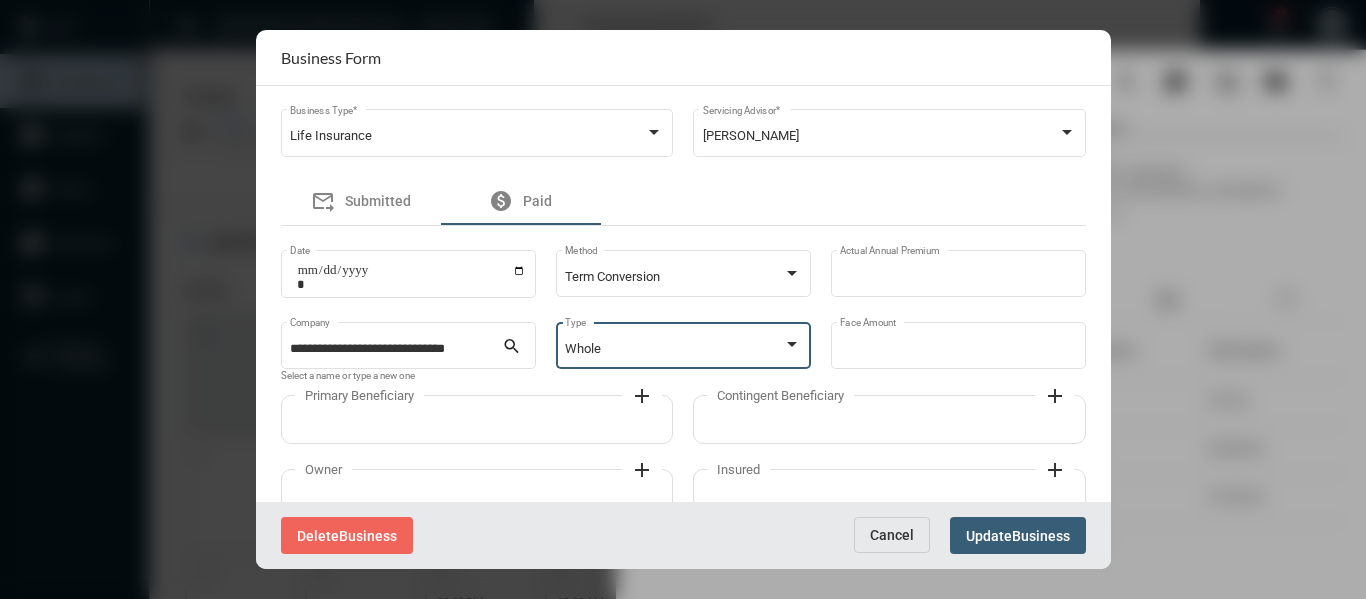click on "Business" at bounding box center (1041, 536) 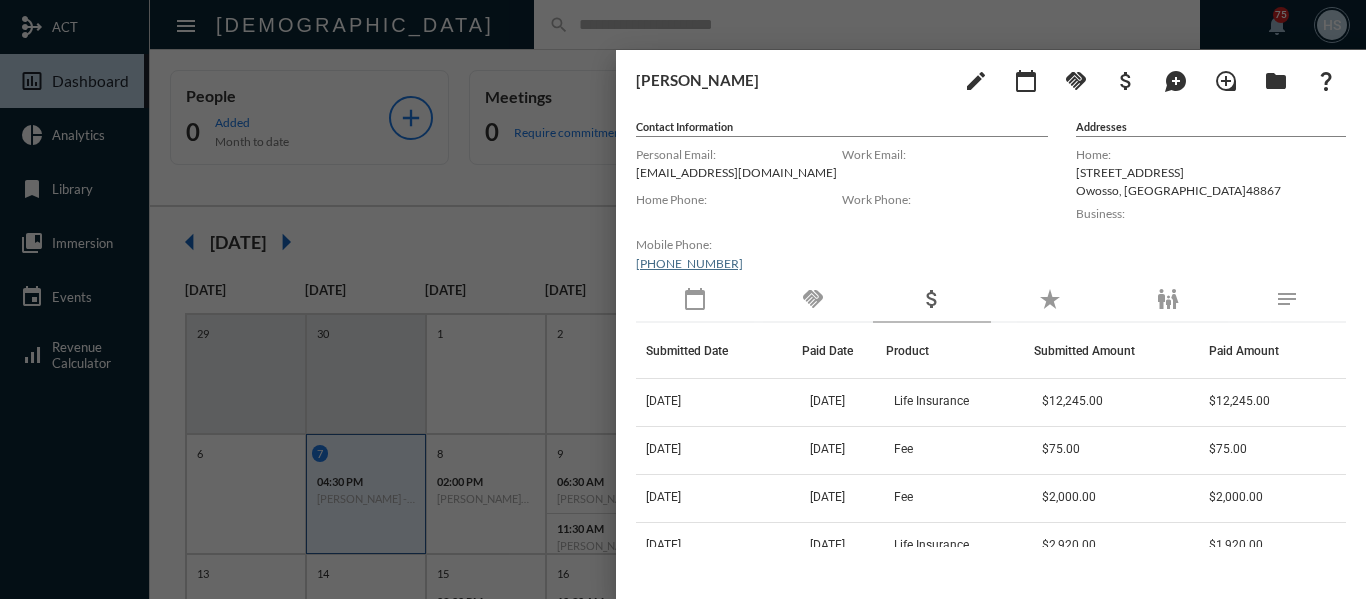 click at bounding box center [683, 299] 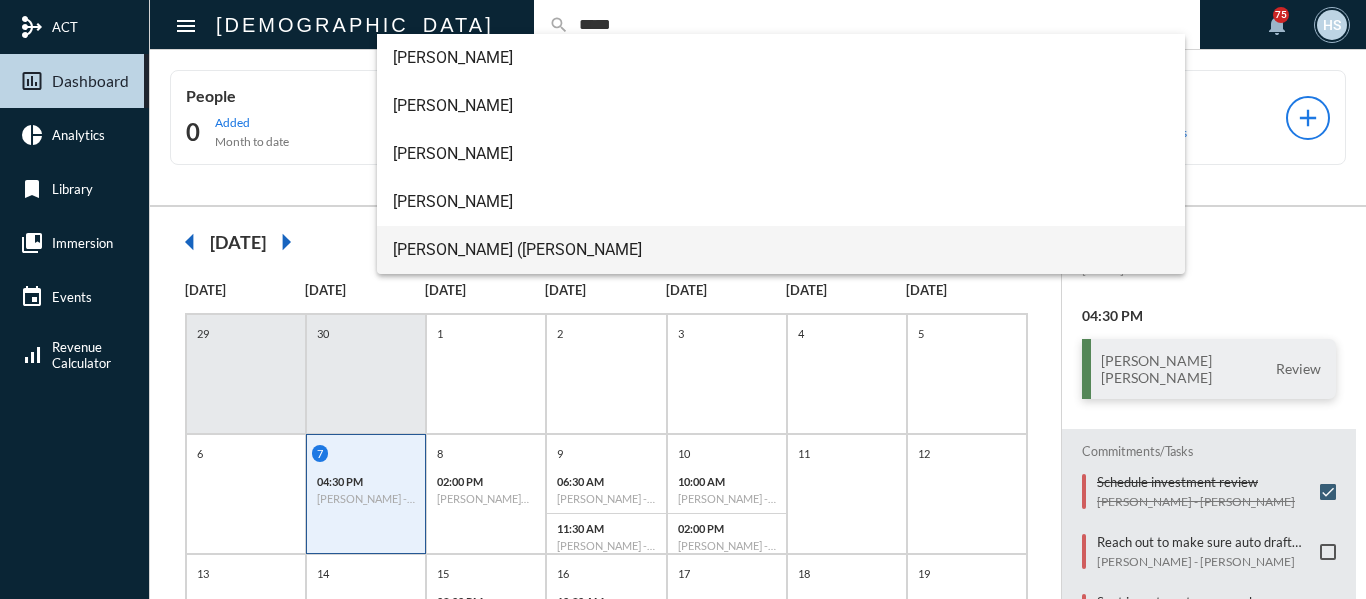 type on "*****" 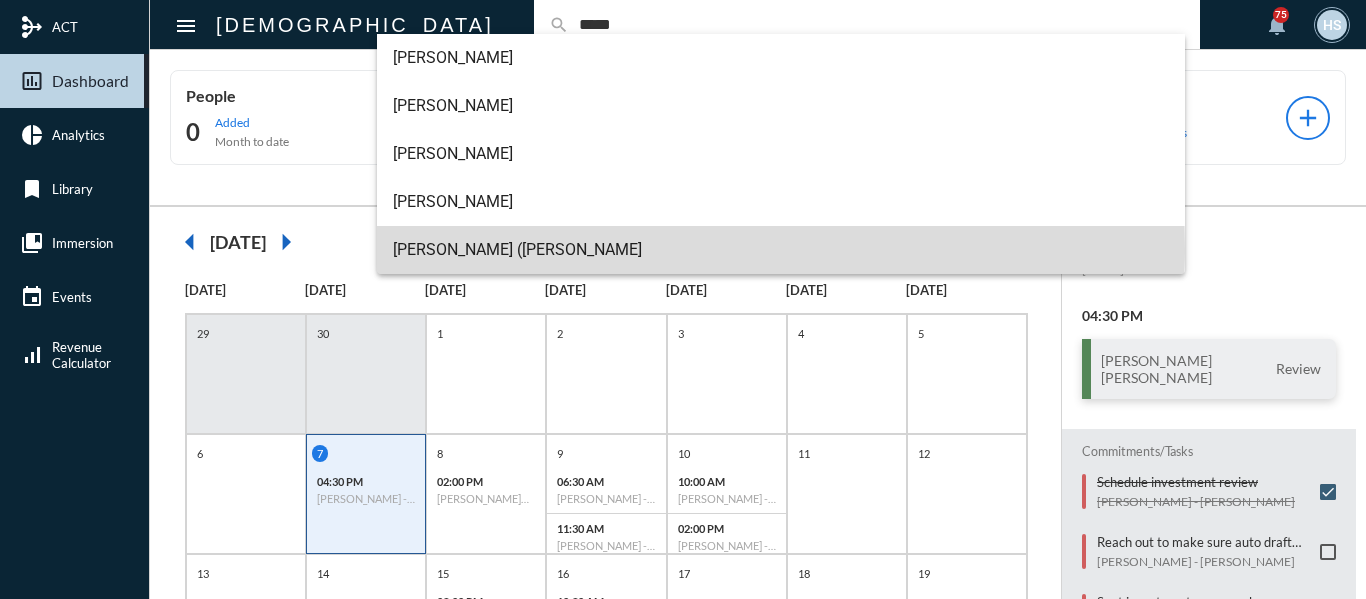 click on "[PERSON_NAME] ([PERSON_NAME]" at bounding box center [781, 250] 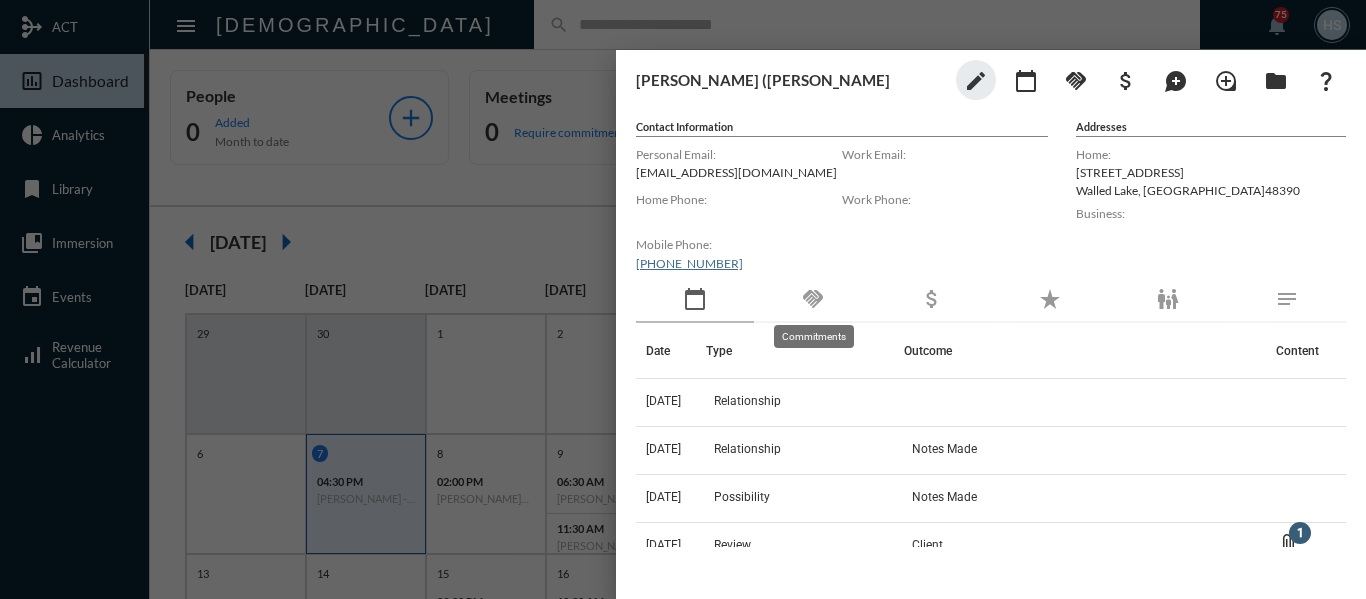 click on "handshake" 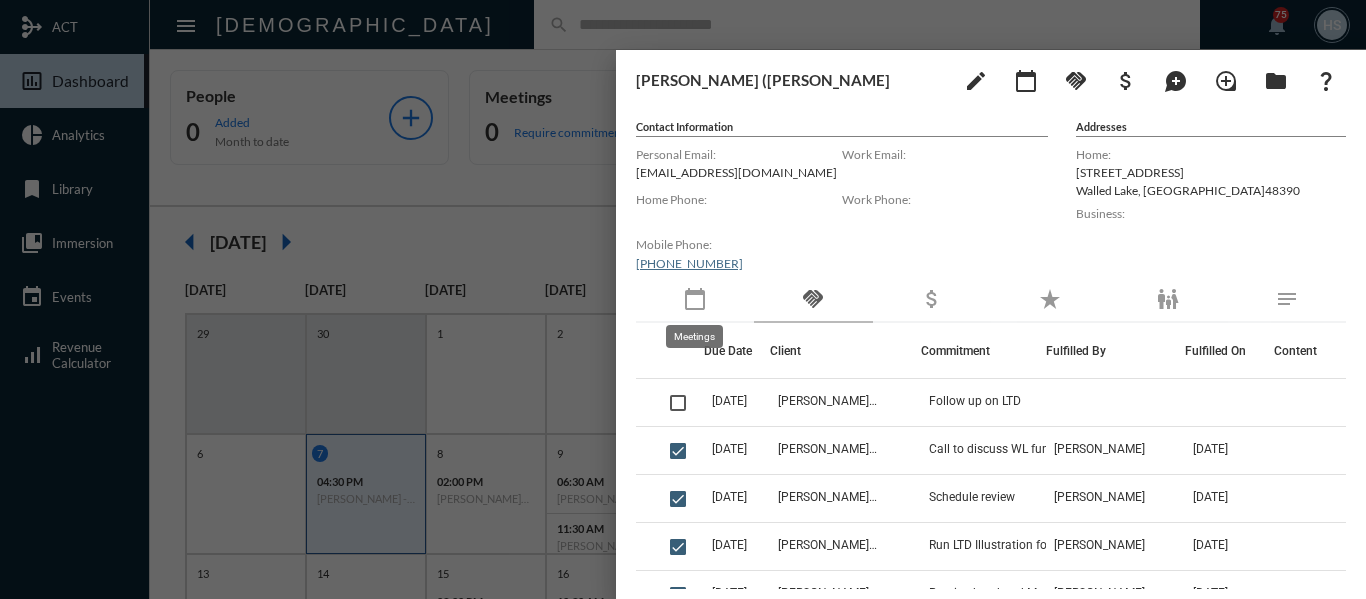 click on "calendar_today" 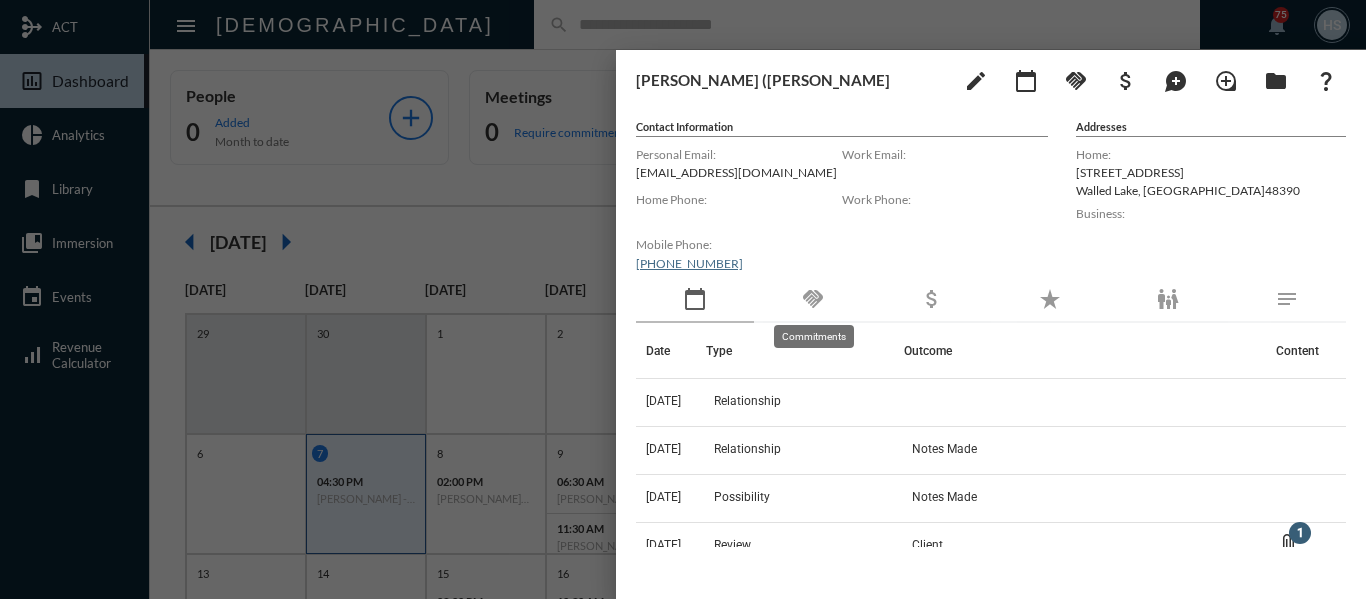 click on "handshake" 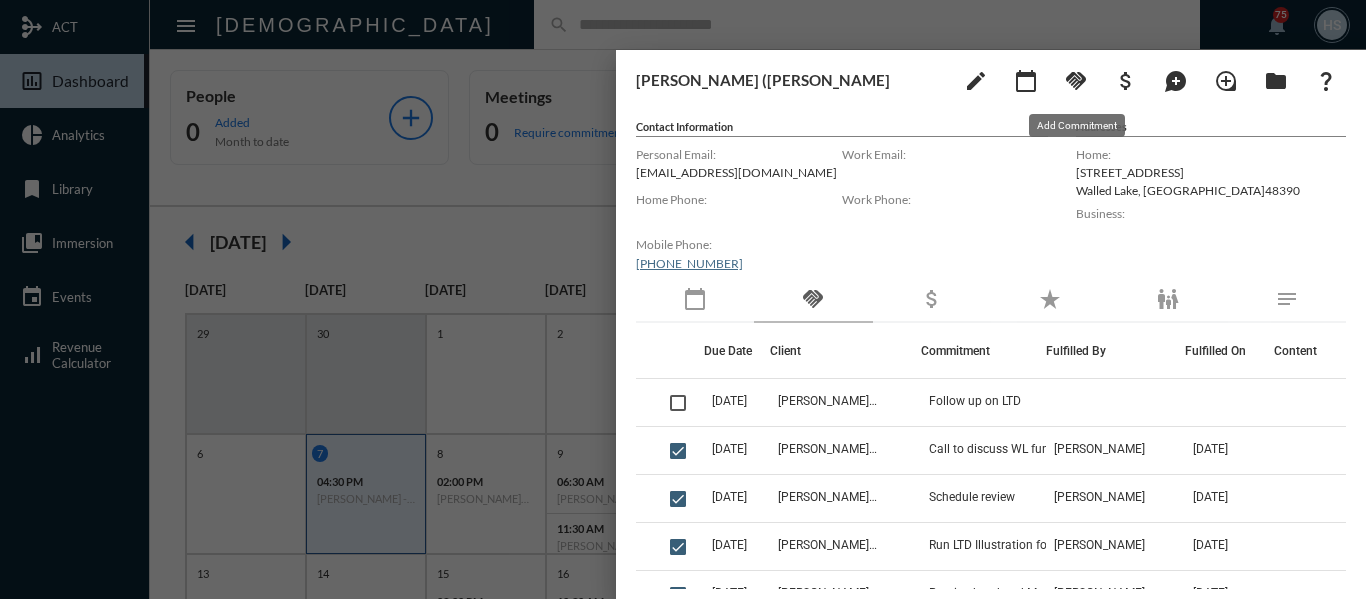 click on "handshake" 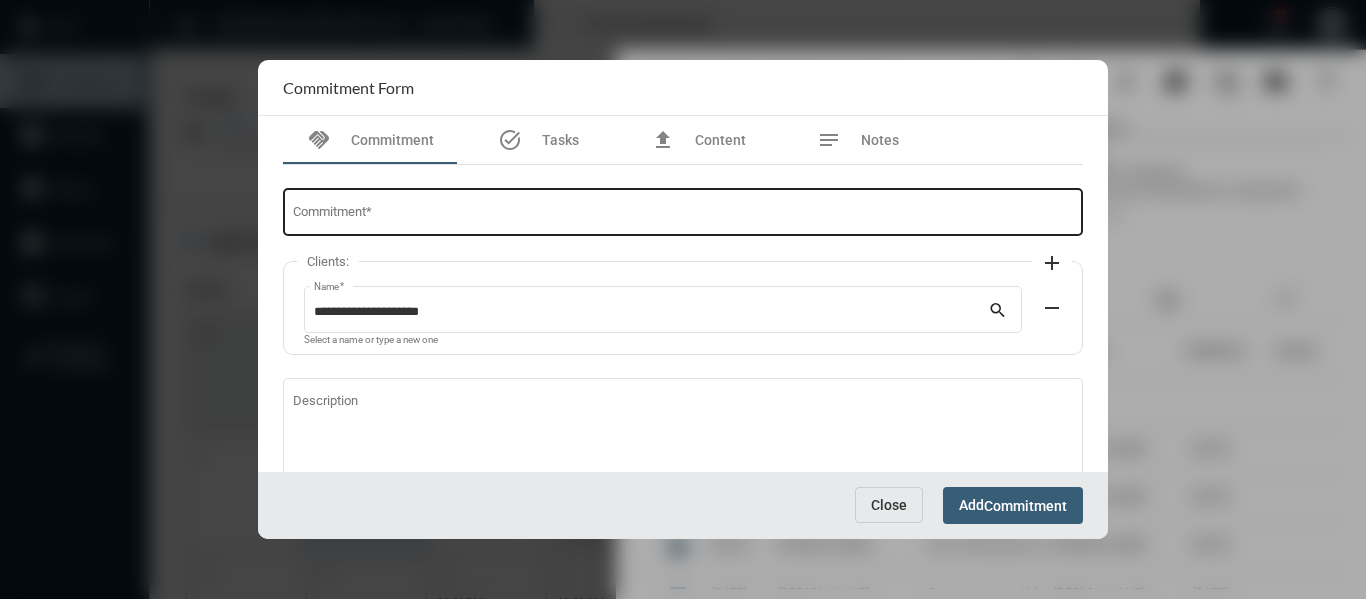 click on "Commitment  *" at bounding box center [683, 215] 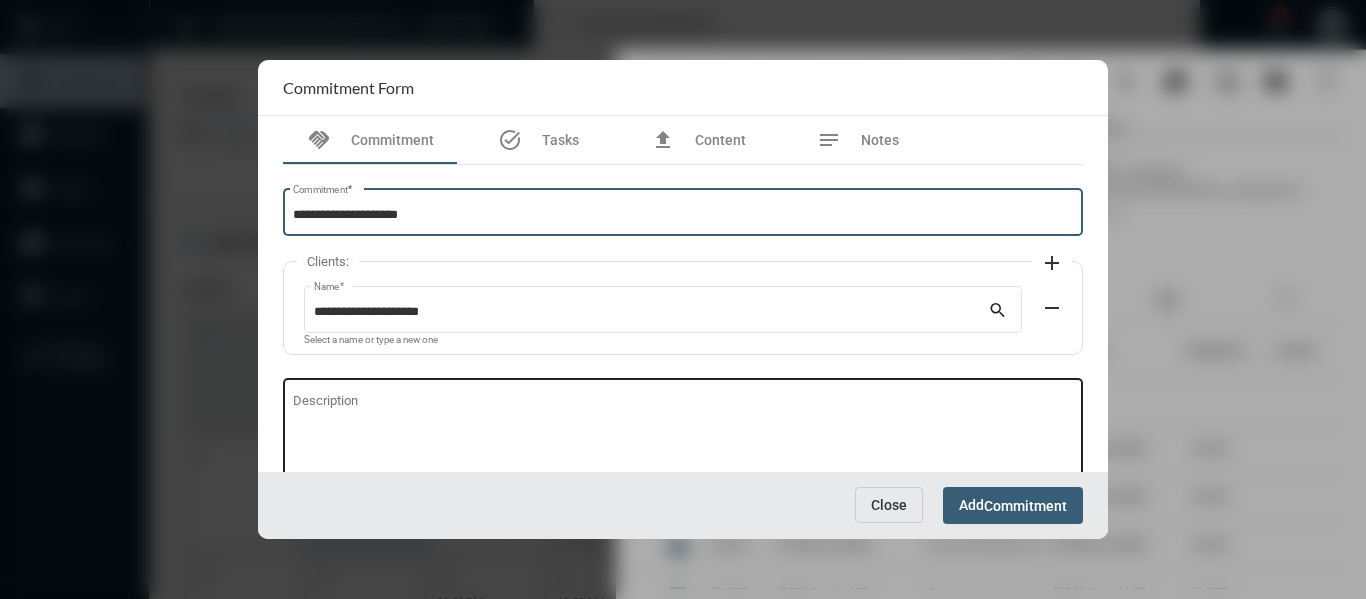 type on "**********" 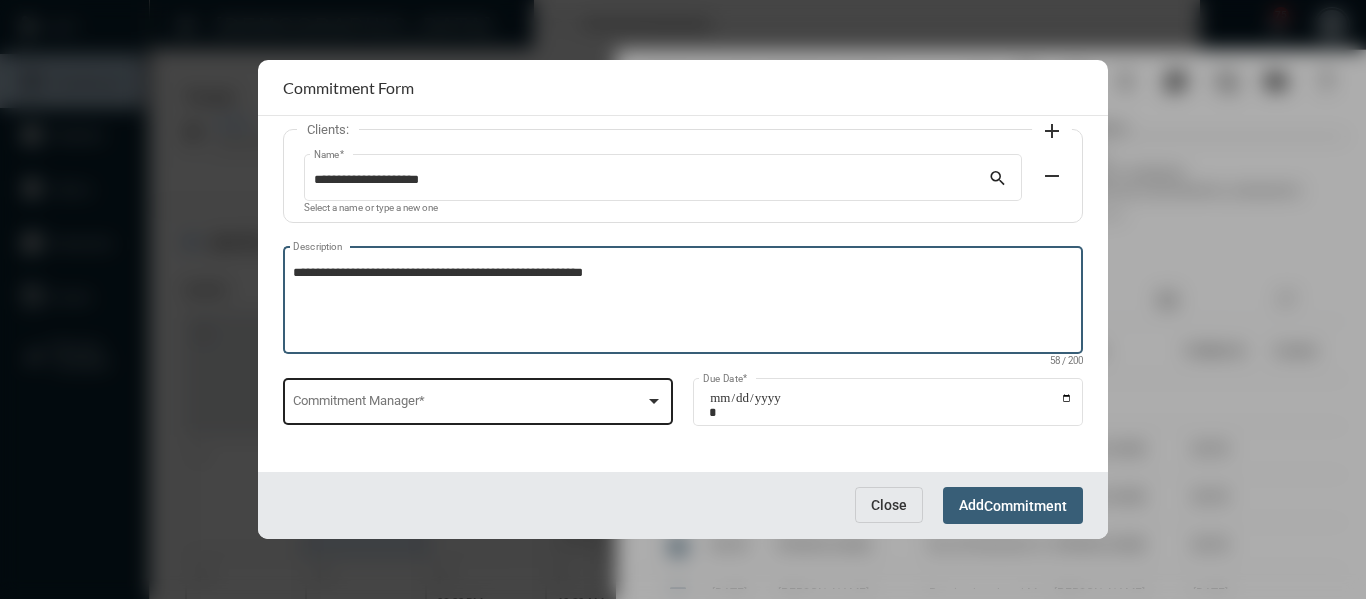 scroll, scrollTop: 136, scrollLeft: 0, axis: vertical 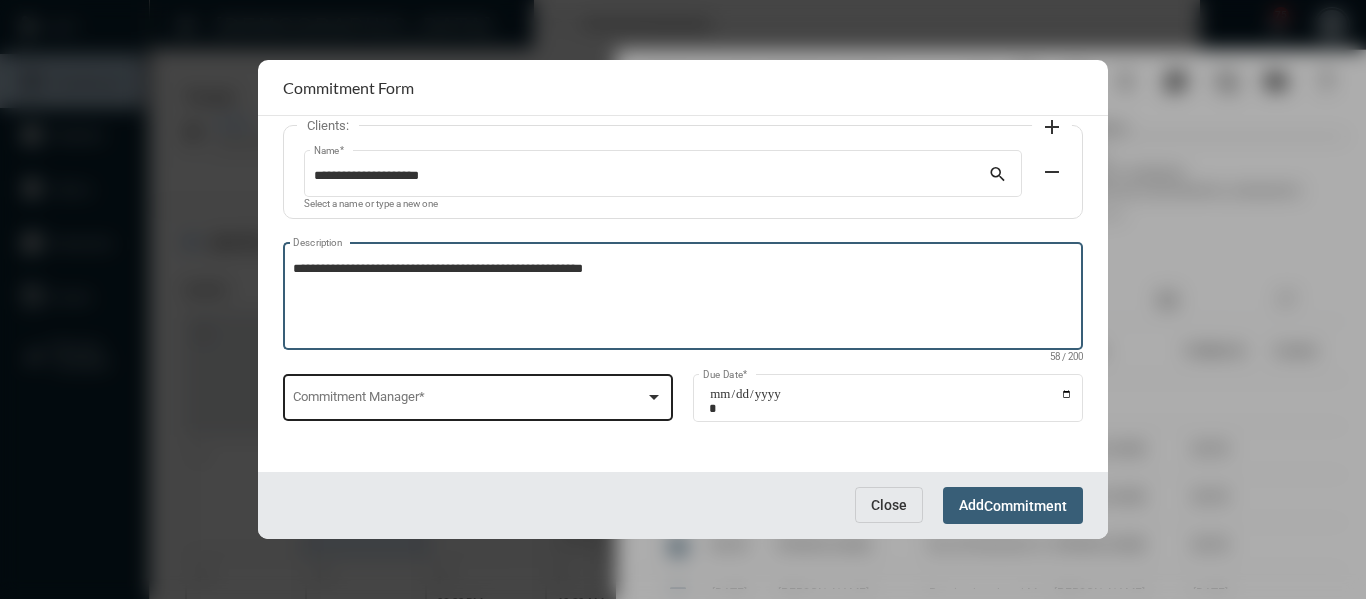 type on "**********" 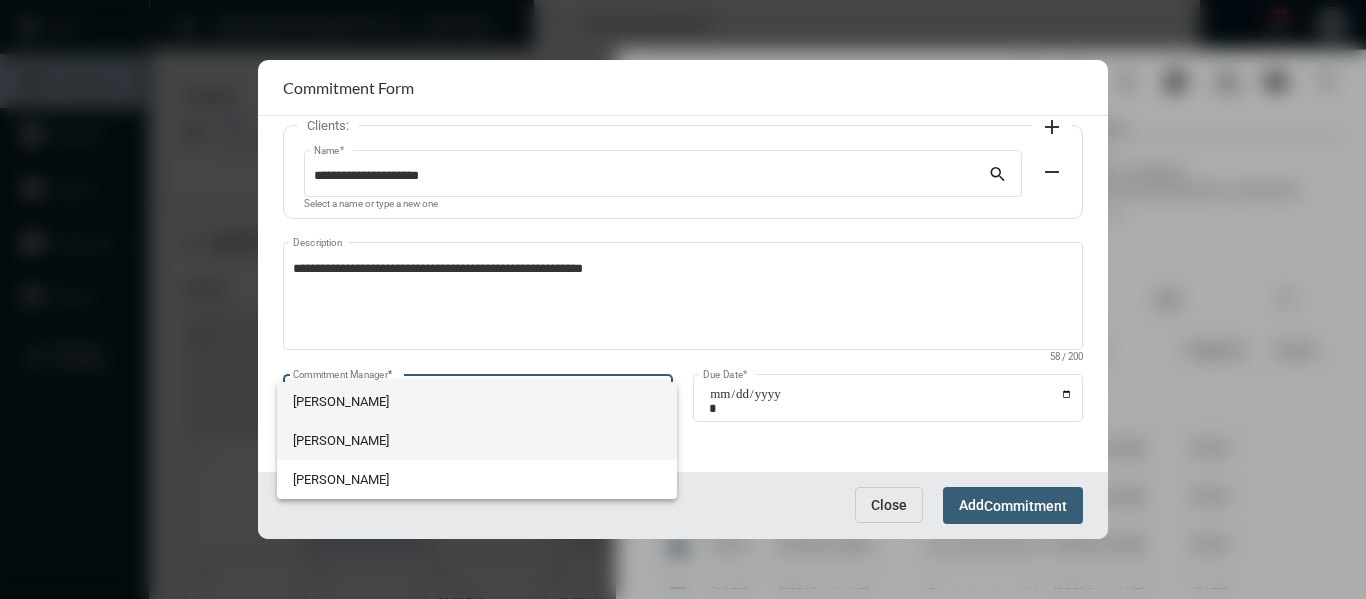 click on "[PERSON_NAME]" at bounding box center (477, 440) 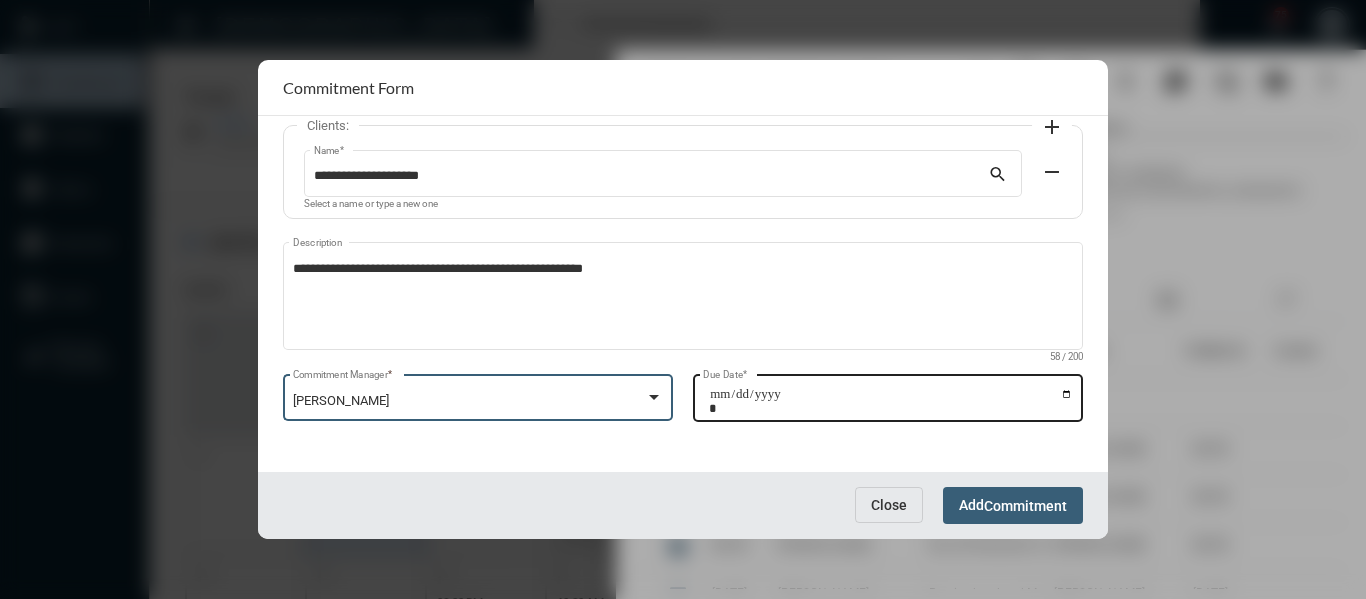 click on "Due Date  *" at bounding box center (891, 401) 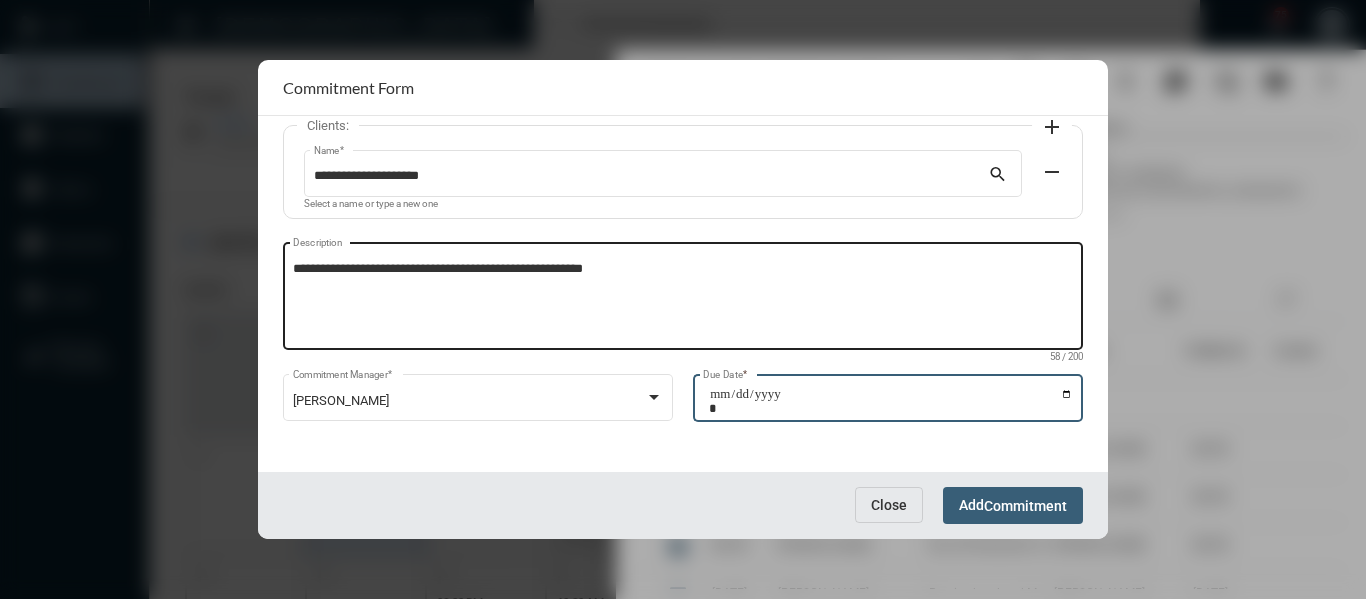 type on "**********" 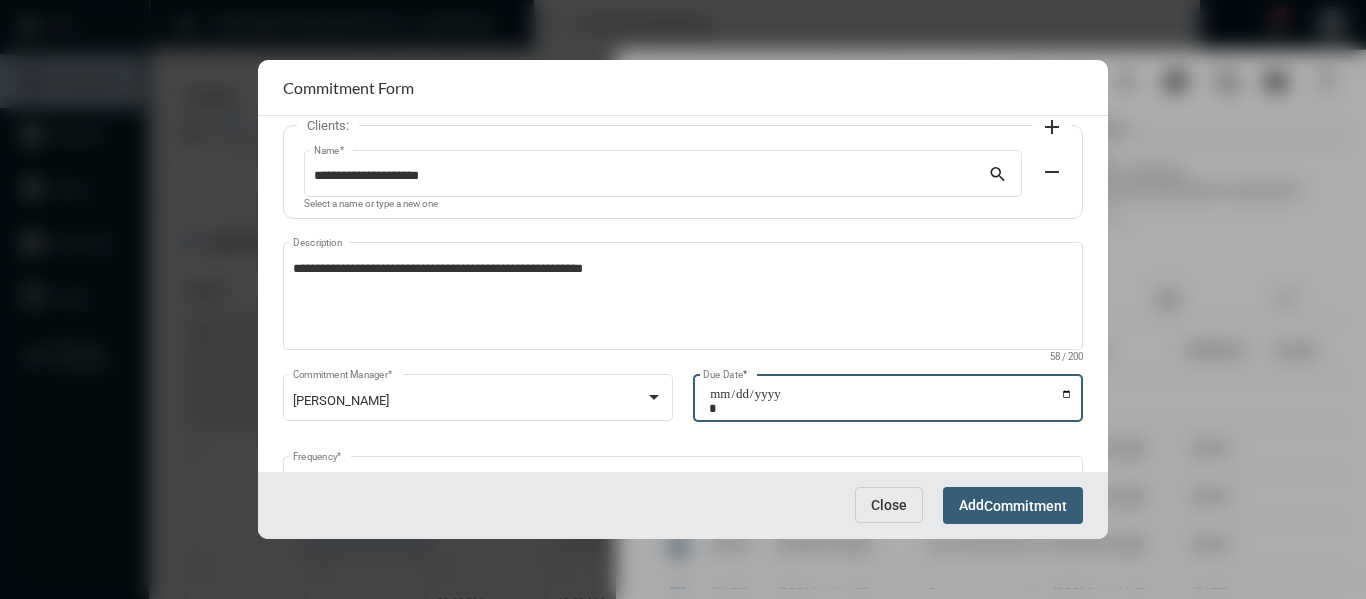 click on "Commitment" at bounding box center (1025, 506) 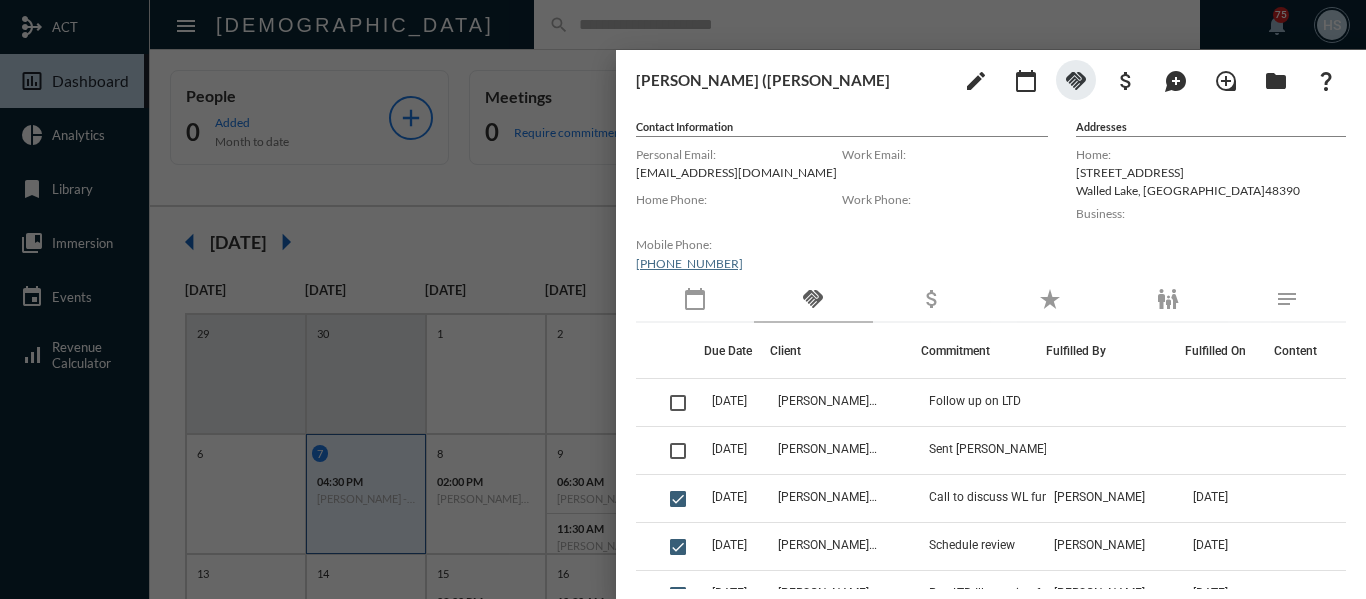 click at bounding box center [683, 299] 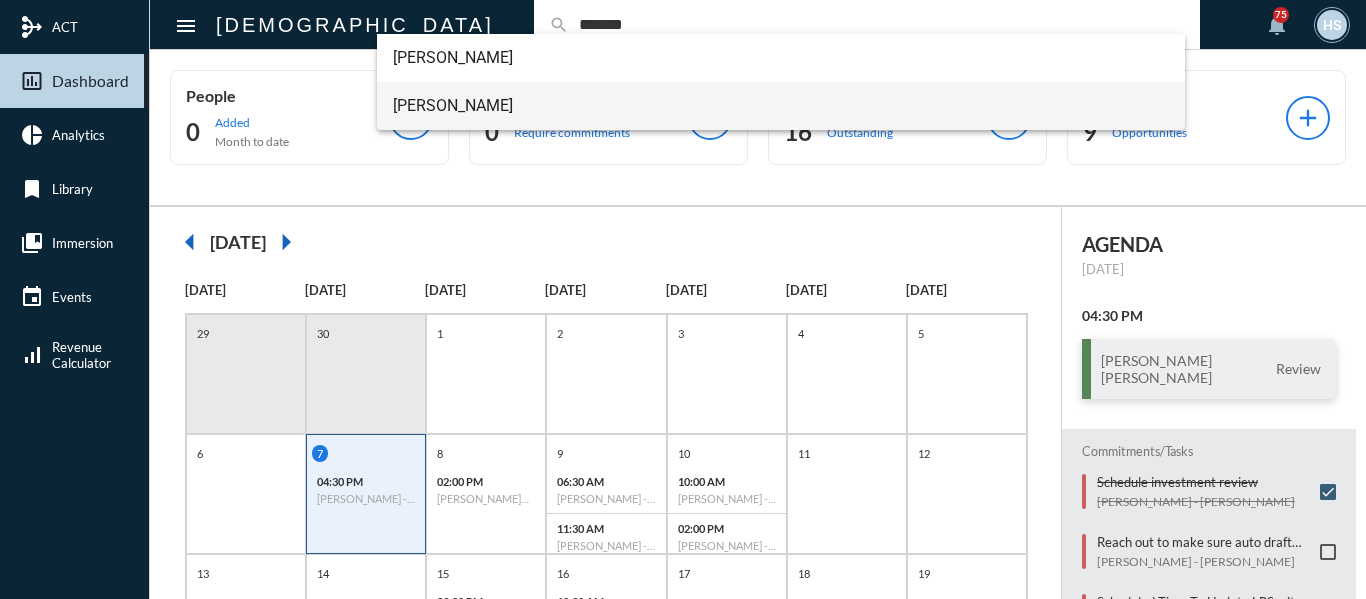 type on "*******" 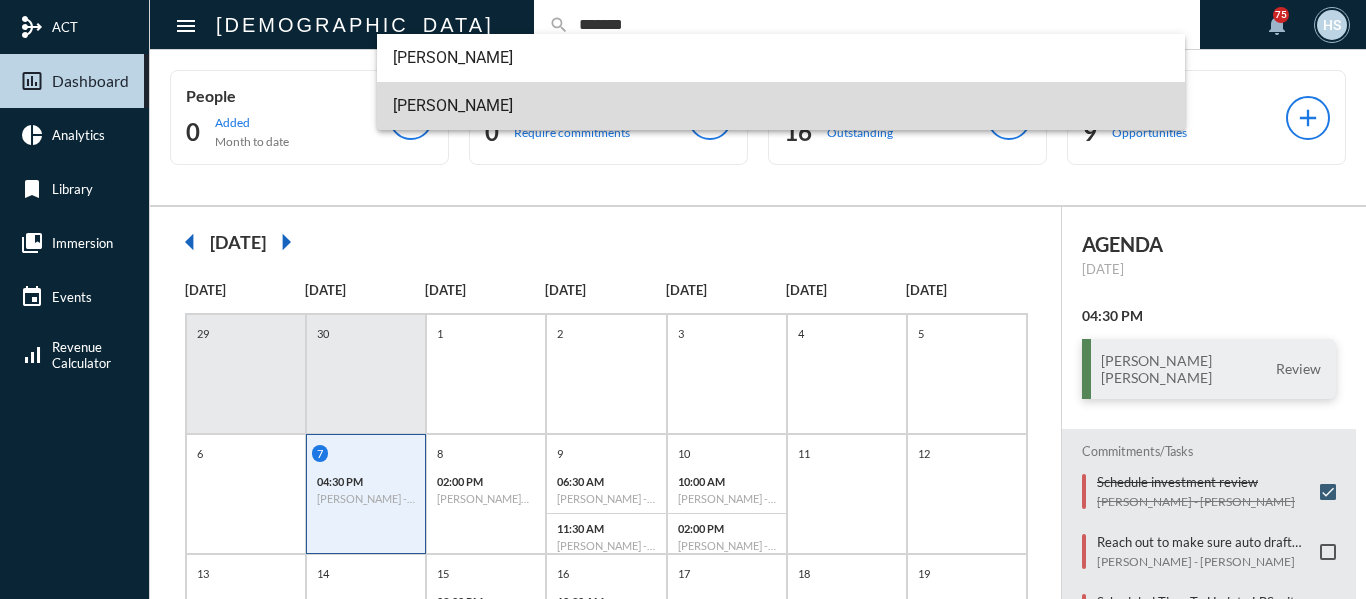 click on "[PERSON_NAME]" at bounding box center (781, 106) 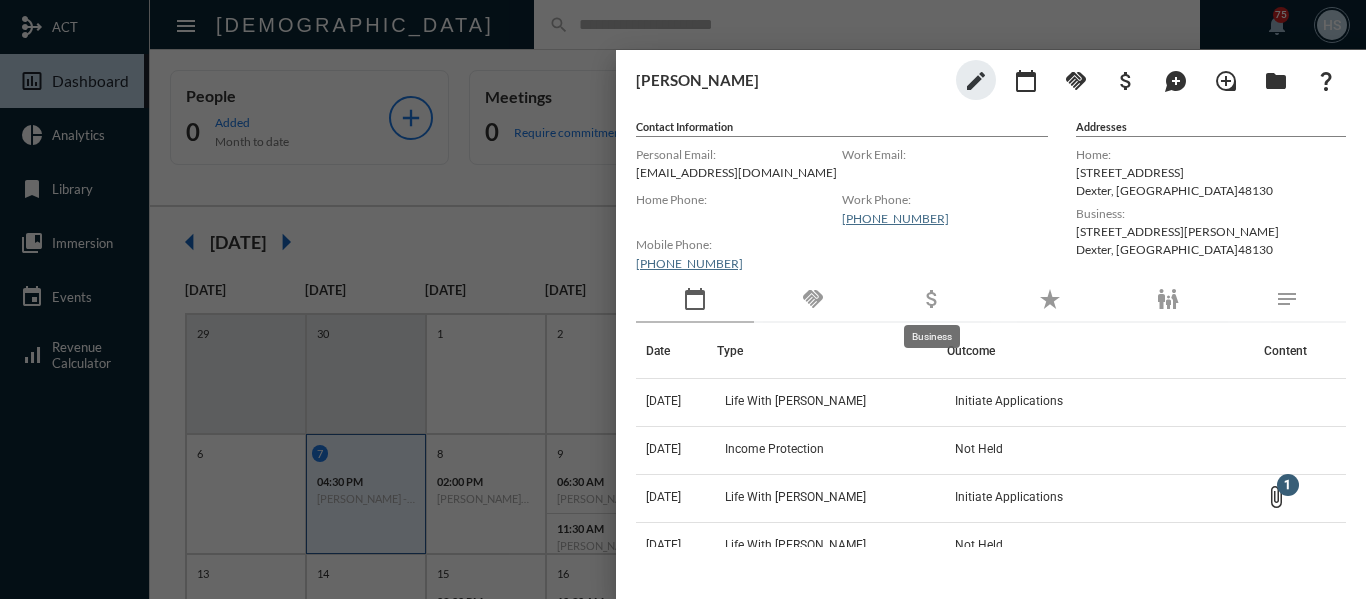 click on "attach_money" 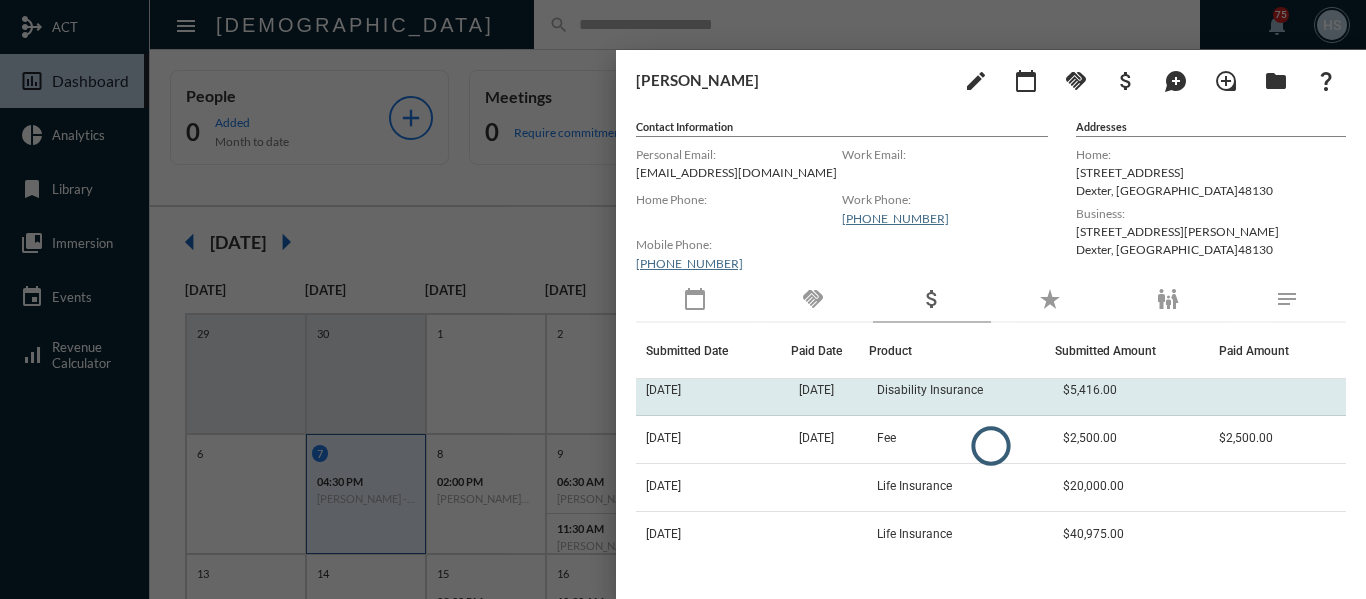 scroll, scrollTop: 264, scrollLeft: 0, axis: vertical 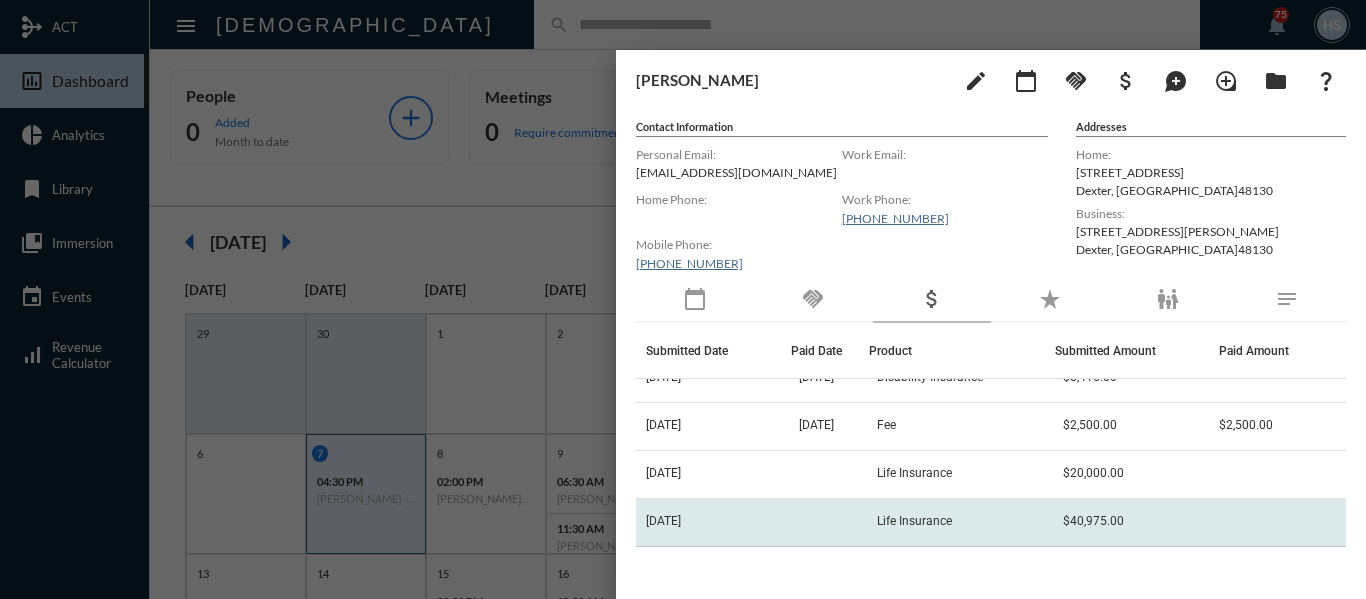 click on "Life Insurance" 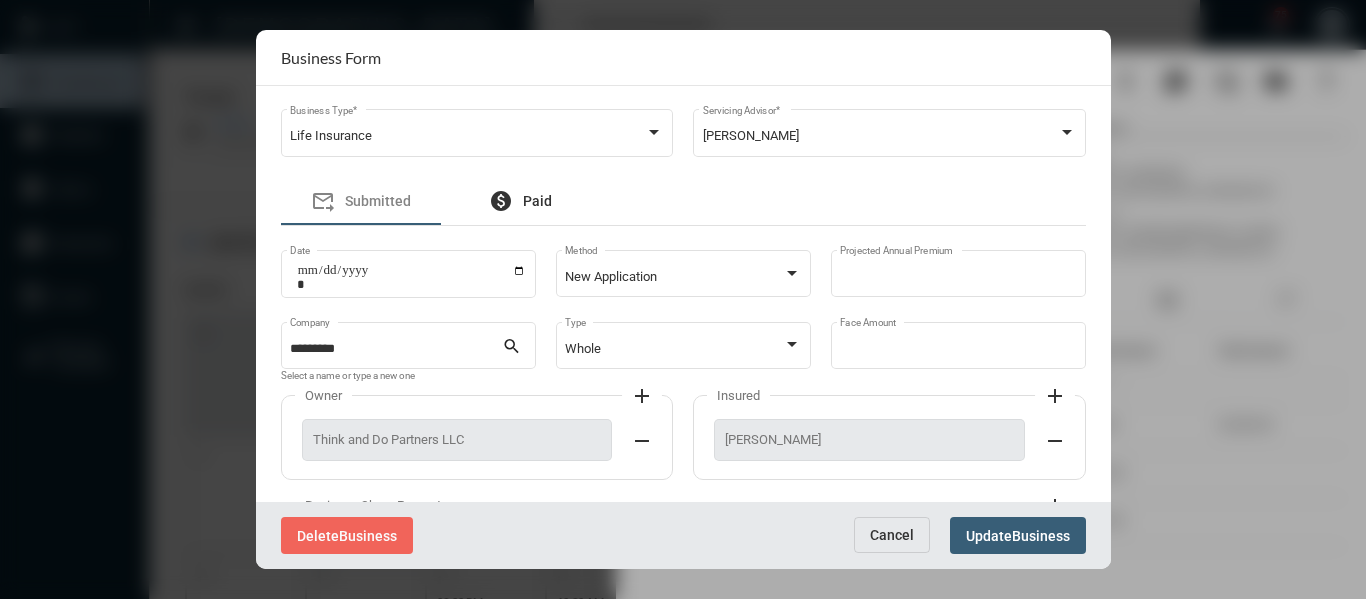 click on "Paid" at bounding box center [537, 201] 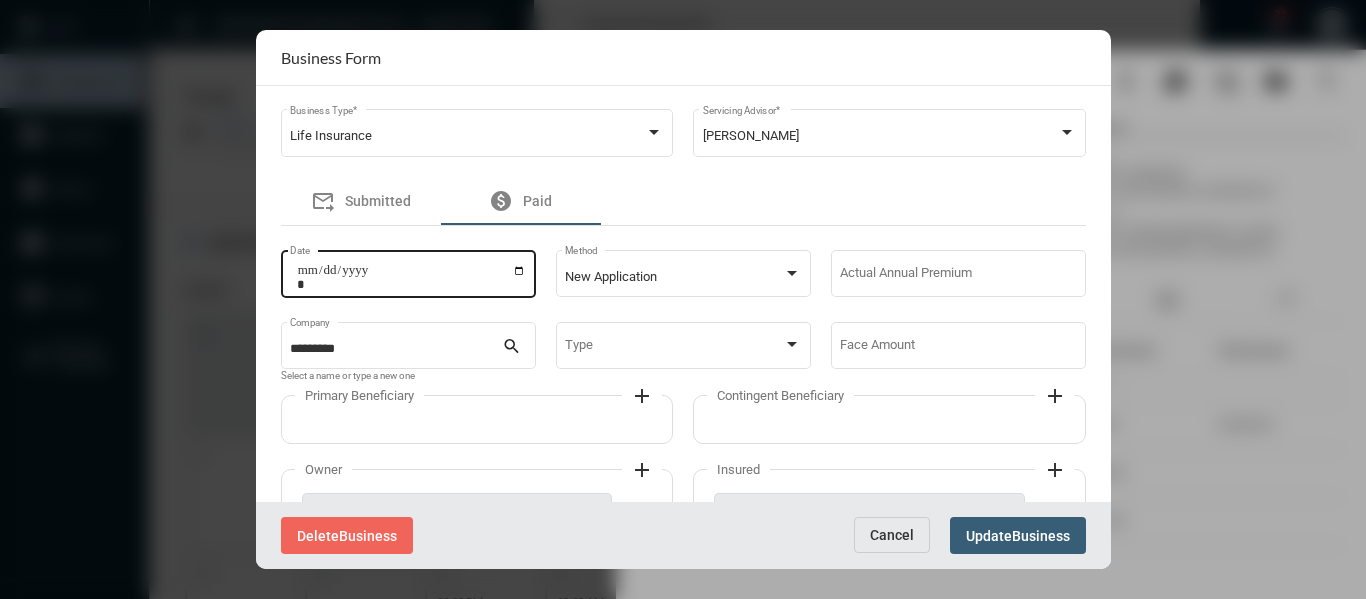 click on "Date" at bounding box center (411, 277) 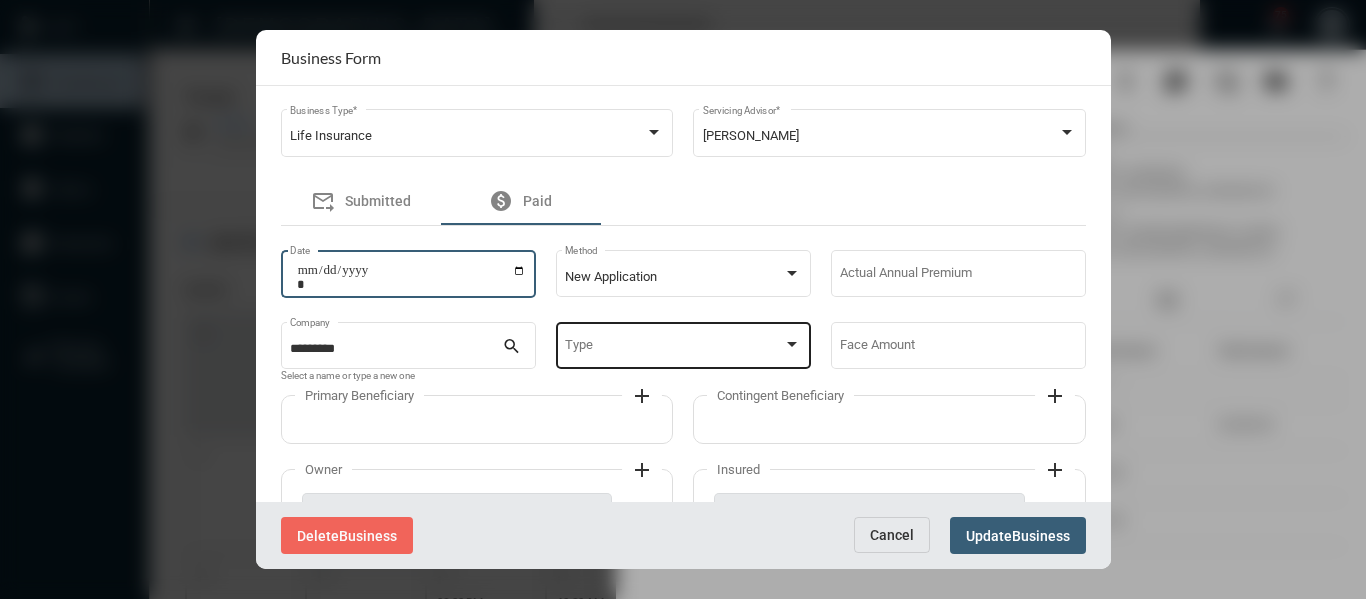 type on "**********" 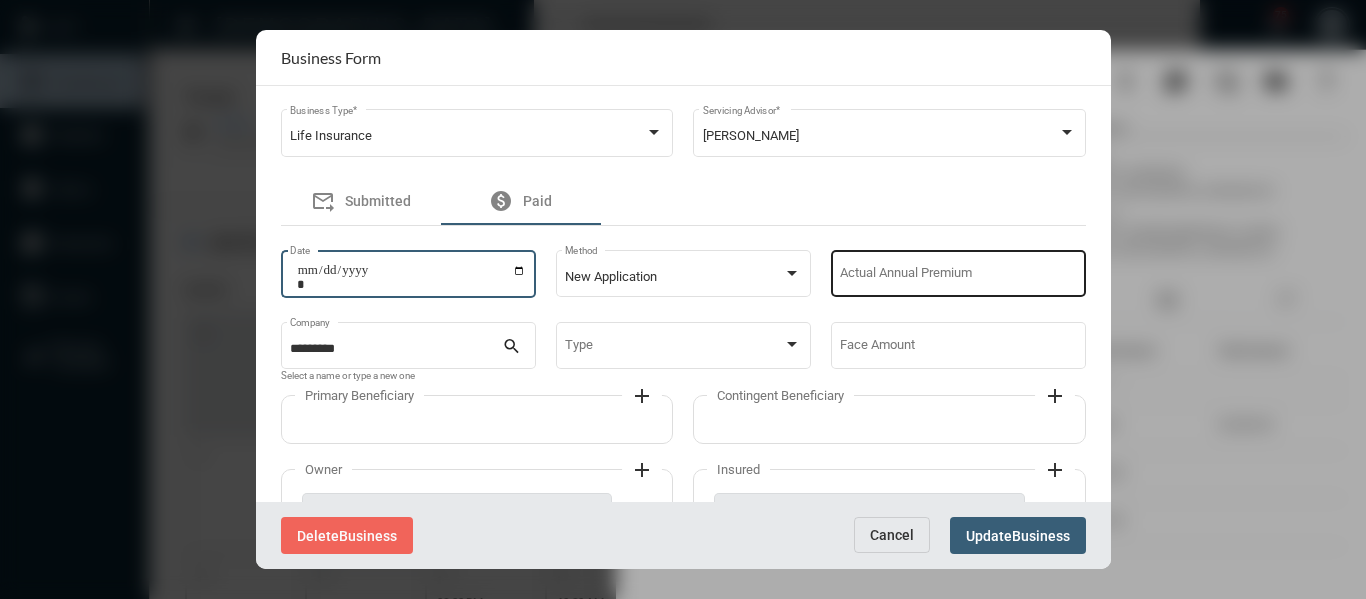 click on "Actual Annual Premium" at bounding box center (958, 277) 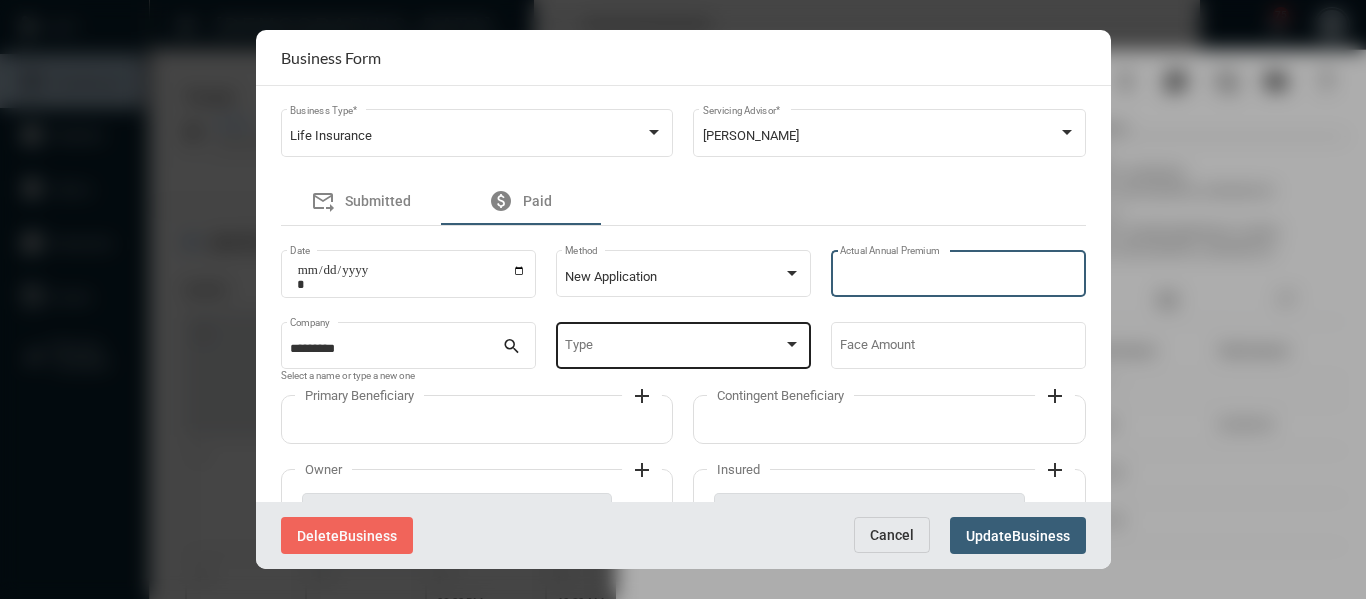 type on "*****" 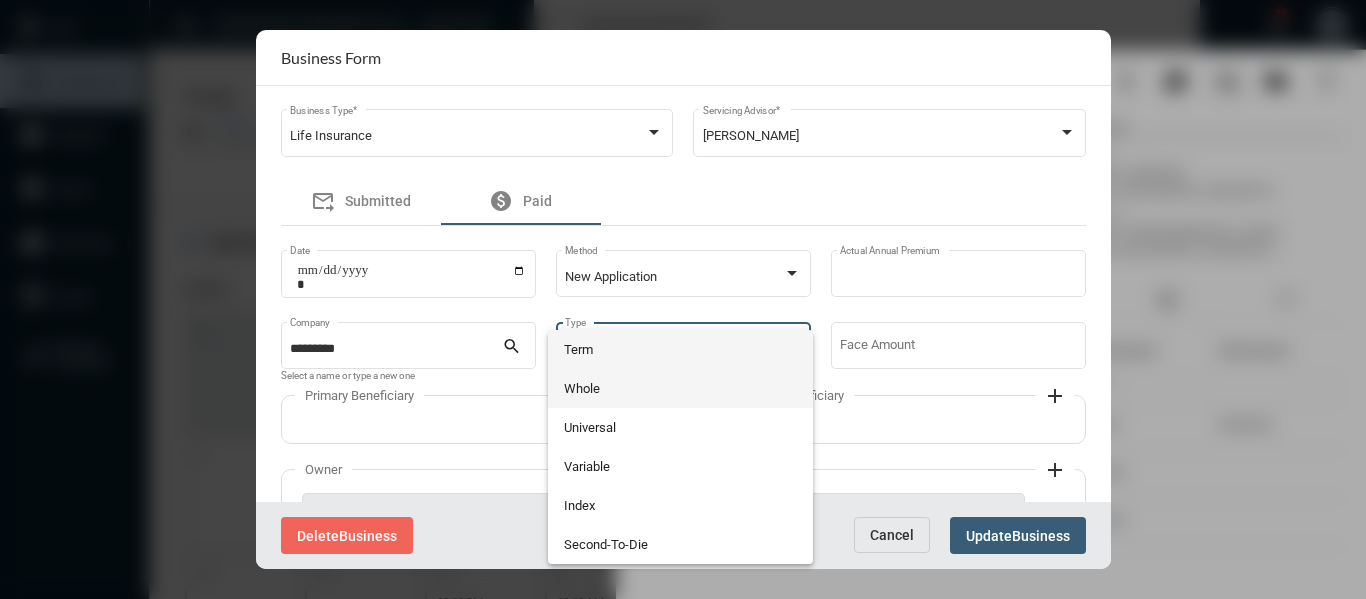click on "Whole" at bounding box center [681, 388] 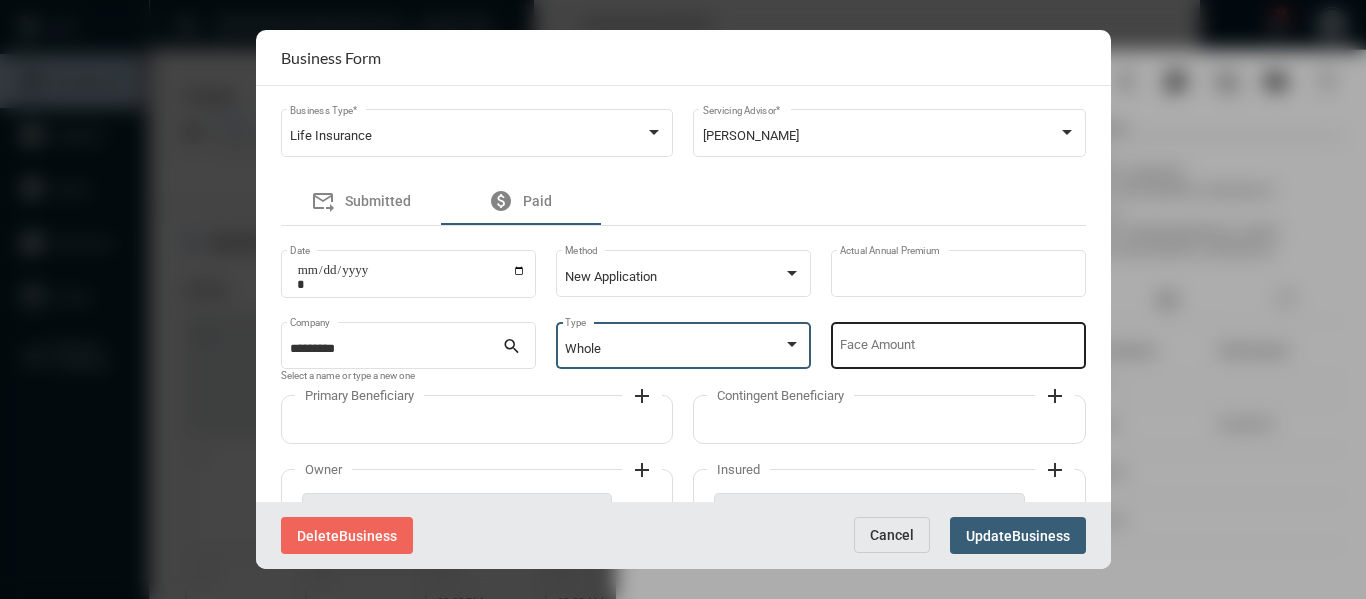 click on "Face Amount" at bounding box center (958, 349) 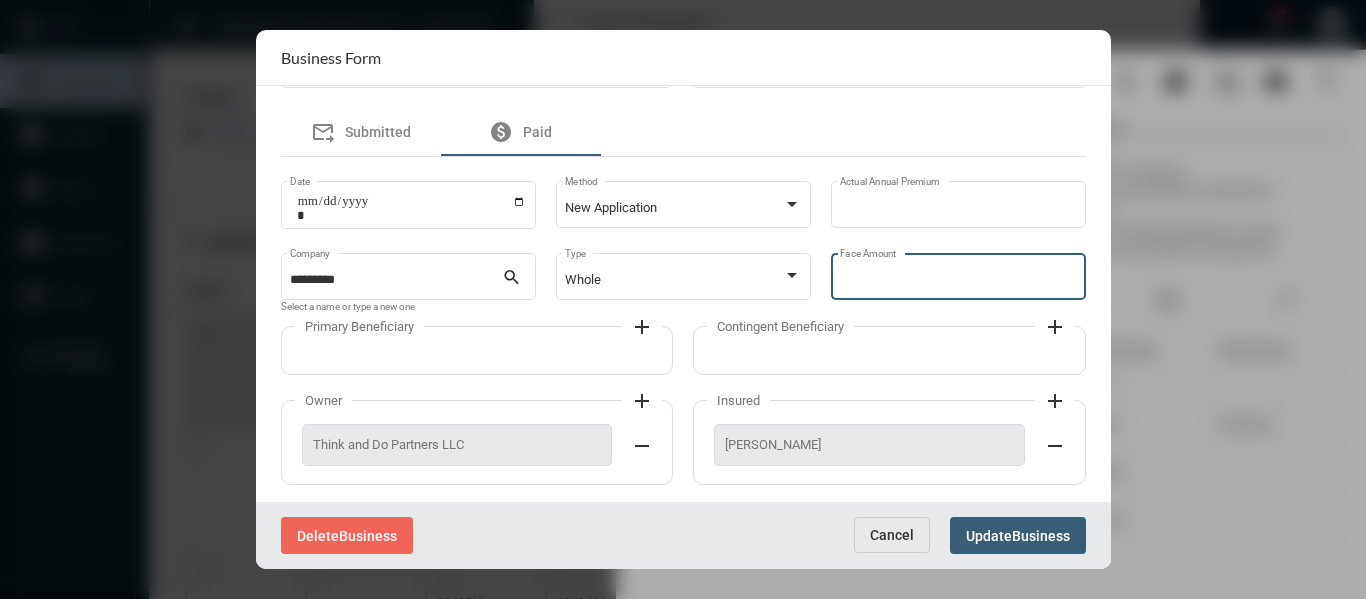 scroll, scrollTop: 100, scrollLeft: 0, axis: vertical 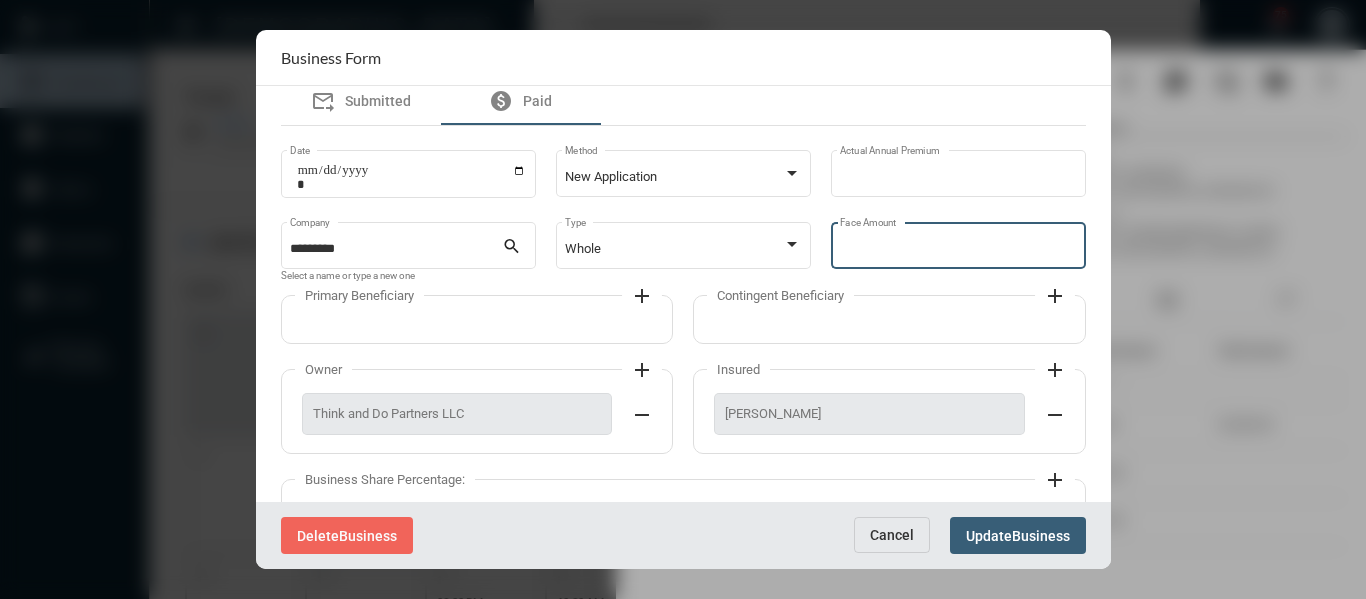 type on "******" 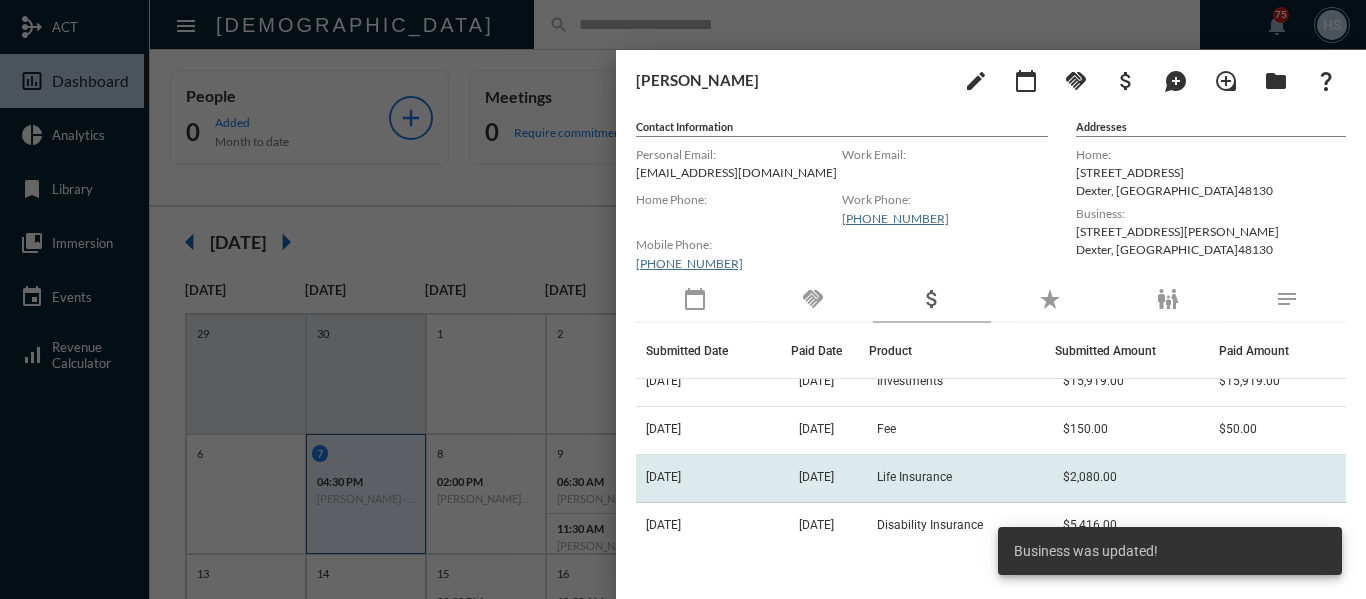 scroll, scrollTop: 264, scrollLeft: 0, axis: vertical 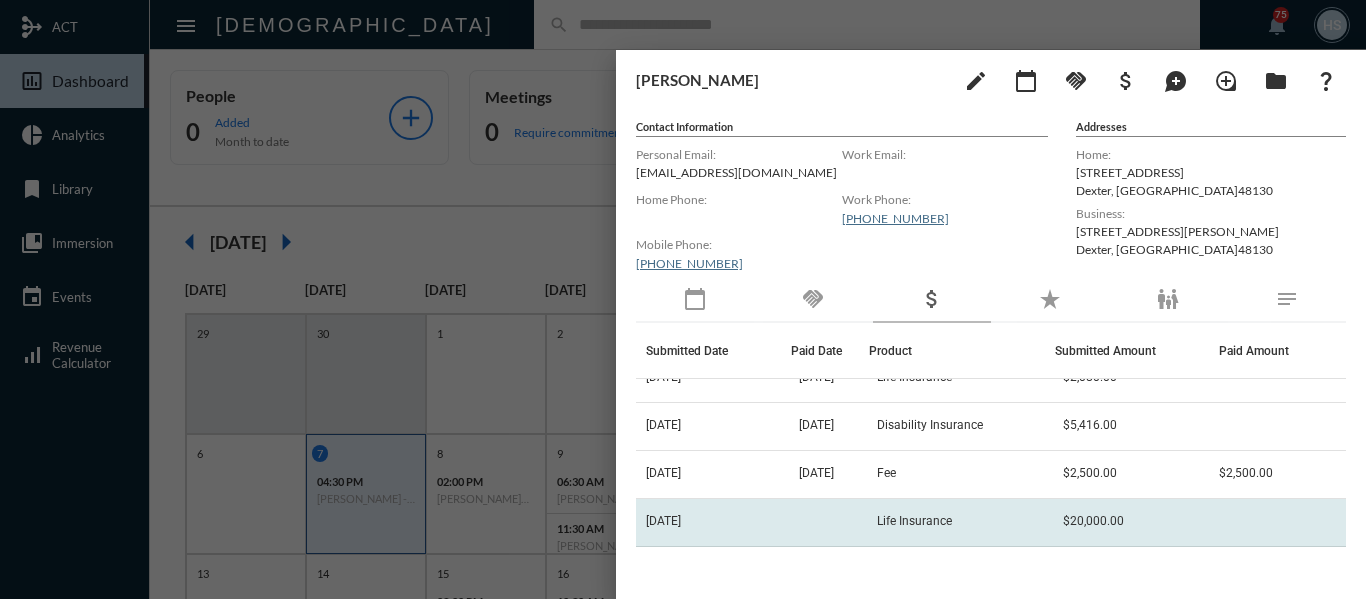 click on "Life Insurance" 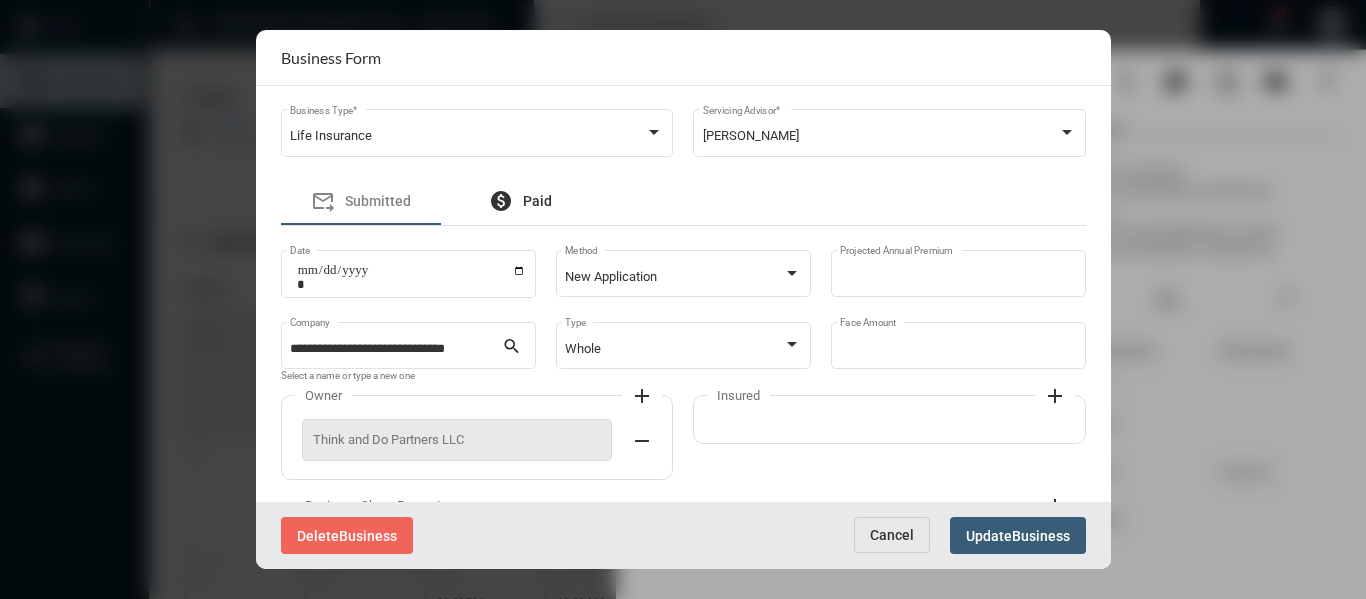 click on "Paid" at bounding box center [537, 201] 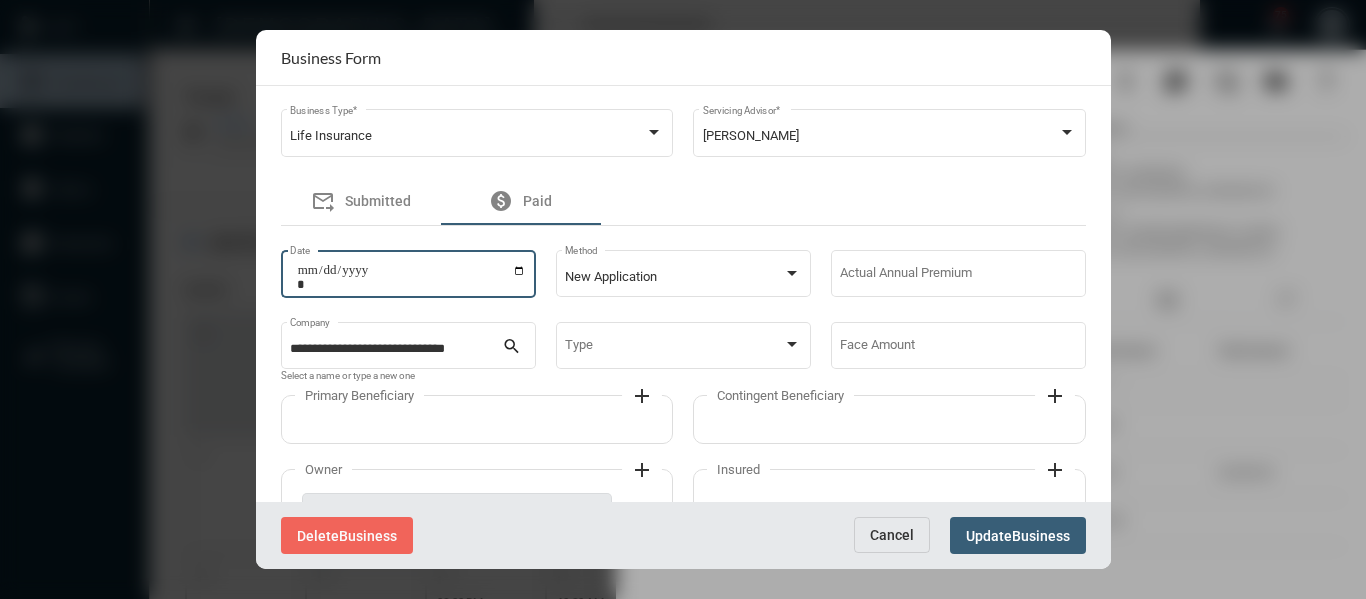 click on "Date" at bounding box center (411, 277) 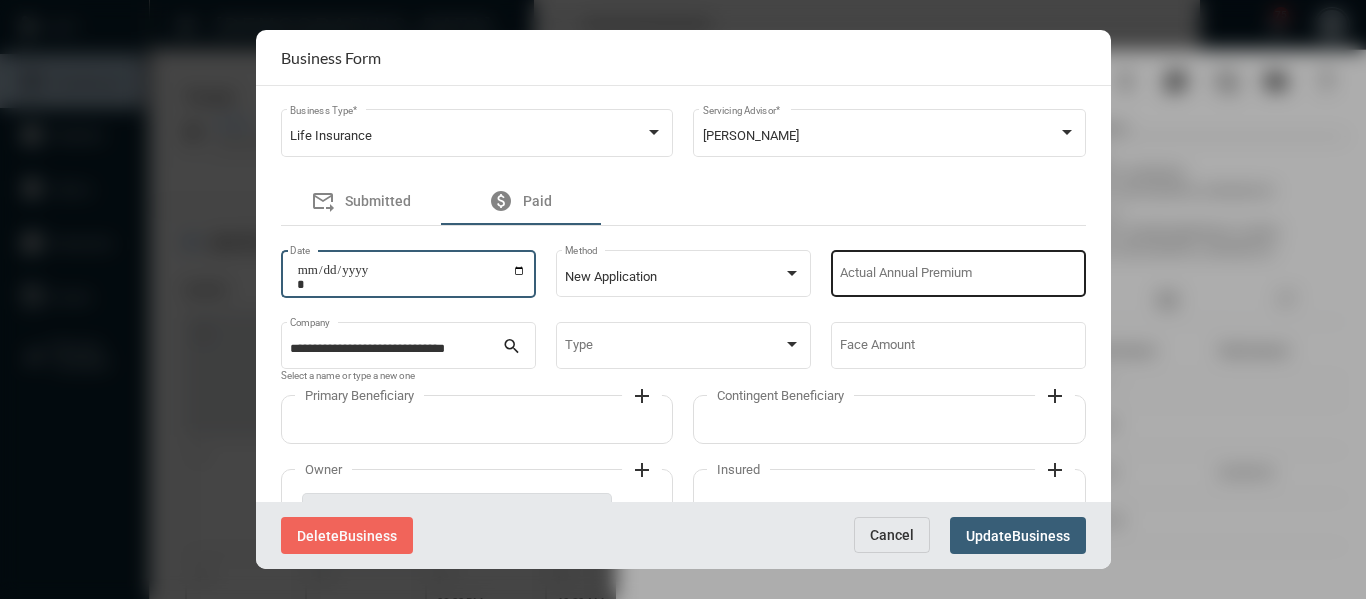 click on "Actual Annual Premium" at bounding box center (958, 277) 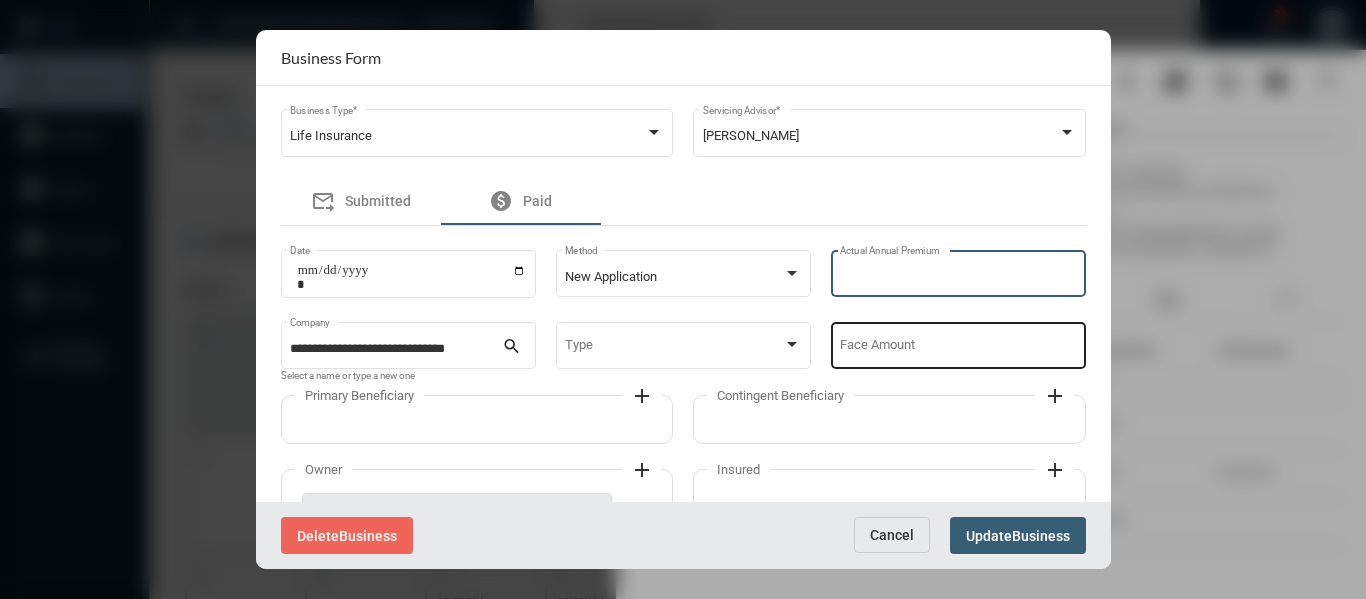 type on "*" 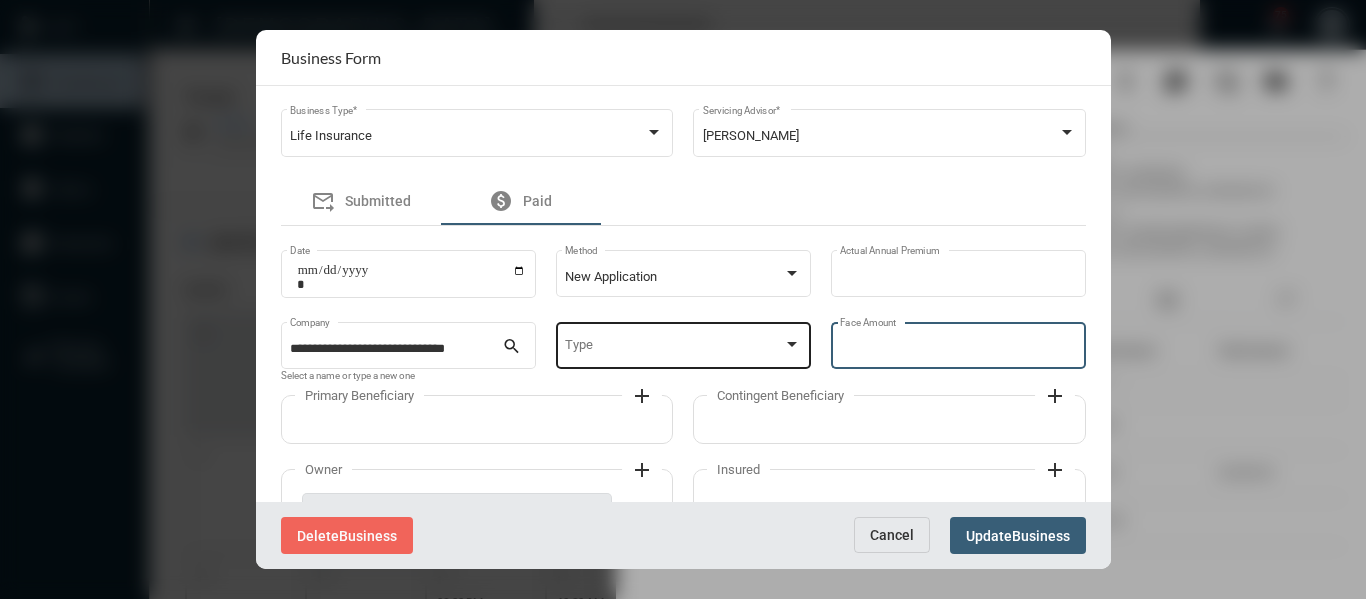 type on "*" 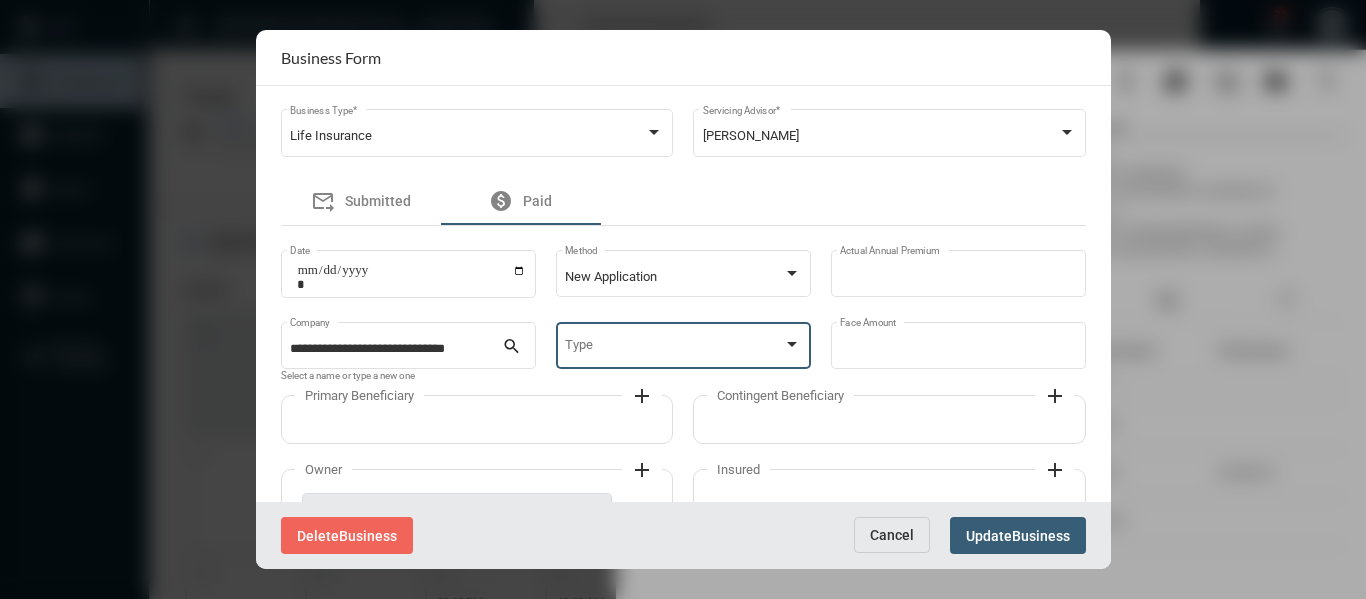 click at bounding box center (792, 345) 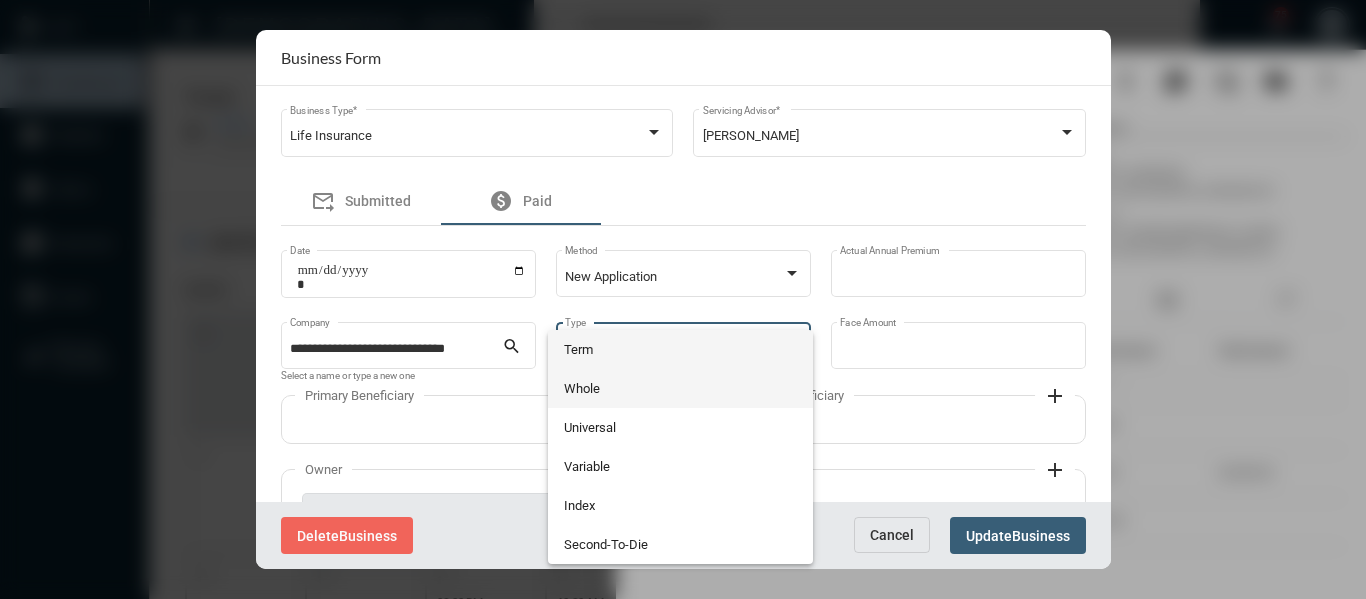 click on "Whole" at bounding box center [681, 388] 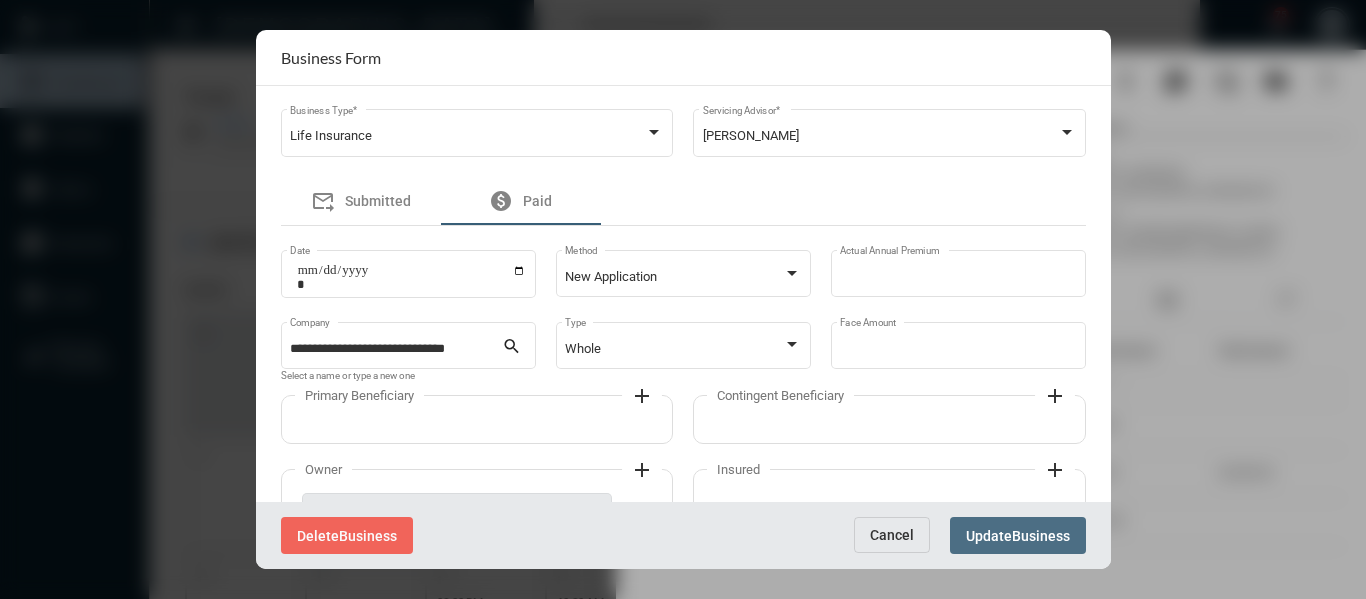 click on "Business" at bounding box center [1041, 536] 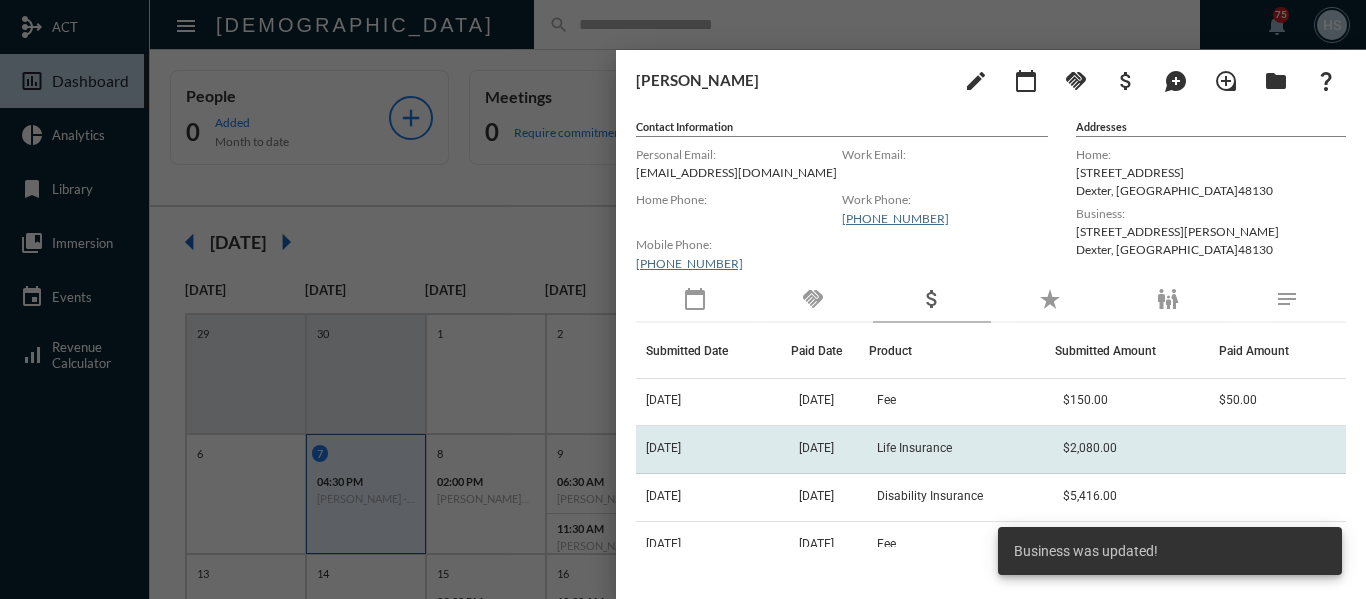 scroll, scrollTop: 264, scrollLeft: 0, axis: vertical 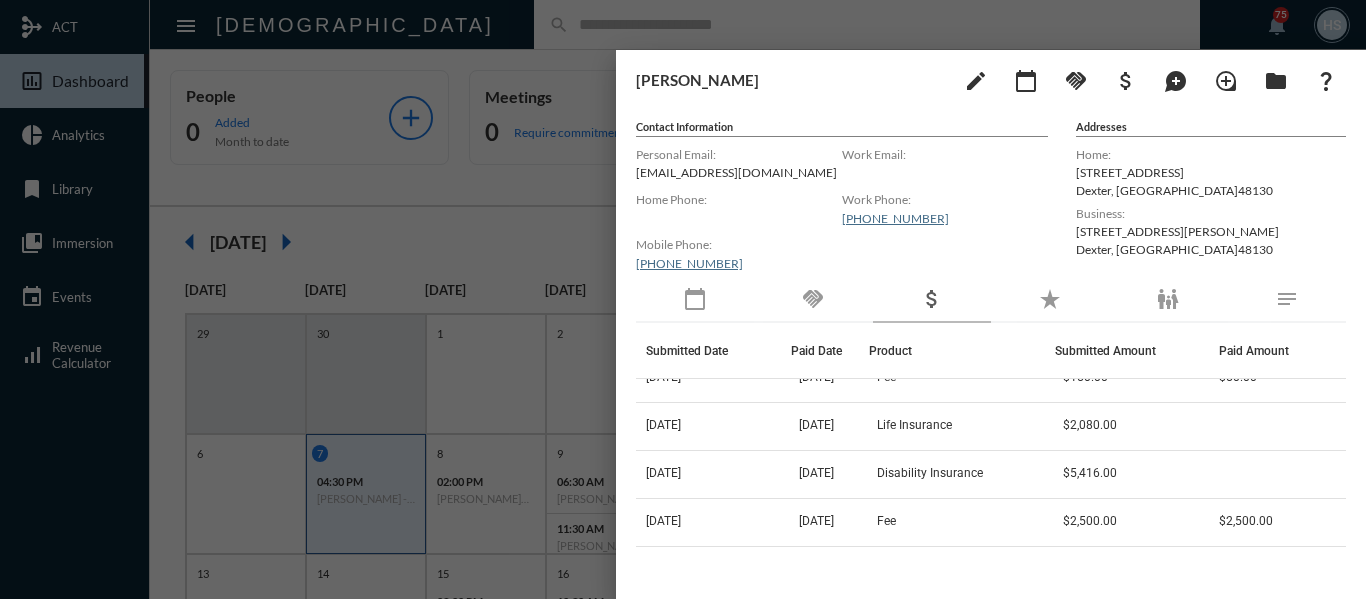 click at bounding box center (683, 299) 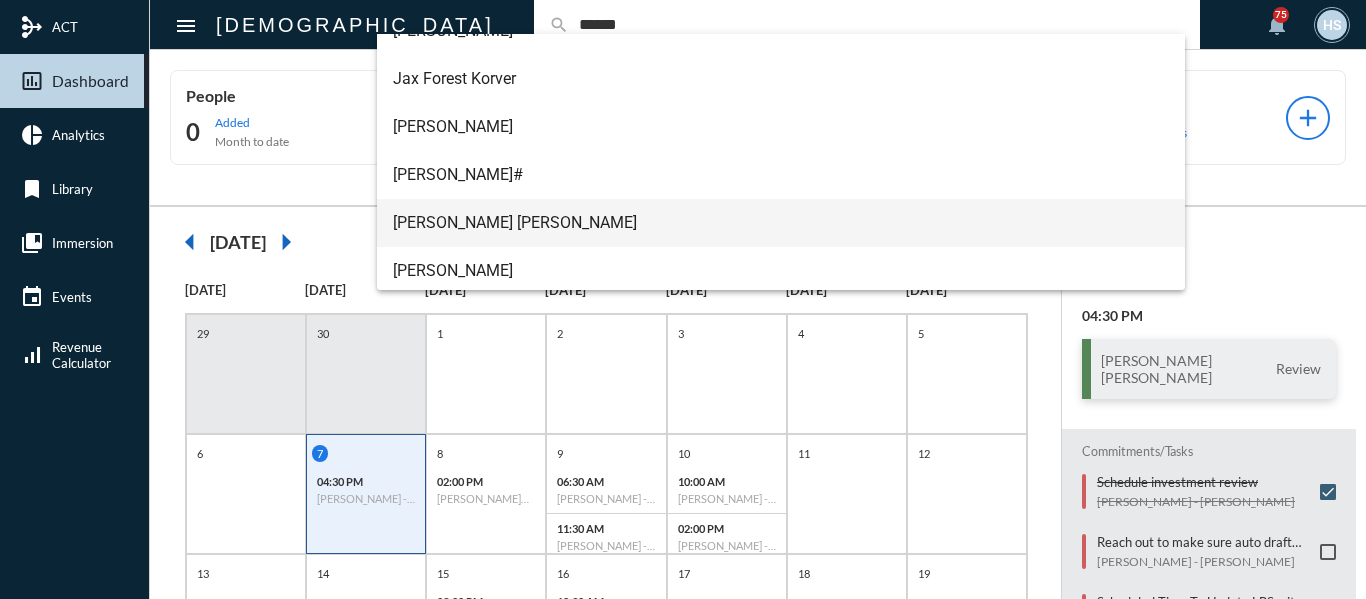 scroll, scrollTop: 224, scrollLeft: 0, axis: vertical 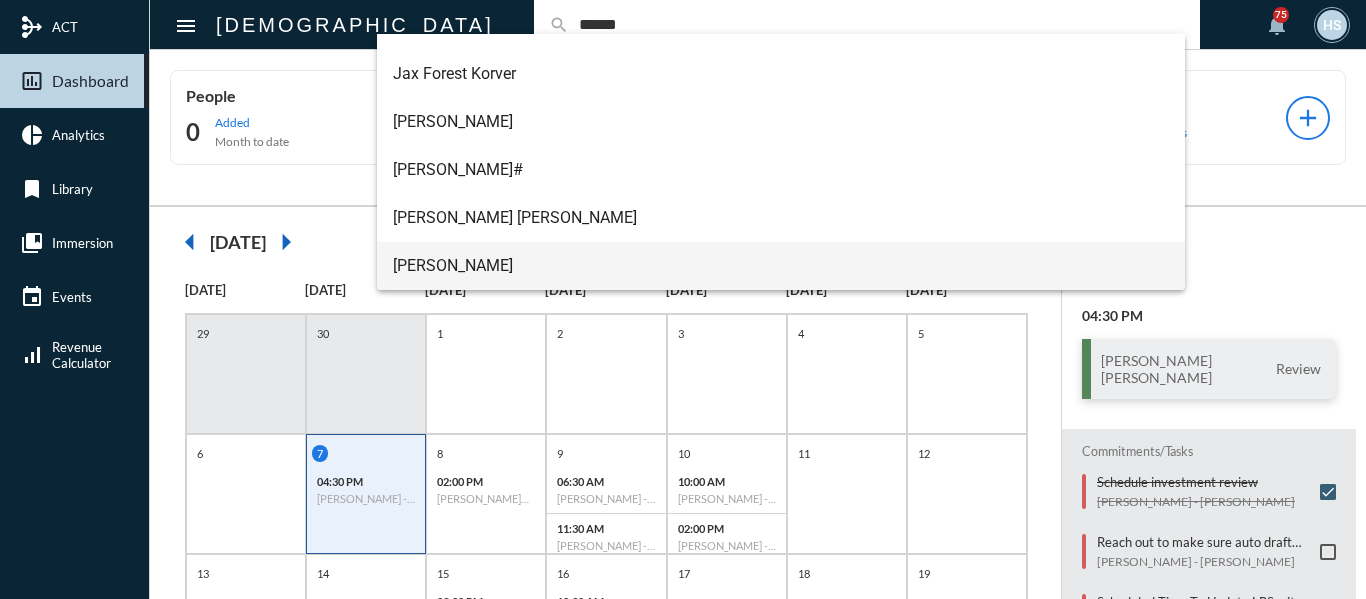 type on "******" 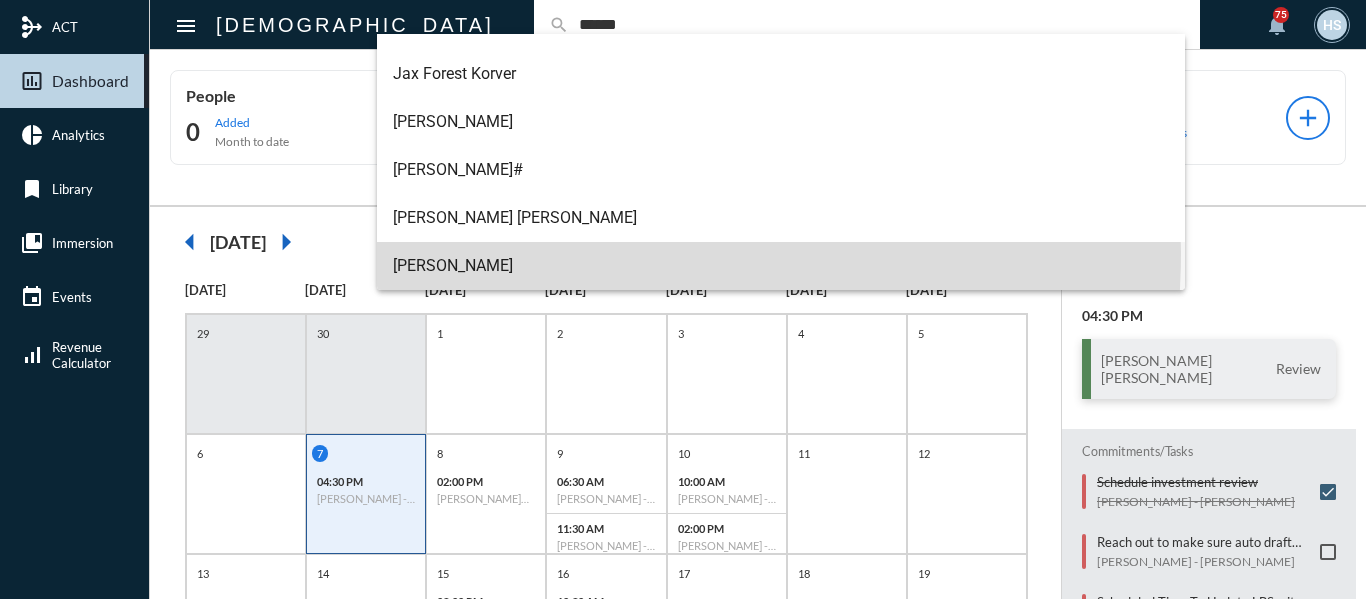 click on "[PERSON_NAME]" at bounding box center [781, 266] 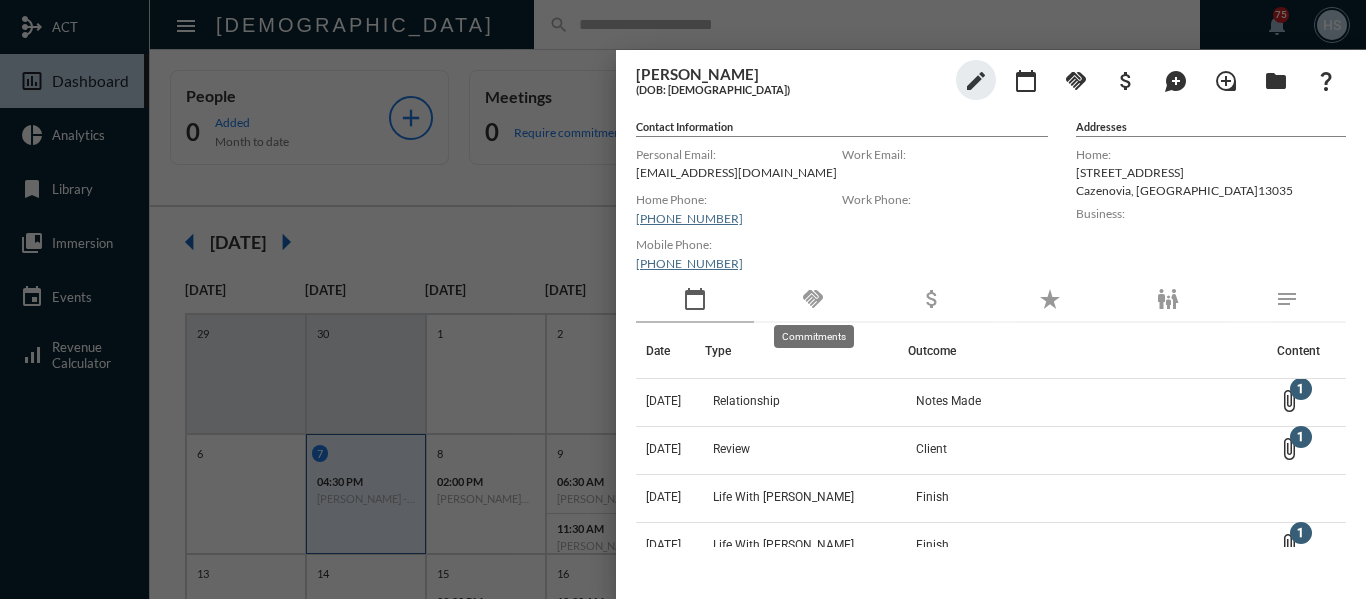 click on "handshake" 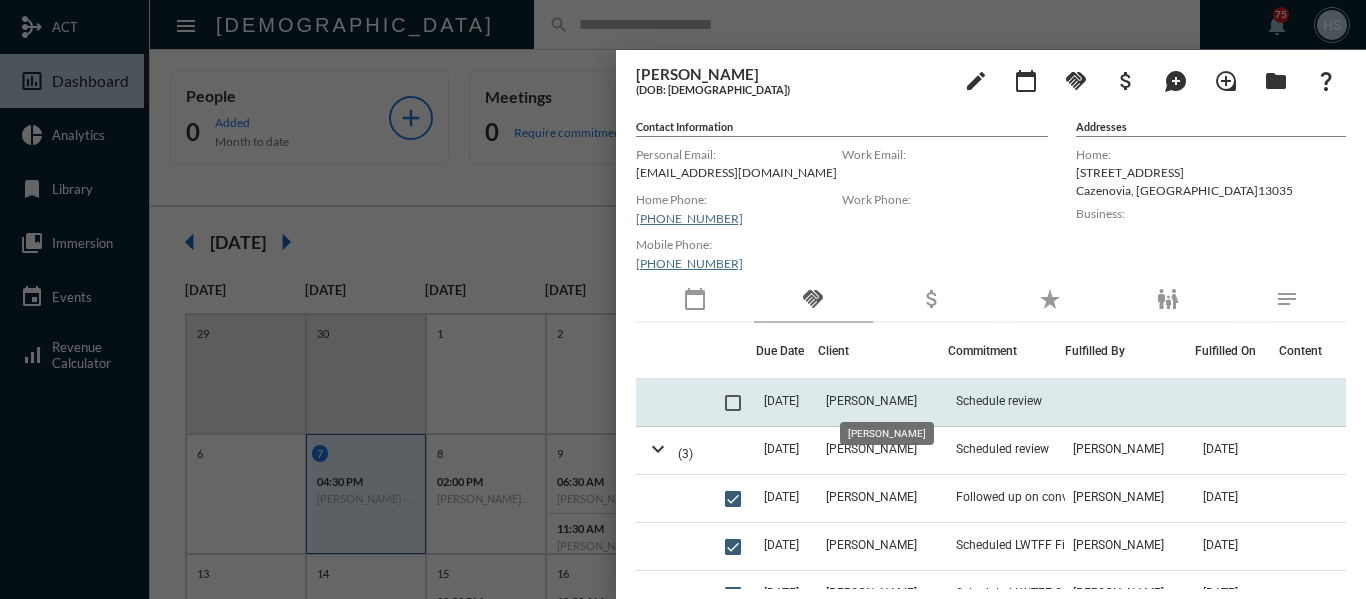click on "[PERSON_NAME]" 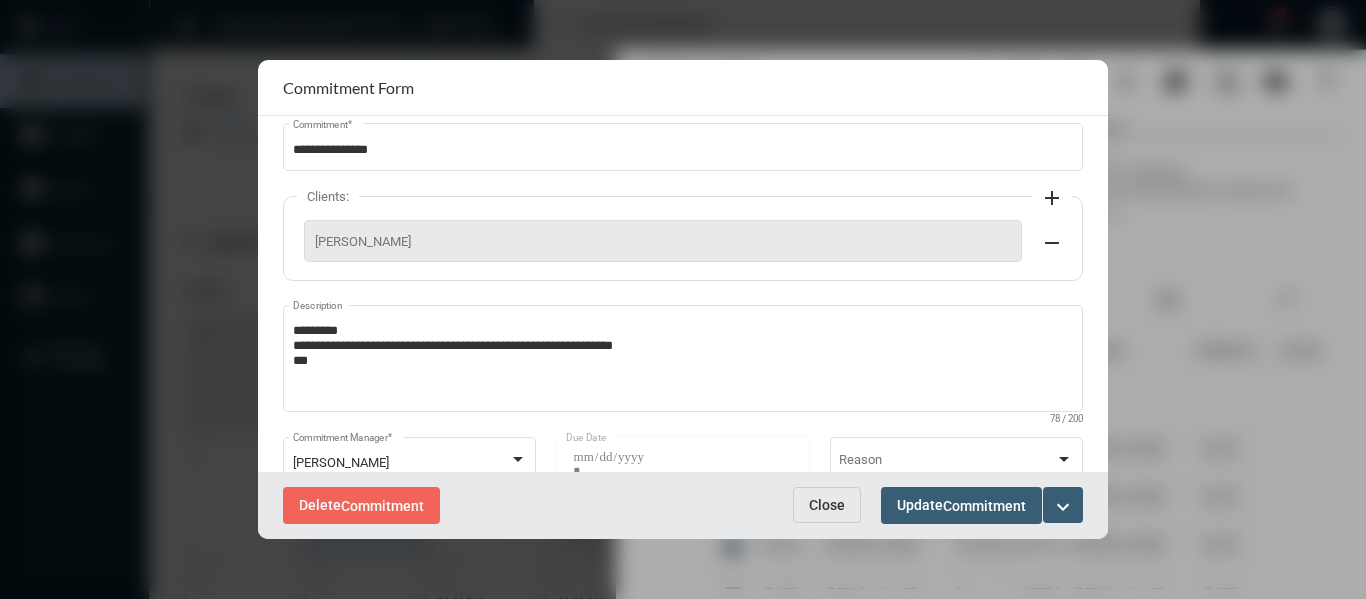 scroll, scrollTop: 100, scrollLeft: 0, axis: vertical 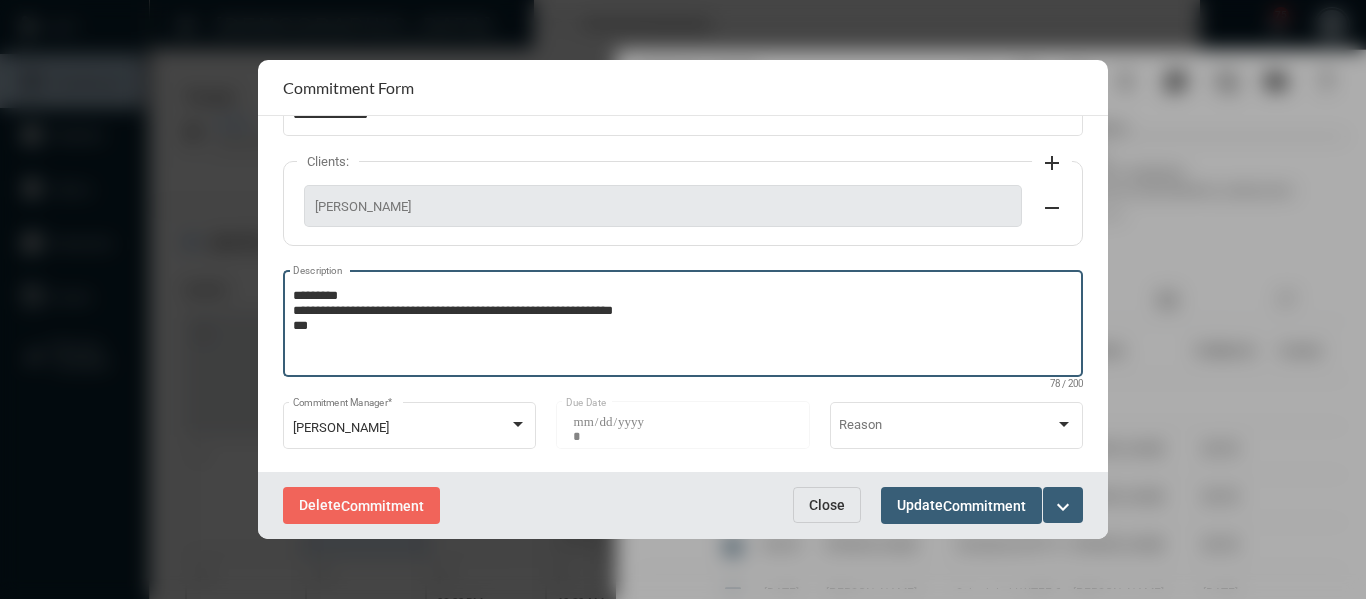 click on "**********" at bounding box center [683, 326] 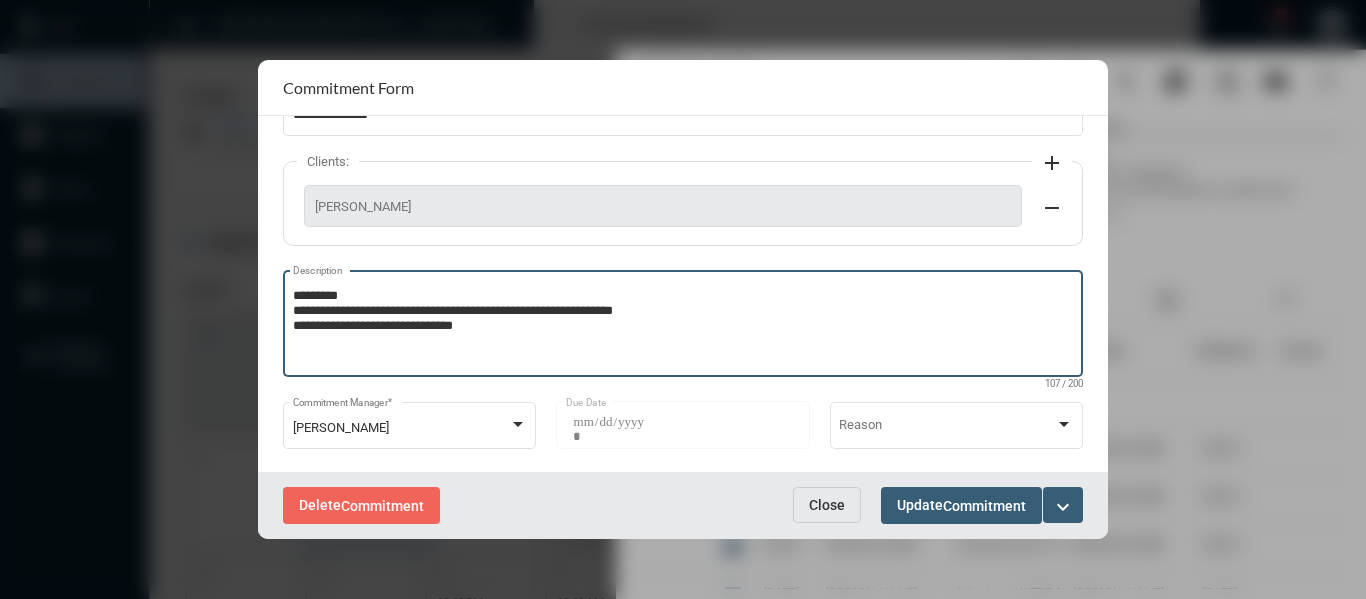 type on "**********" 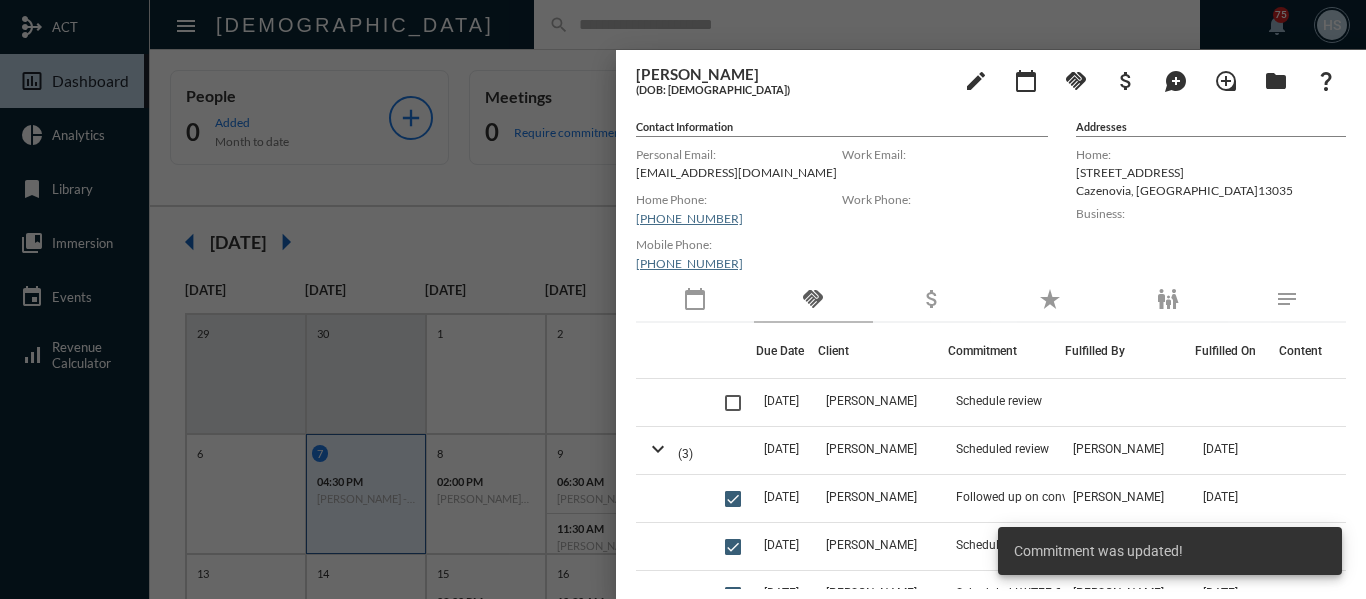 click at bounding box center (683, 299) 